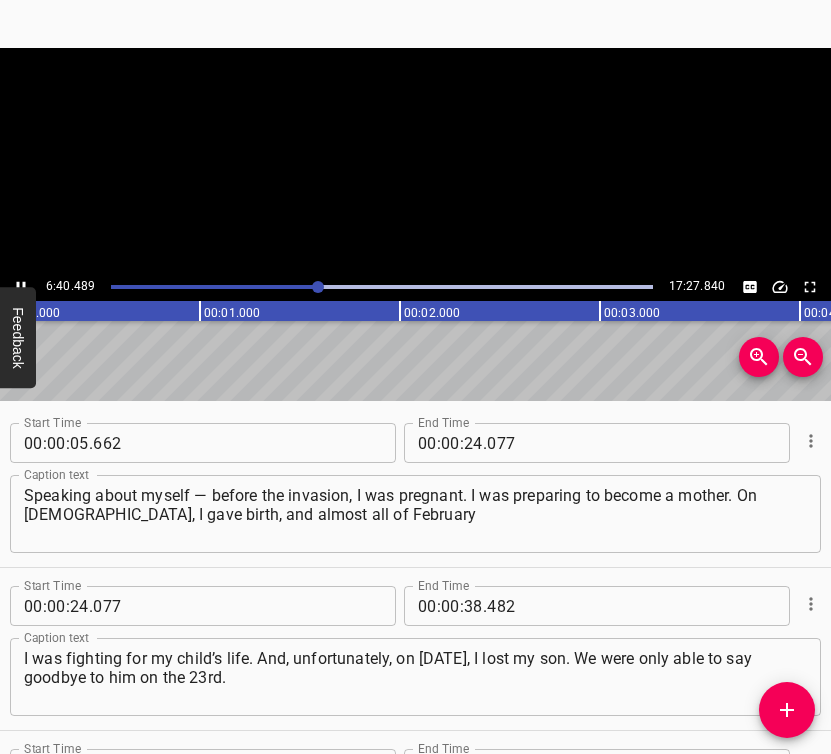 scroll, scrollTop: 0, scrollLeft: 0, axis: both 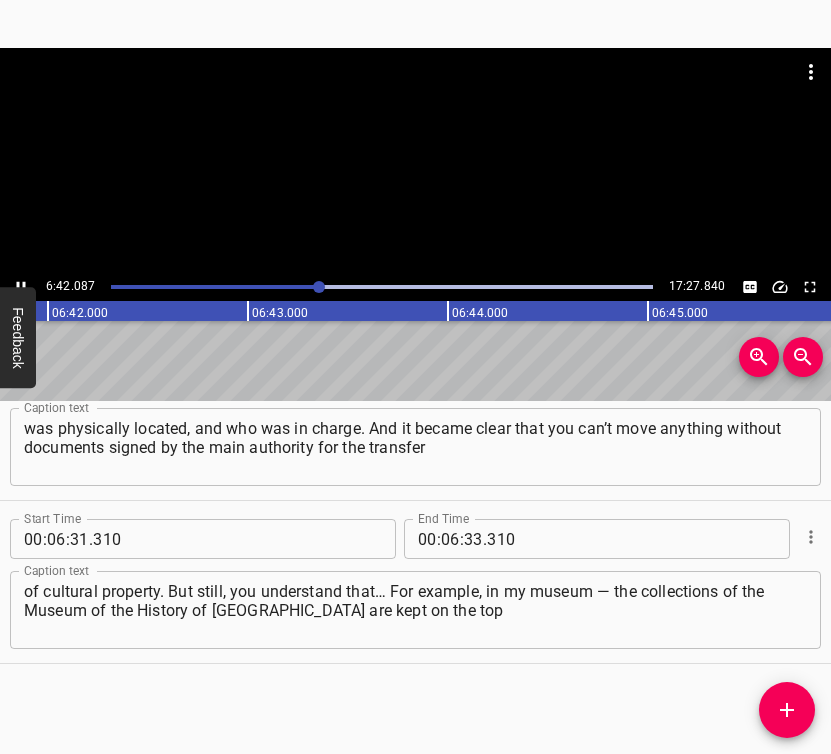 click 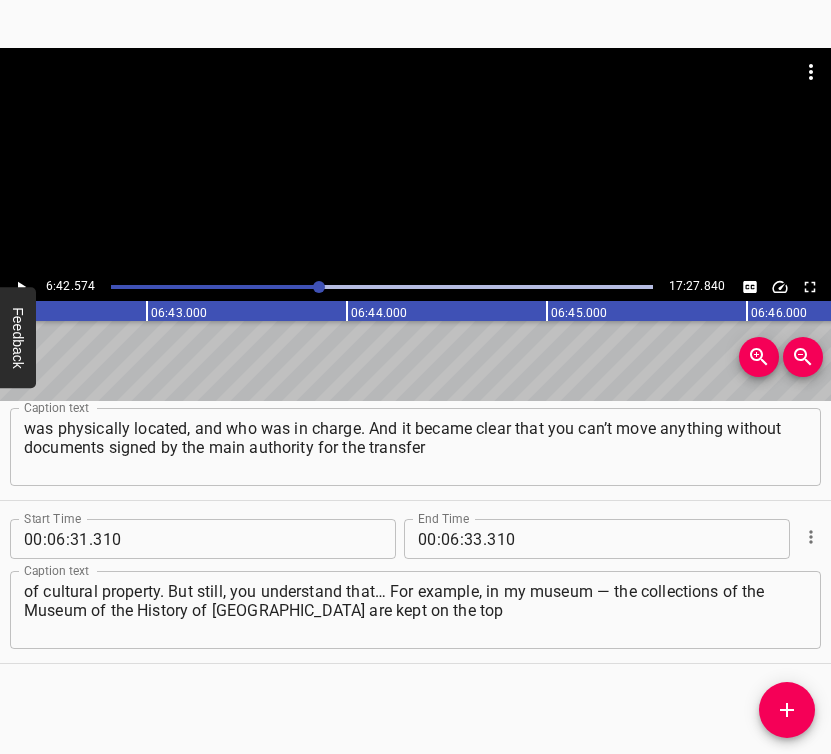 scroll, scrollTop: 0, scrollLeft: 80514, axis: horizontal 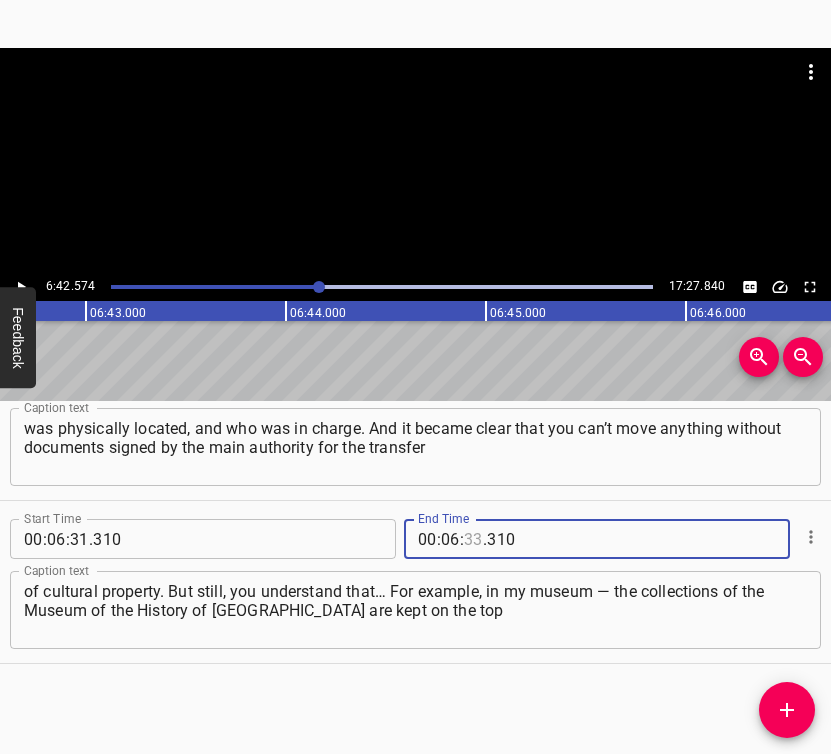 click at bounding box center (473, 539) 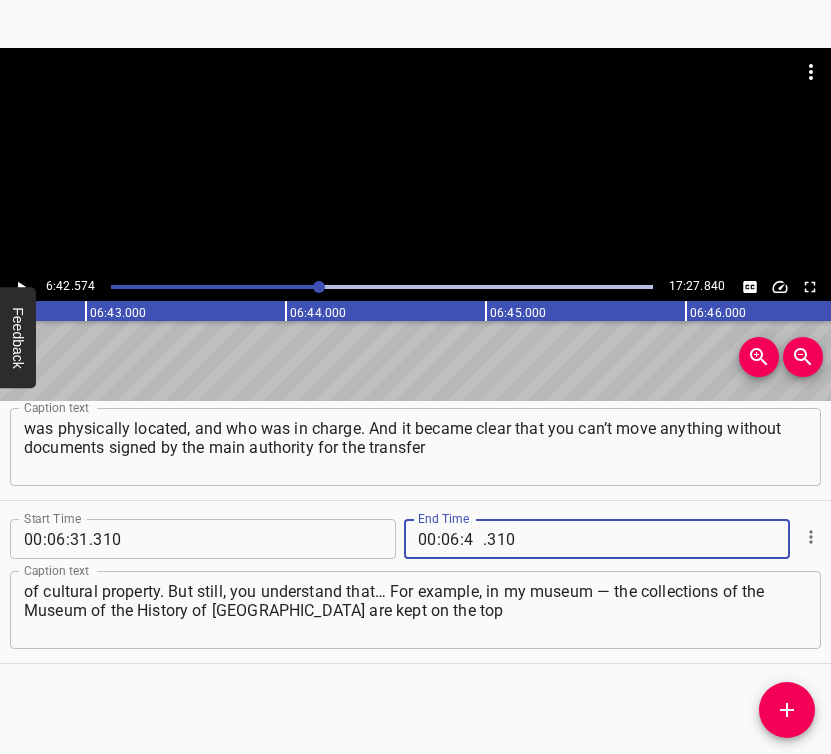 type on "42" 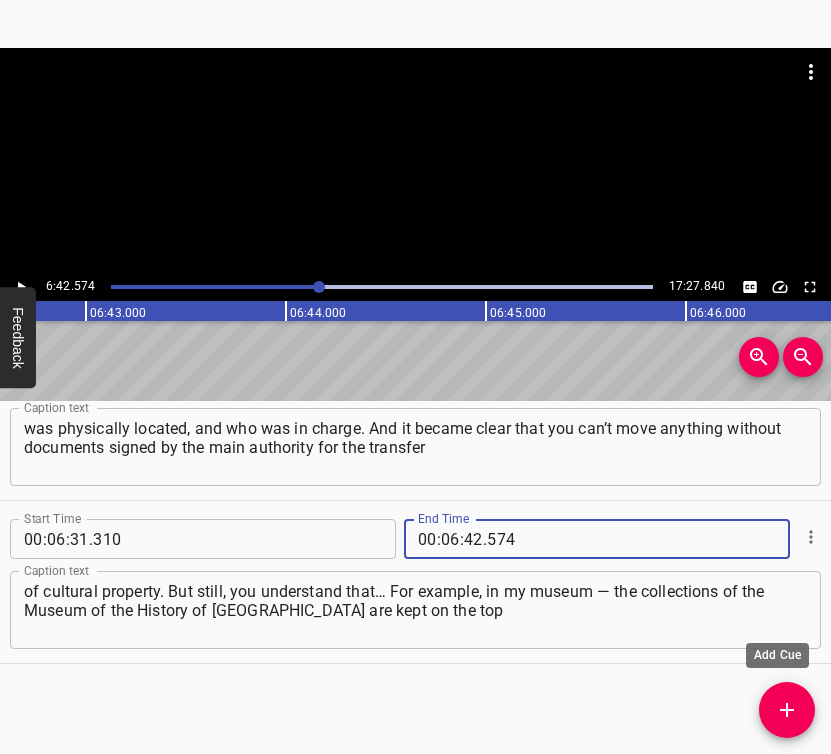 type on "574" 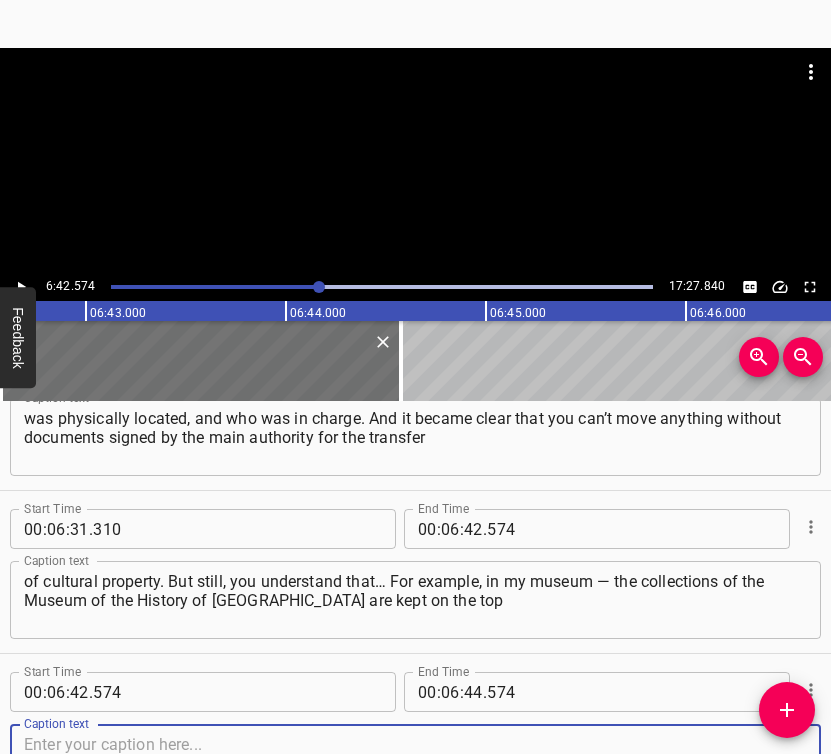 scroll, scrollTop: 5120, scrollLeft: 0, axis: vertical 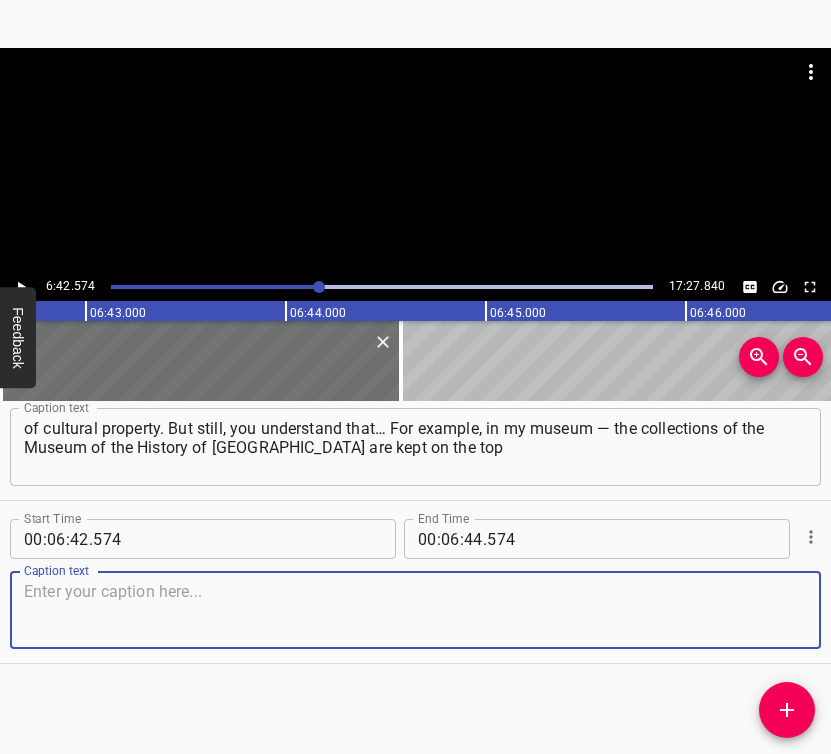 click at bounding box center (415, 610) 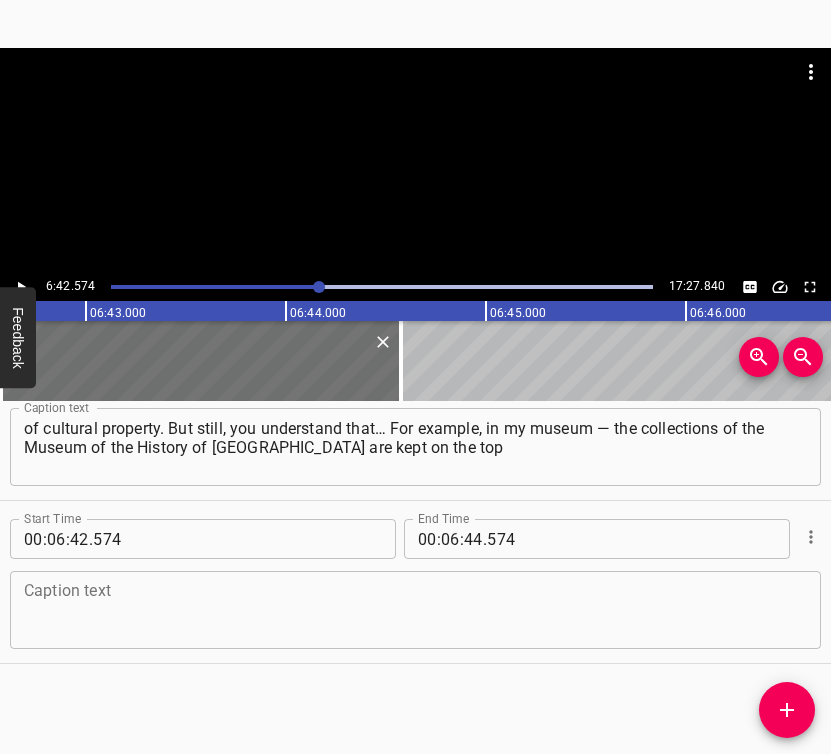click at bounding box center (415, 610) 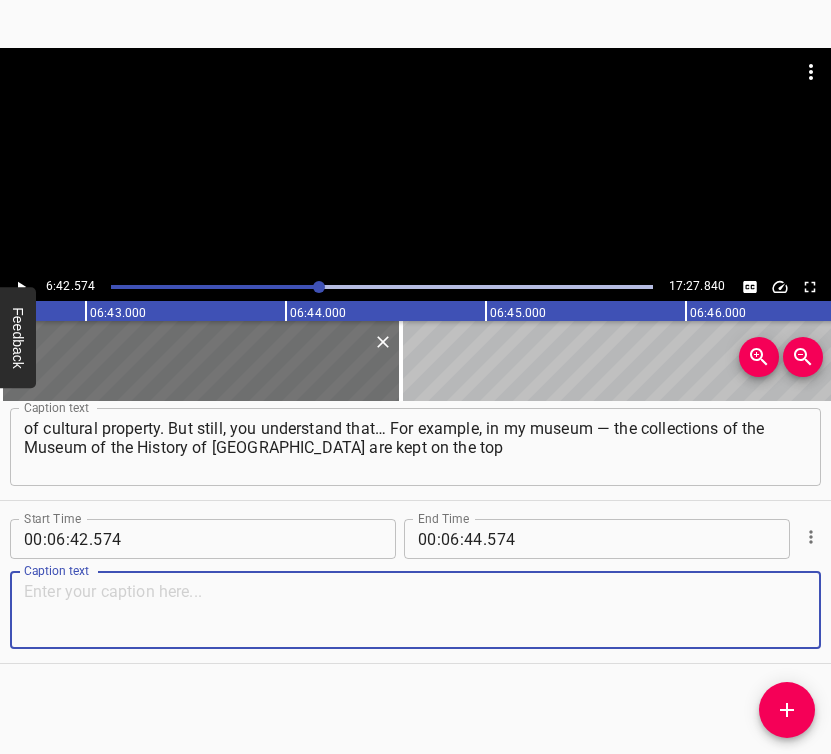 paste on "two floors of the Ukrainian House, and the whole country knows this. The whole country knows. And when that missile hit… You remember the strike," 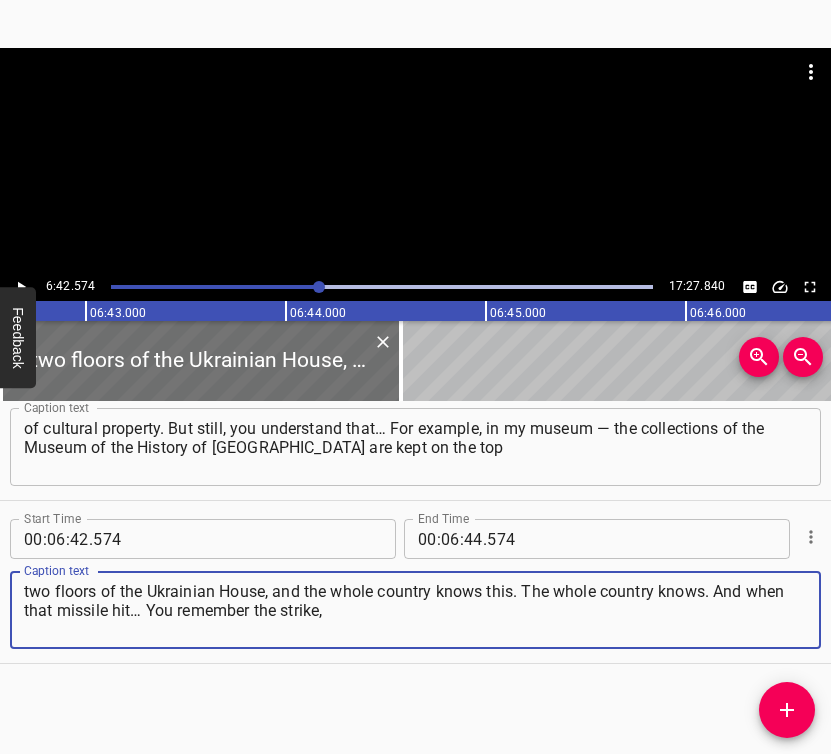 type on "two floors of the Ukrainian House, and the whole country knows this. The whole country knows. And when that missile hit… You remember the strike," 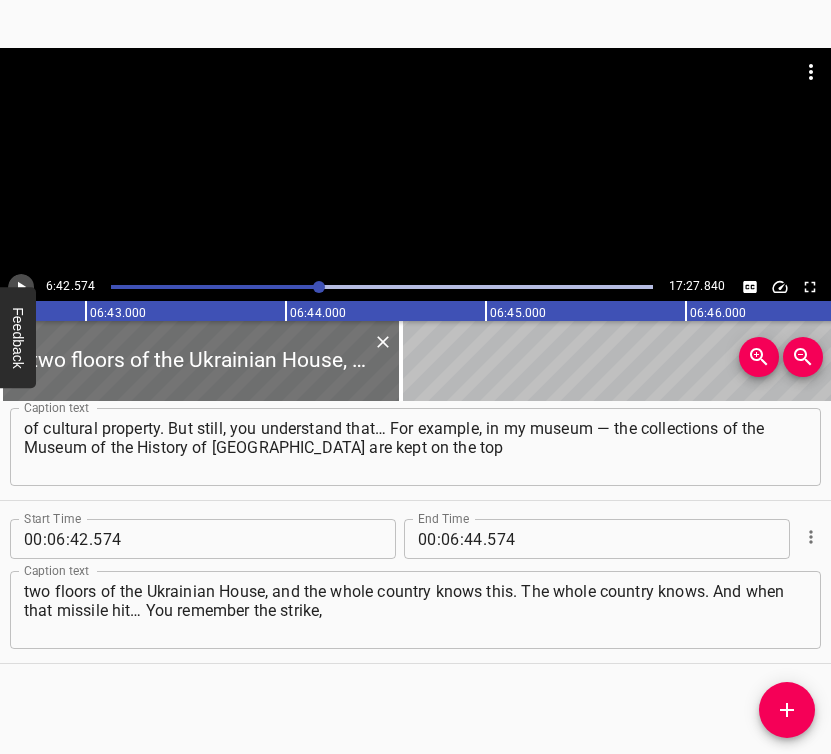 click at bounding box center (21, 287) 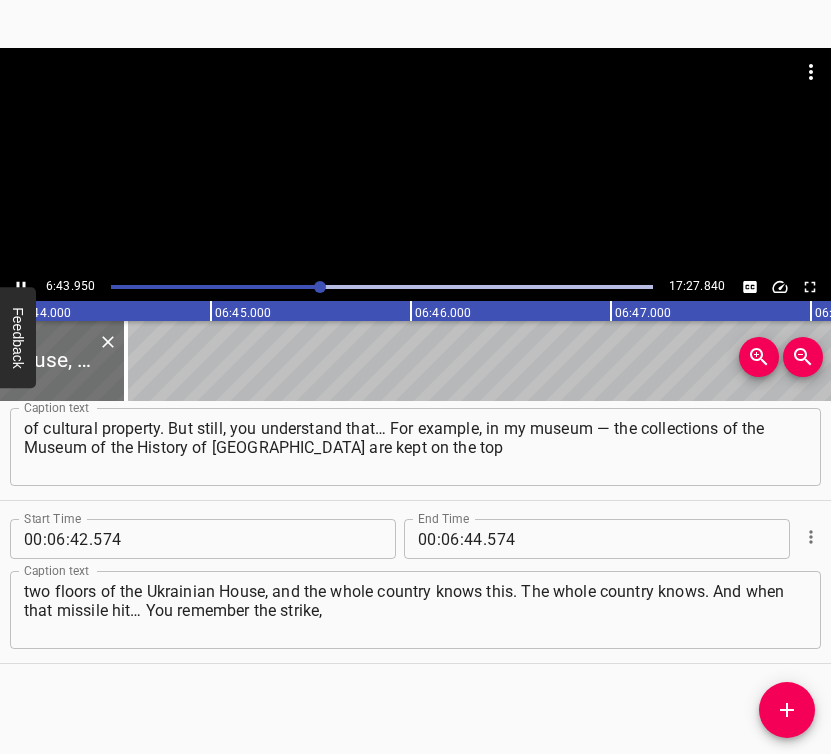scroll, scrollTop: 0, scrollLeft: 80843, axis: horizontal 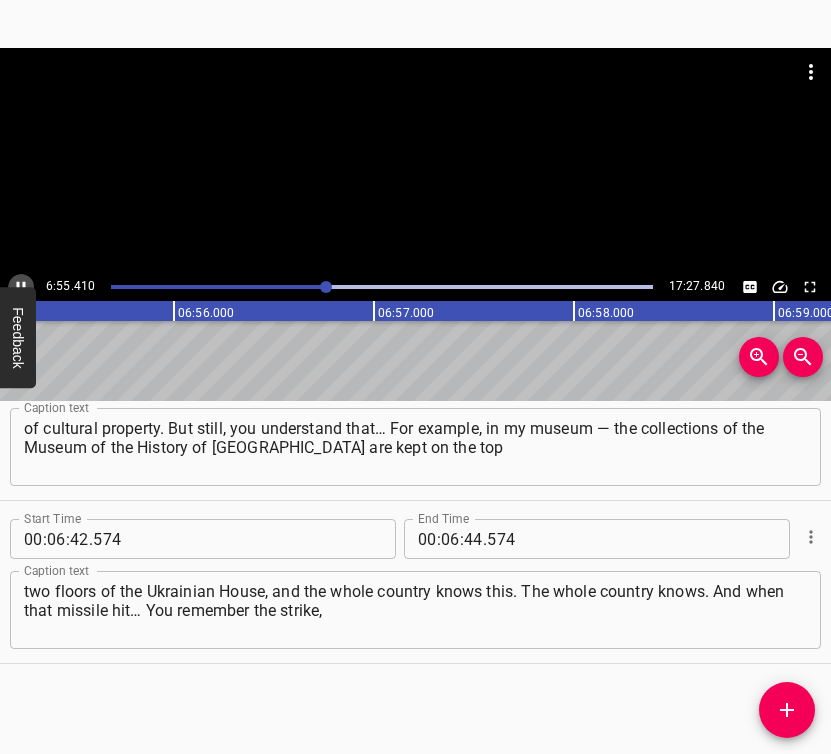 click 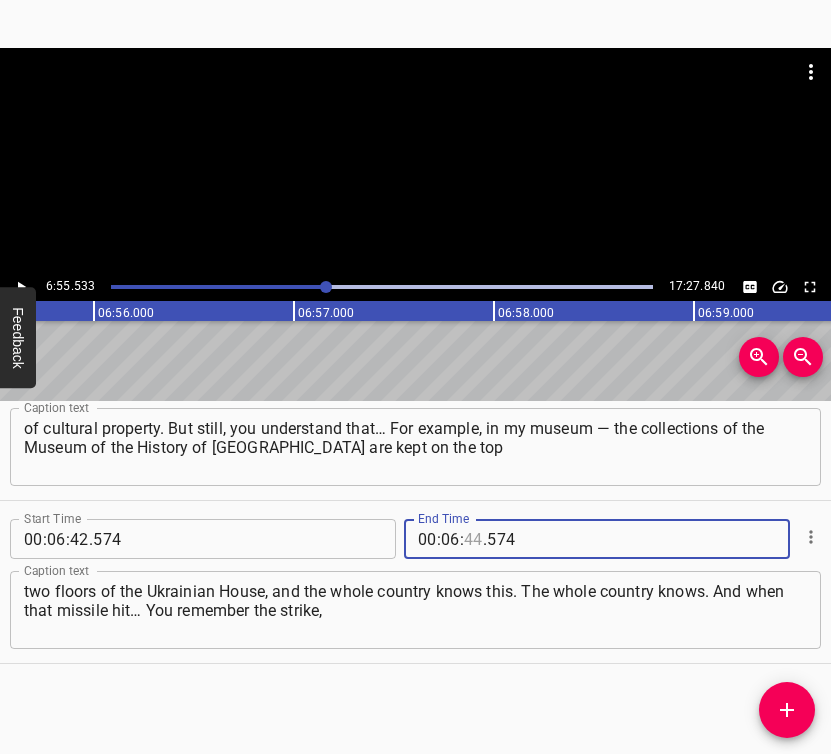click at bounding box center [473, 539] 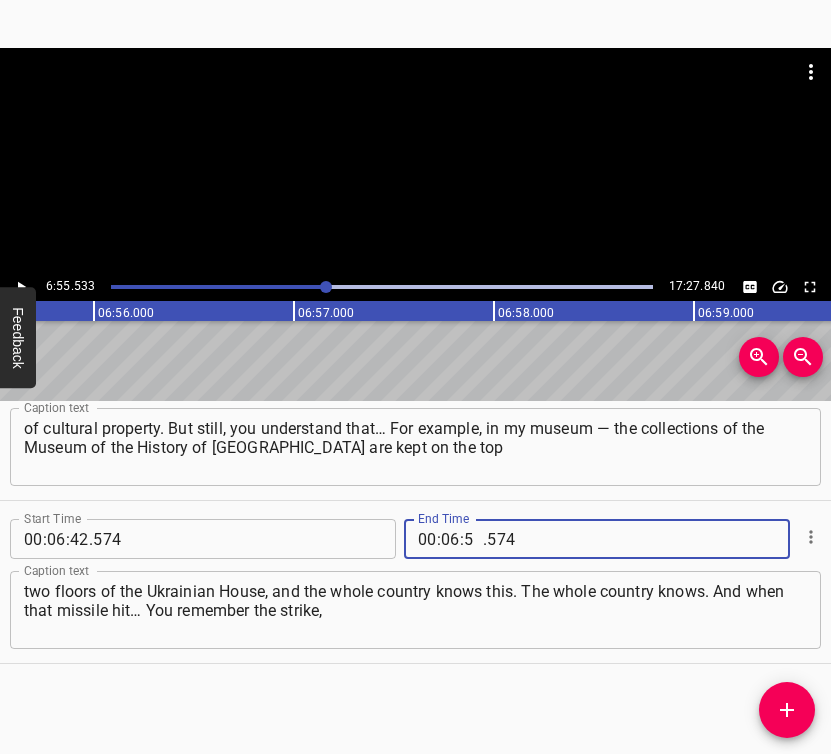 type on "55" 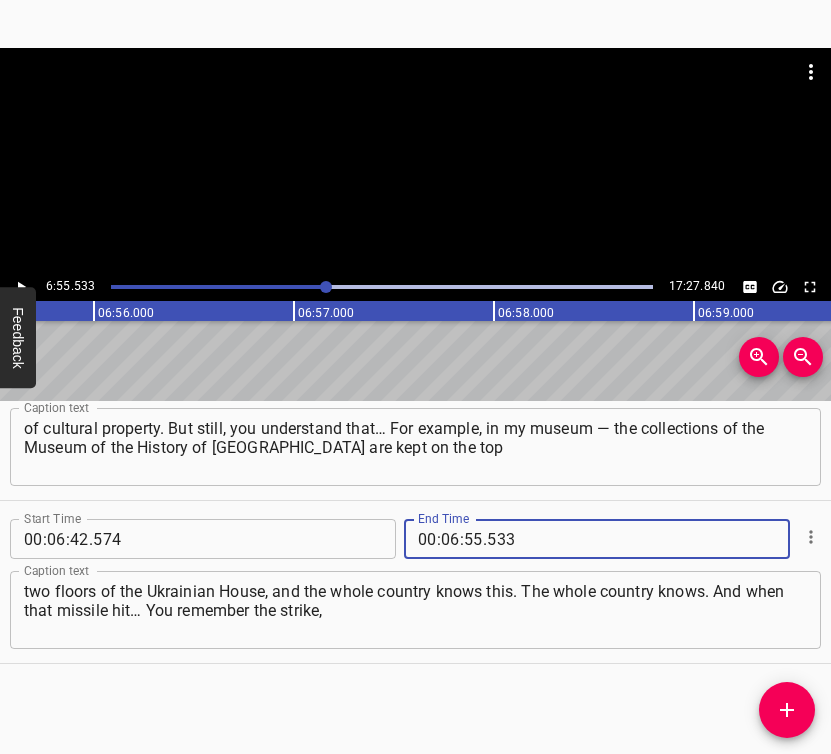 type on "533" 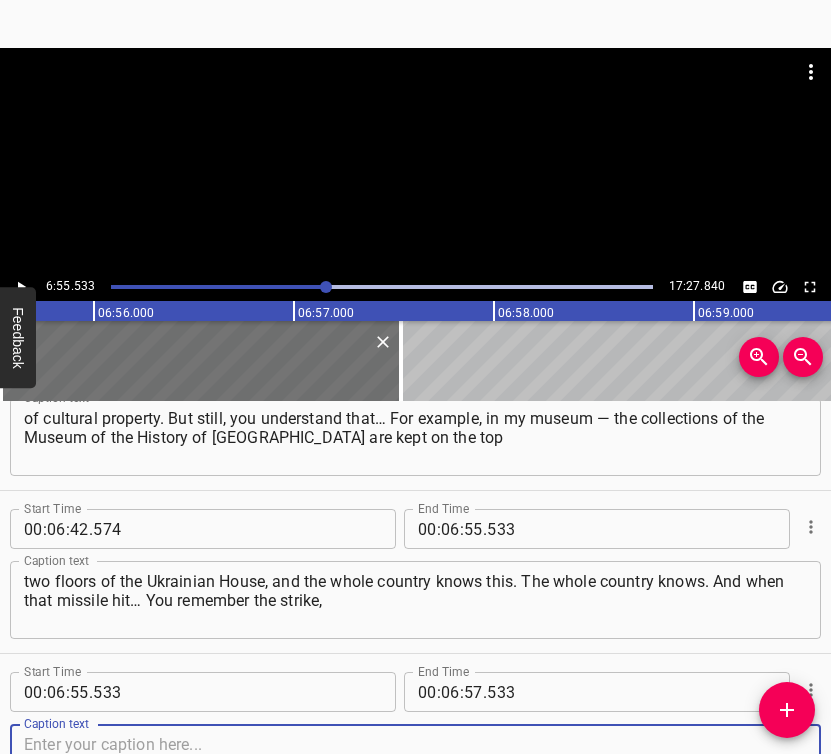 scroll, scrollTop: 5283, scrollLeft: 0, axis: vertical 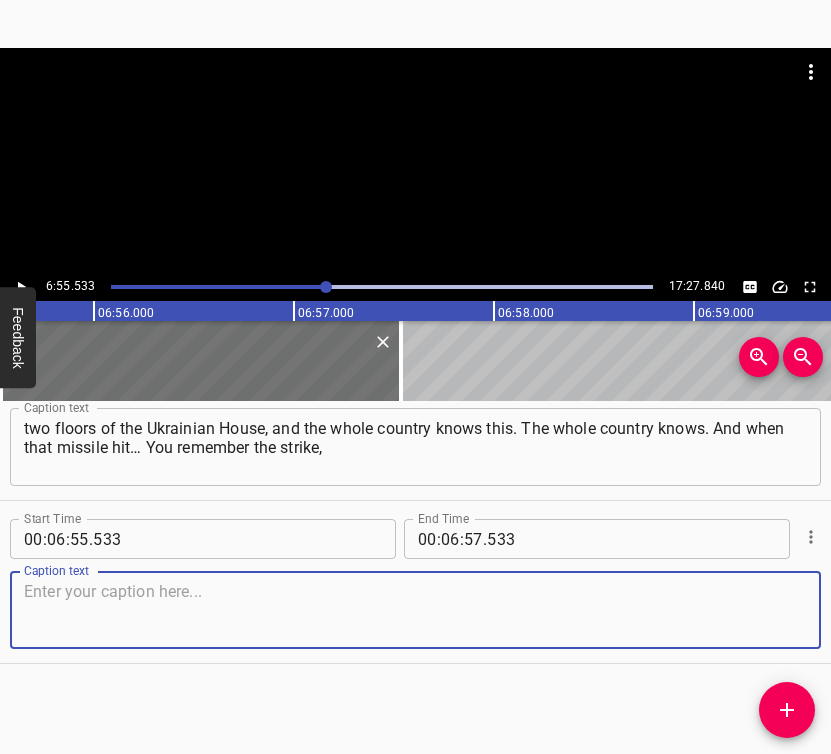 click at bounding box center [415, 610] 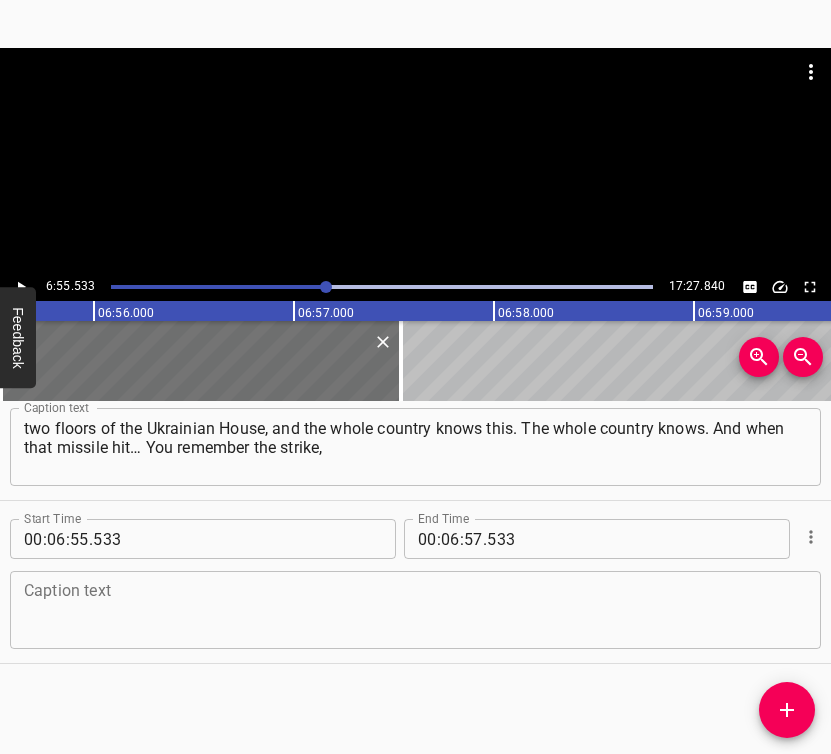 click at bounding box center [415, 610] 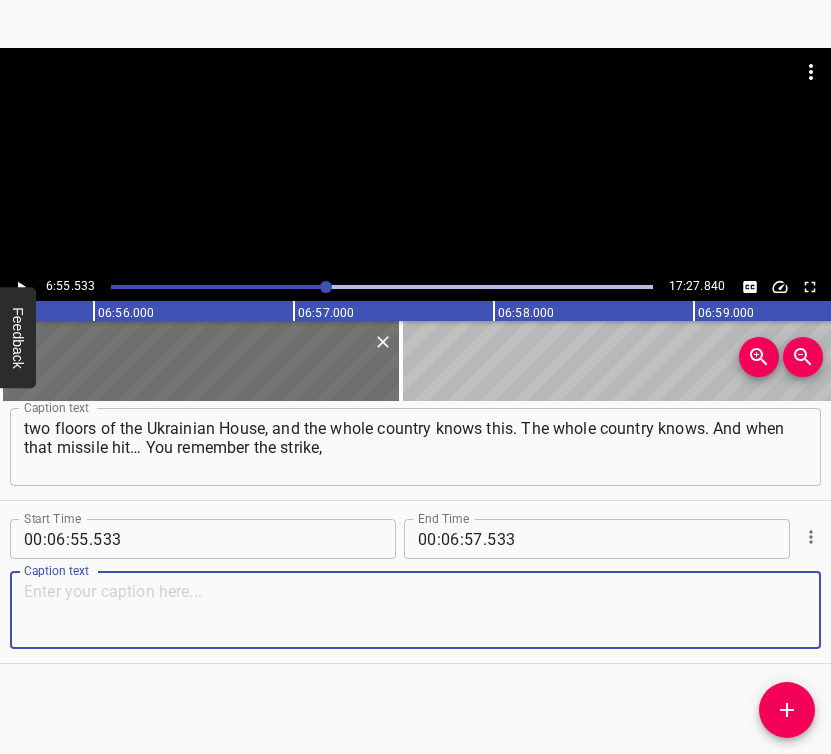 paste on "when it landed right nearby, by the pedestrian bridge, and completely shattered all the windows in the upper part of the [GEOGRAPHIC_DATA]? That’s an incredibly" 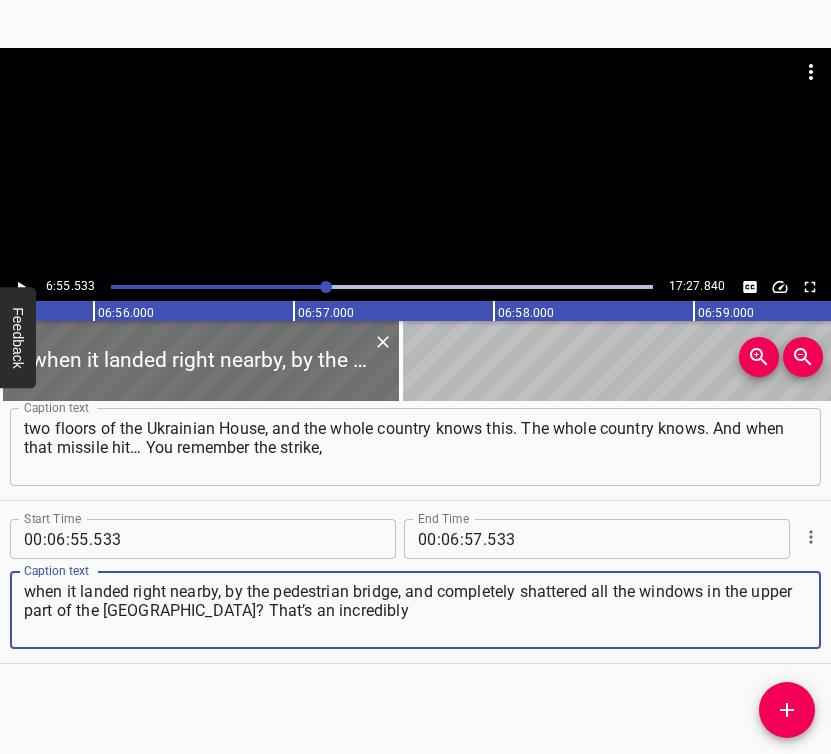 type on "when it landed right nearby, by the pedestrian bridge, and completely shattered all the windows in the upper part of the [GEOGRAPHIC_DATA]? That’s an incredibly" 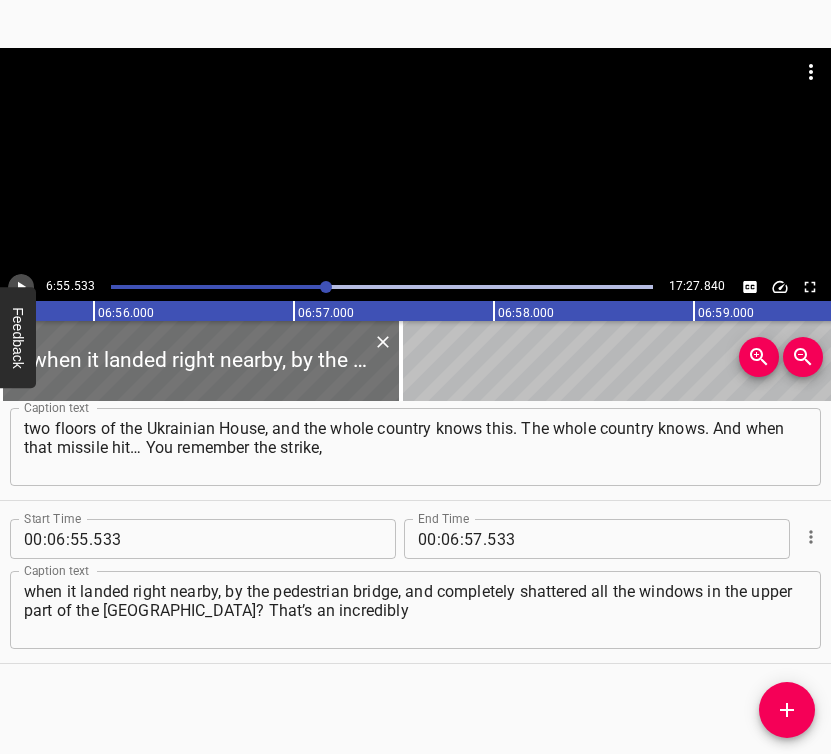 click 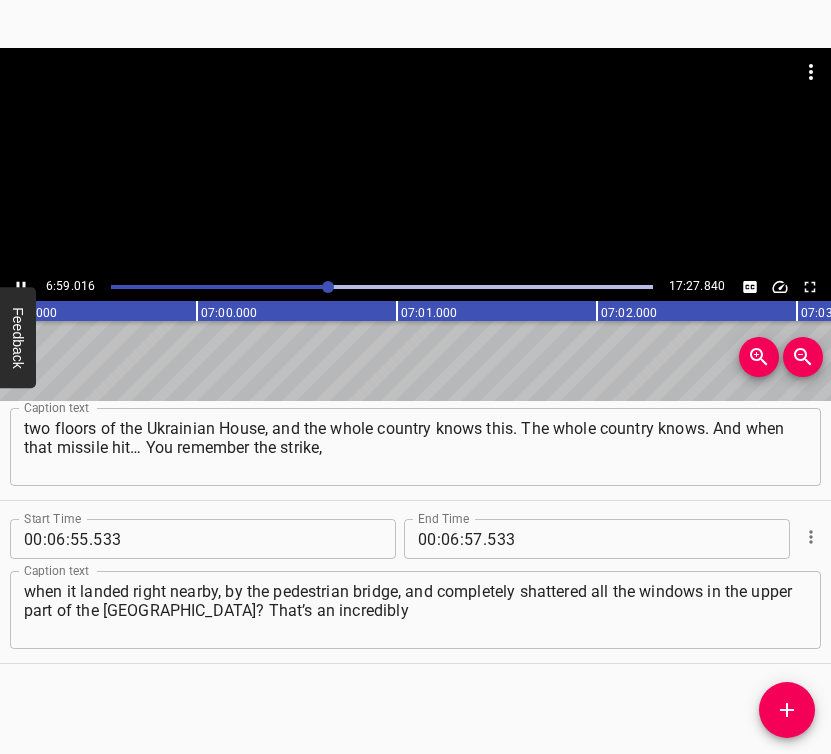 scroll, scrollTop: 0, scrollLeft: 83856, axis: horizontal 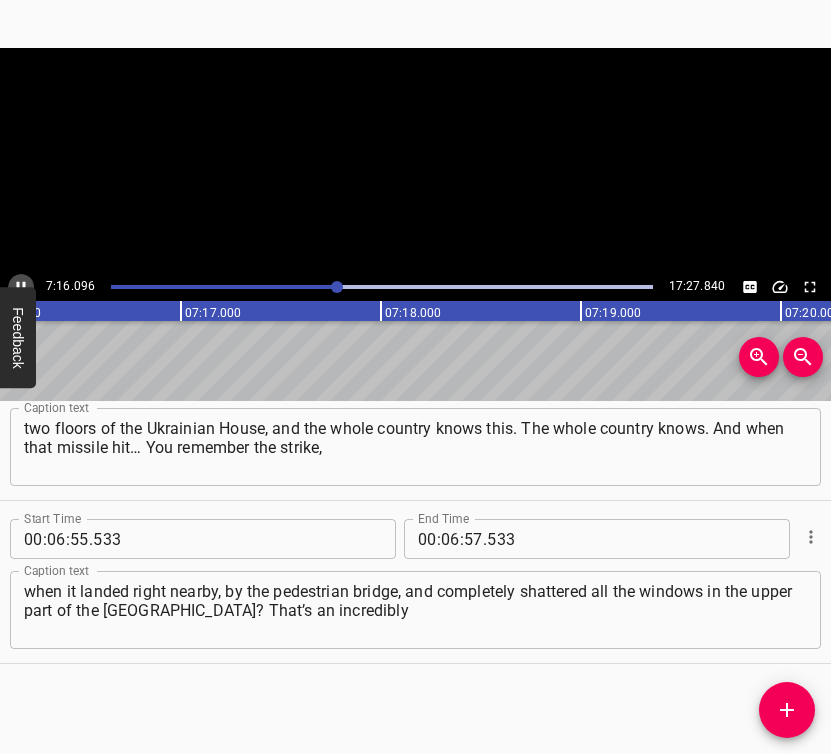 click at bounding box center (21, 287) 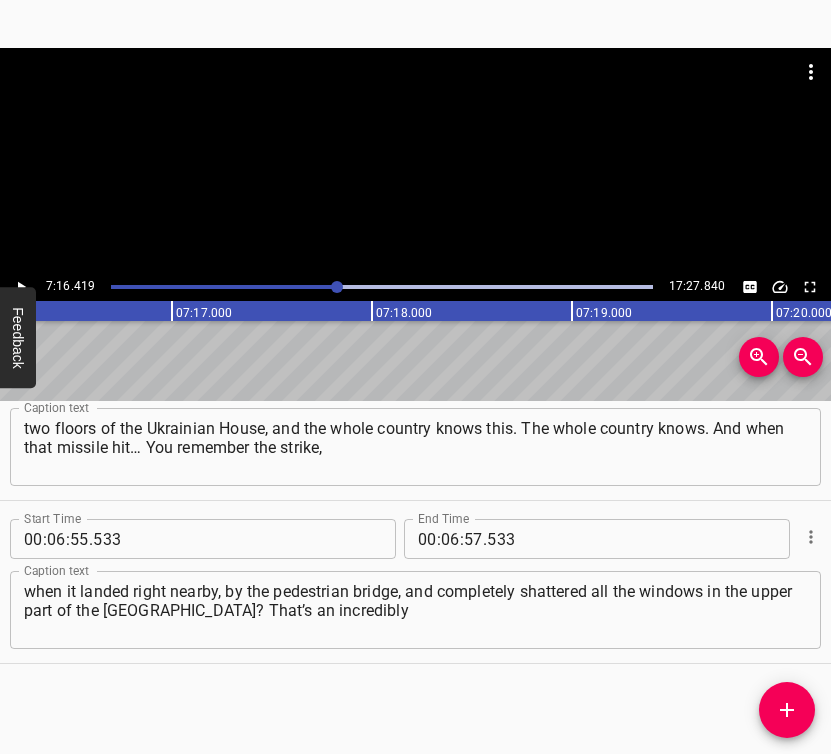 scroll, scrollTop: 0, scrollLeft: 87283, axis: horizontal 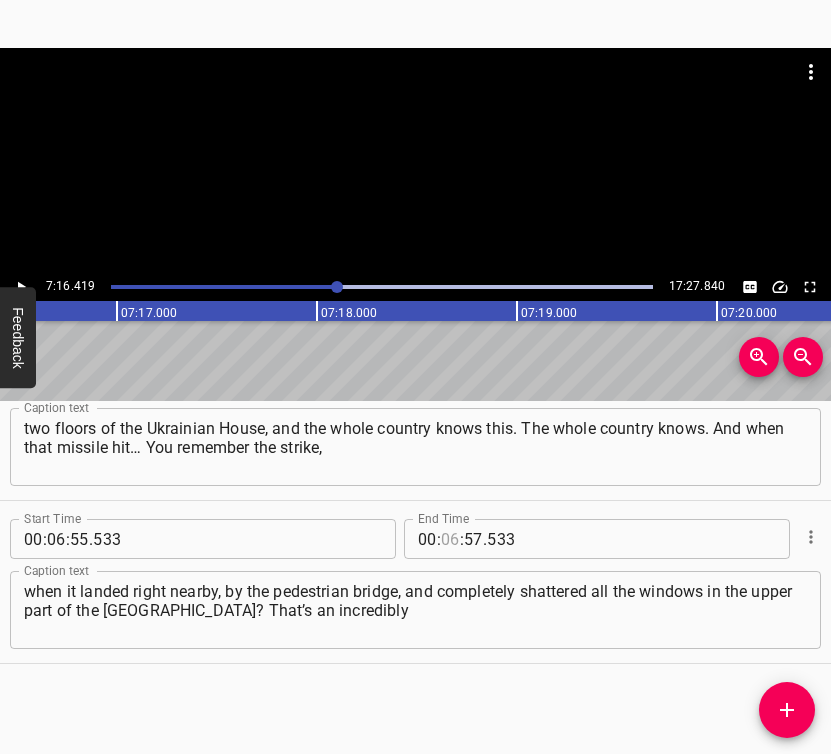 click at bounding box center (450, 539) 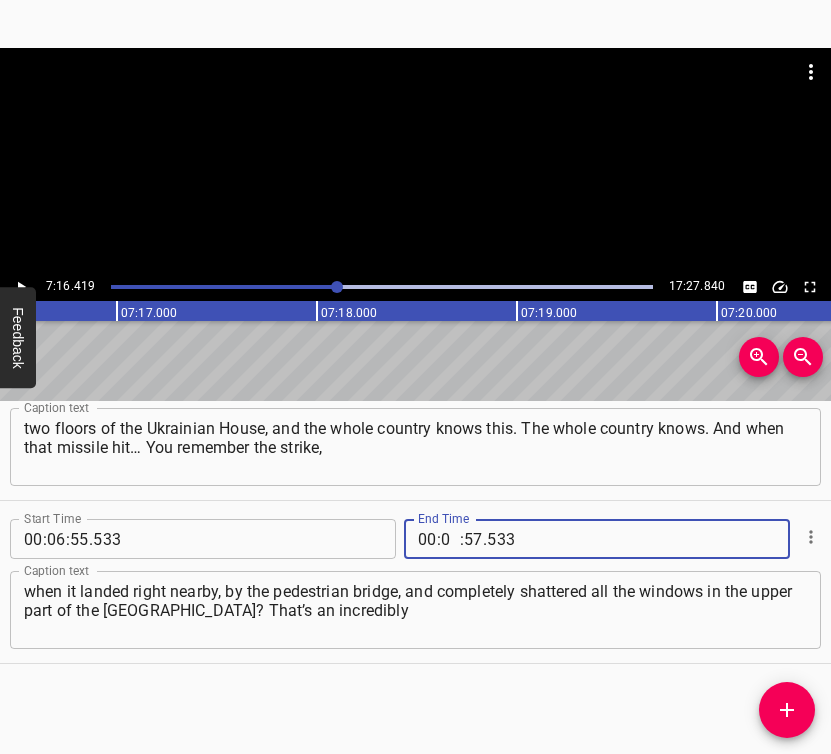 type on "07" 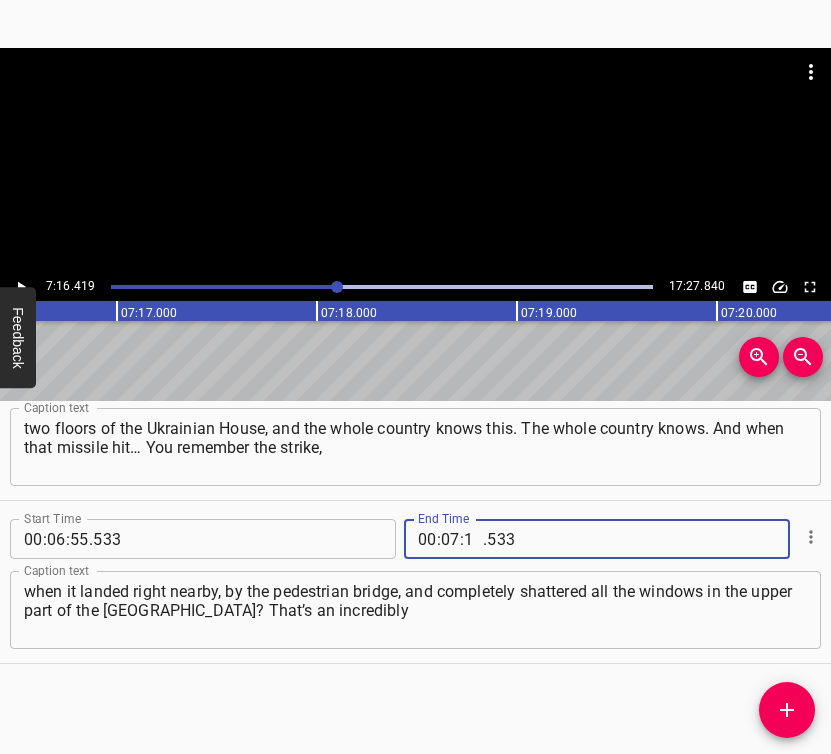 type on "16" 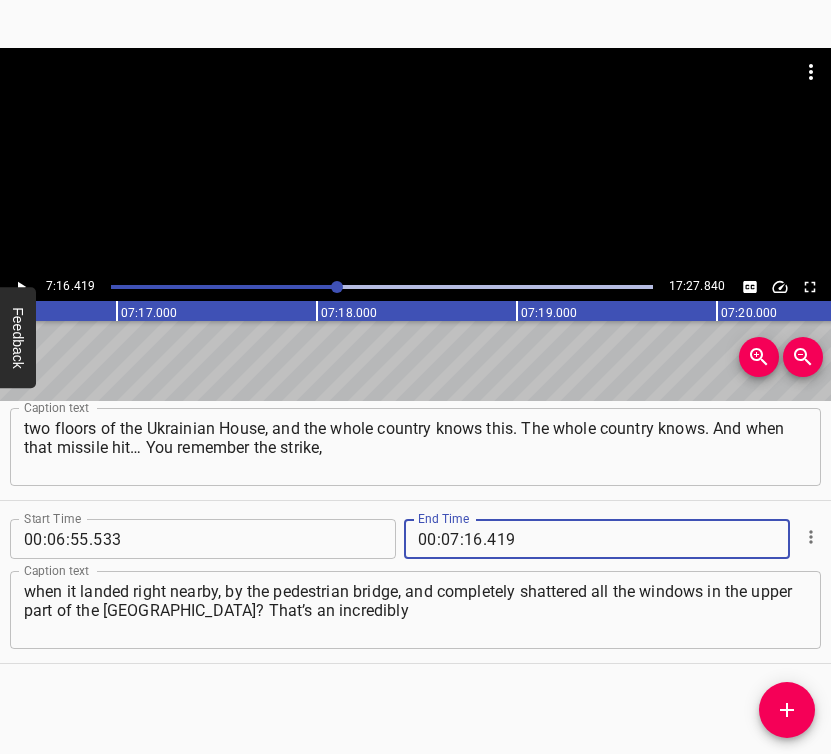 type on "419" 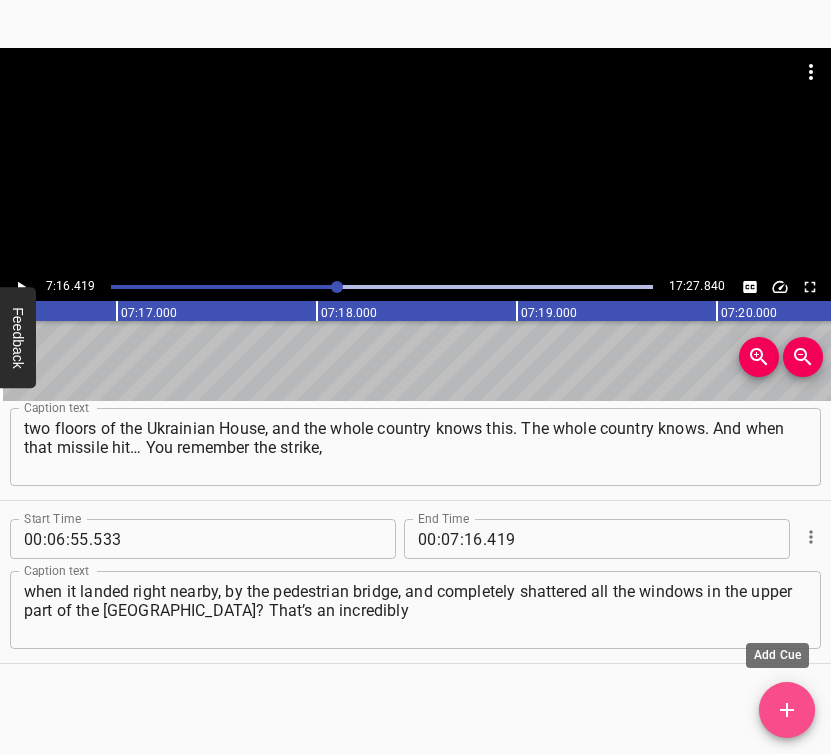 click 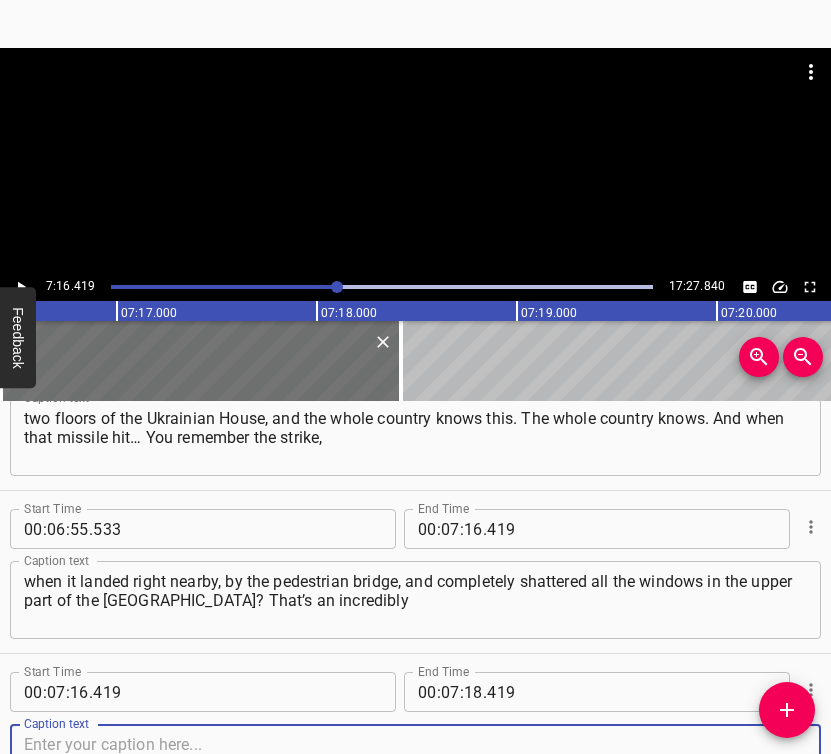 scroll, scrollTop: 5446, scrollLeft: 0, axis: vertical 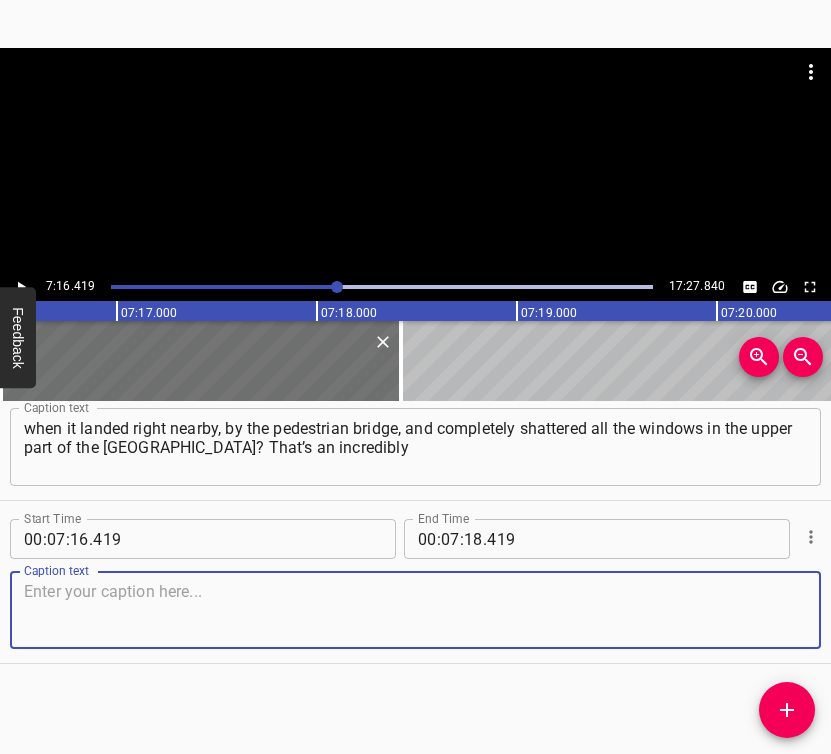 click at bounding box center (415, 610) 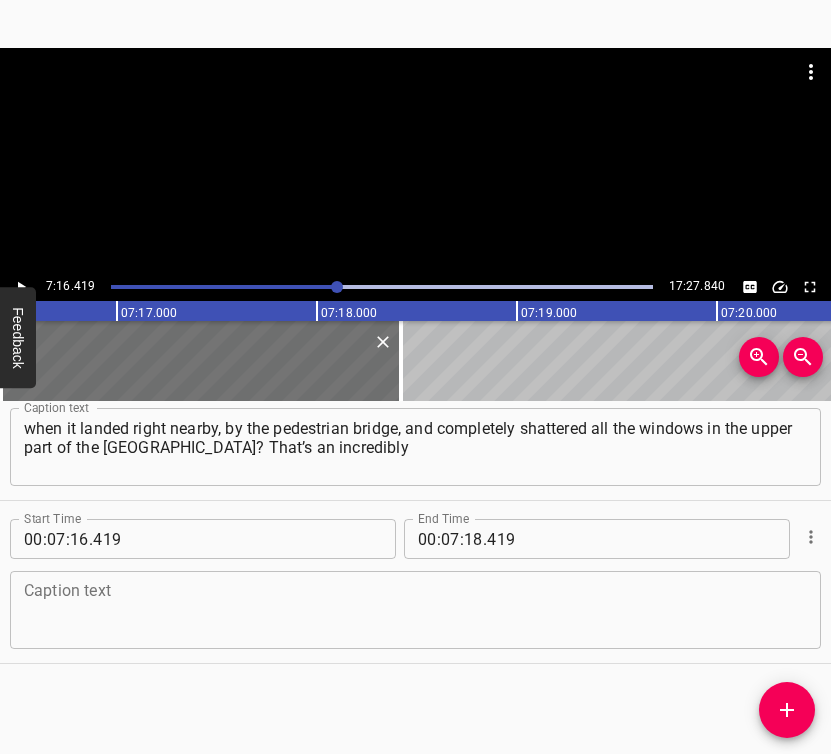 click at bounding box center (415, 610) 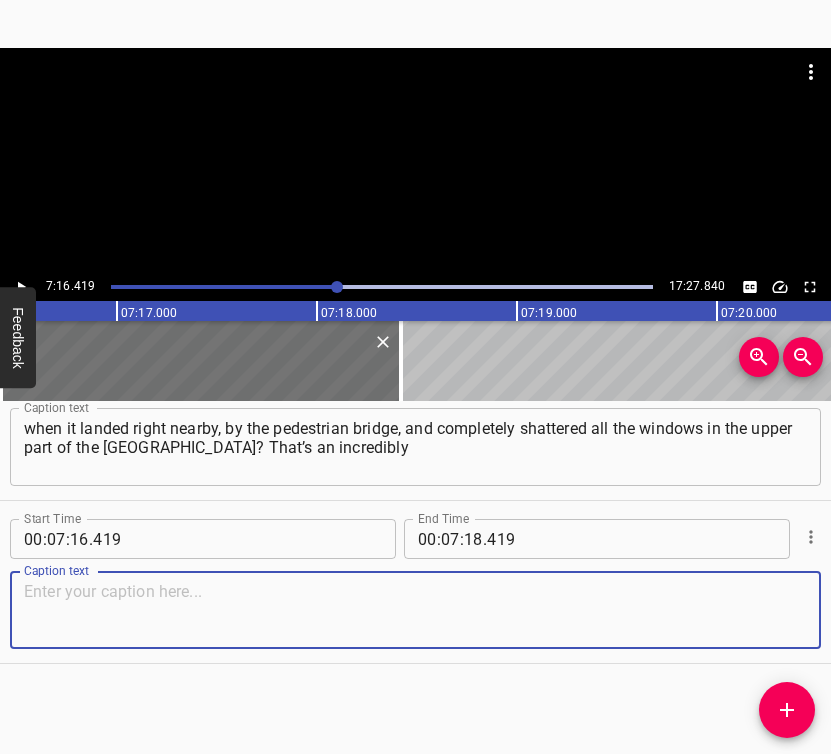 paste on "serious issue — and at the same time, I had absolutely no… We had anticipated this could happen. So I said I would use the collections." 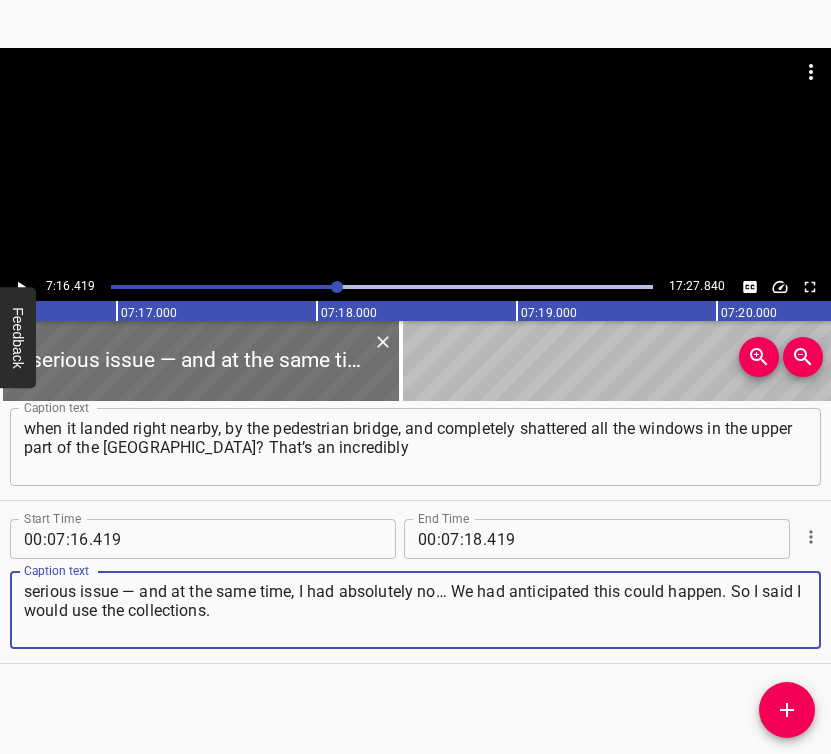 type on "serious issue — and at the same time, I had absolutely no… We had anticipated this could happen. So I said I would use the collections." 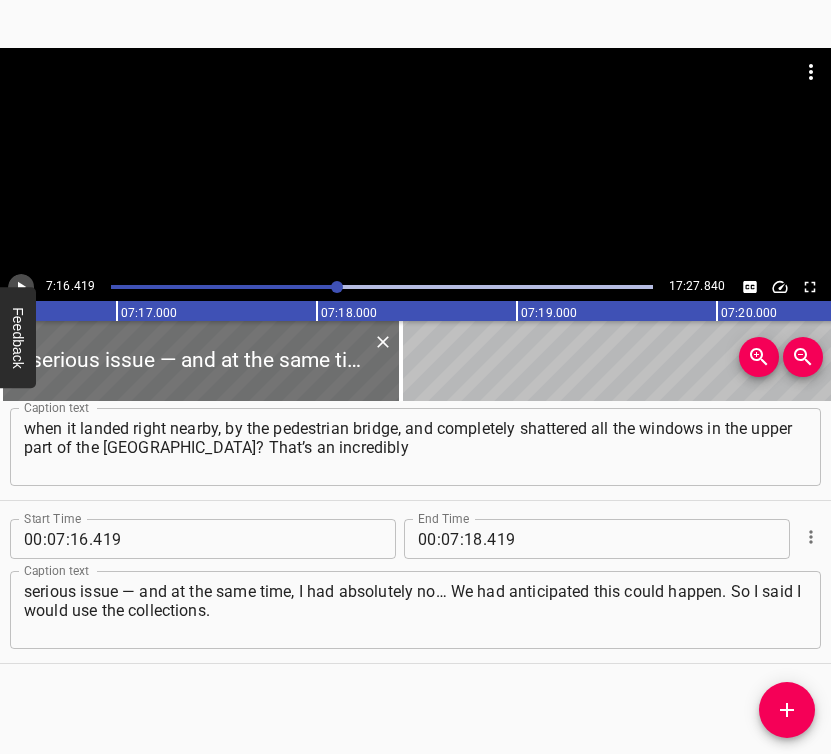 click at bounding box center (21, 287) 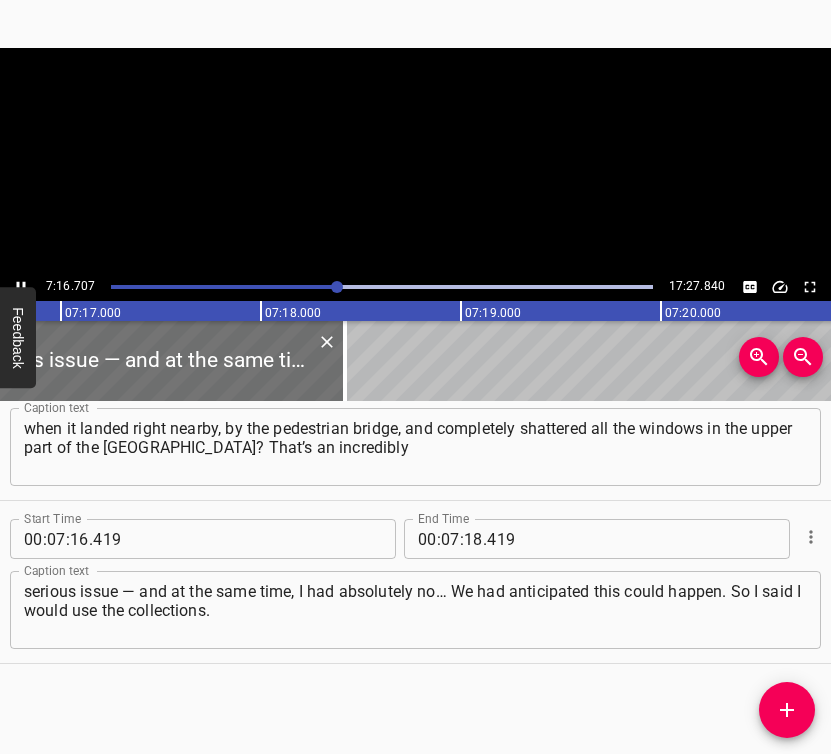 scroll, scrollTop: 0, scrollLeft: 87393, axis: horizontal 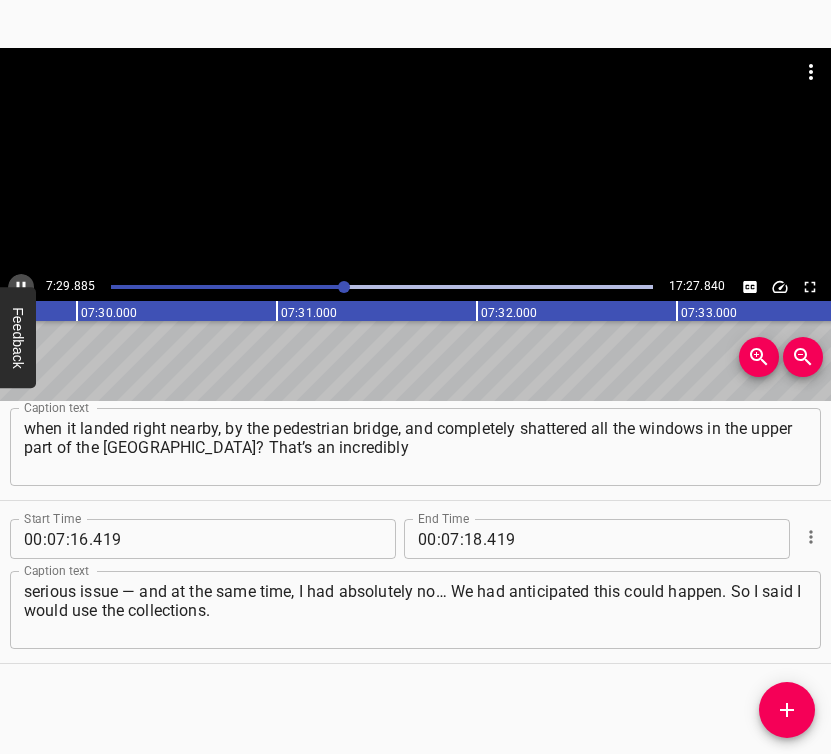 click 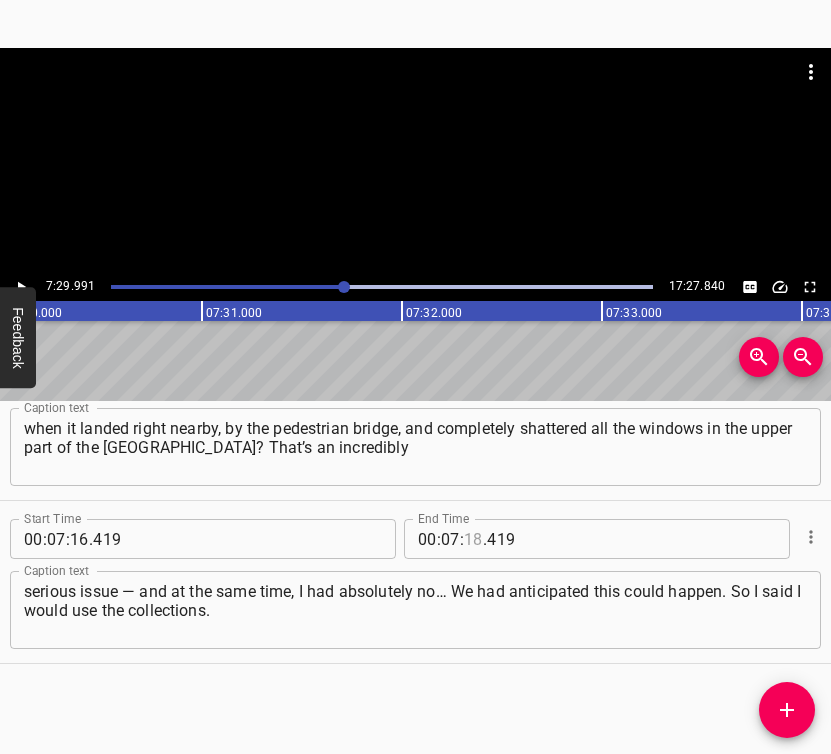 click at bounding box center [473, 539] 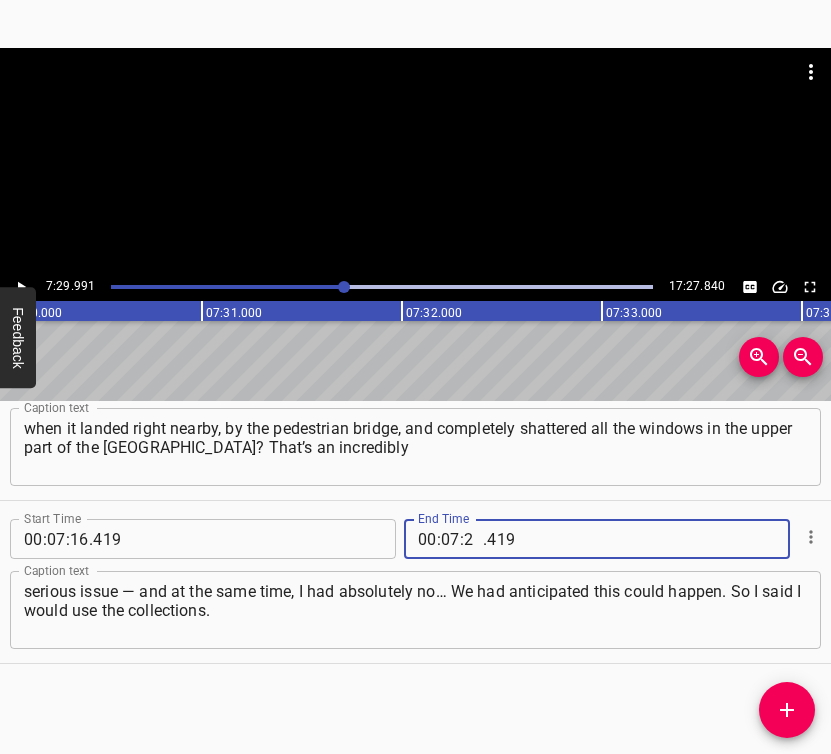 type on "29" 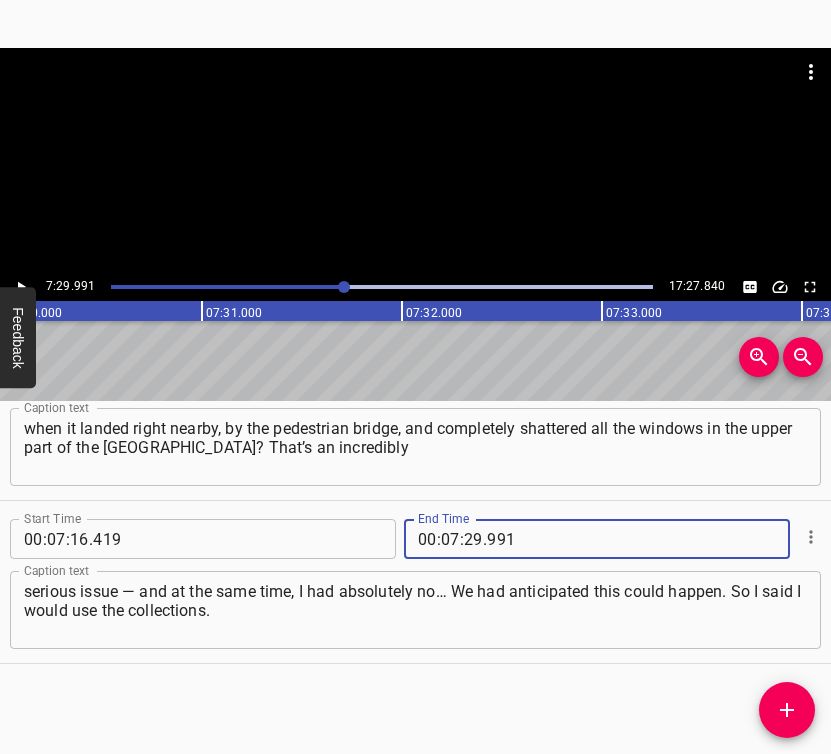 type on "991" 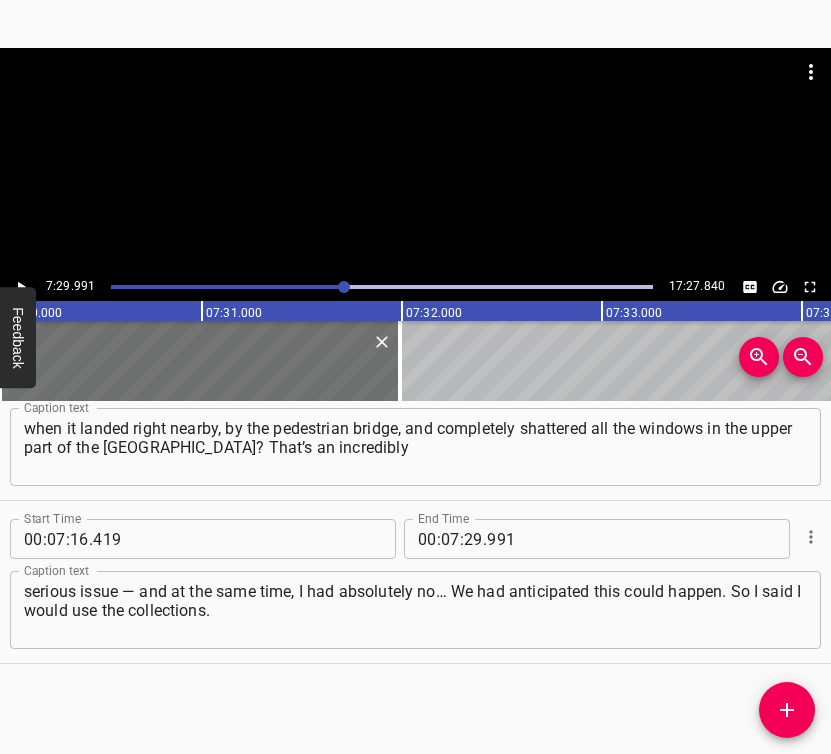 scroll, scrollTop: 5456, scrollLeft: 0, axis: vertical 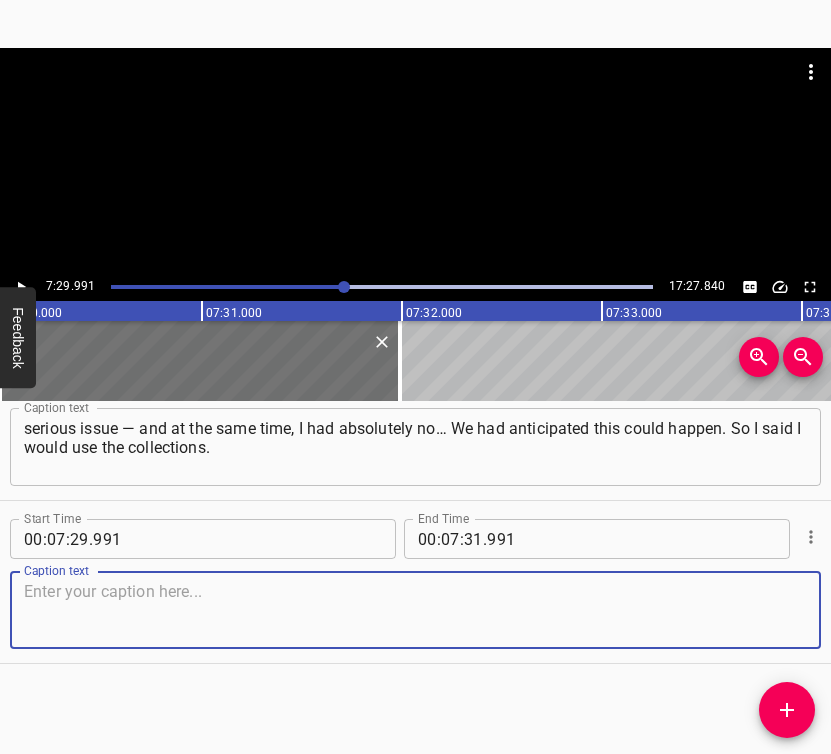 click at bounding box center [415, 610] 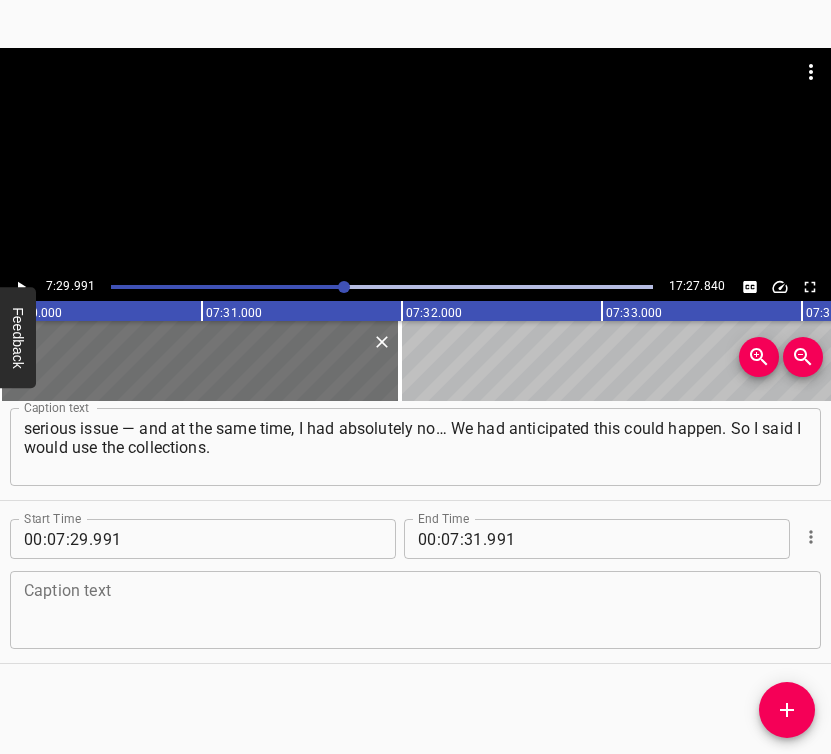 click at bounding box center [415, 610] 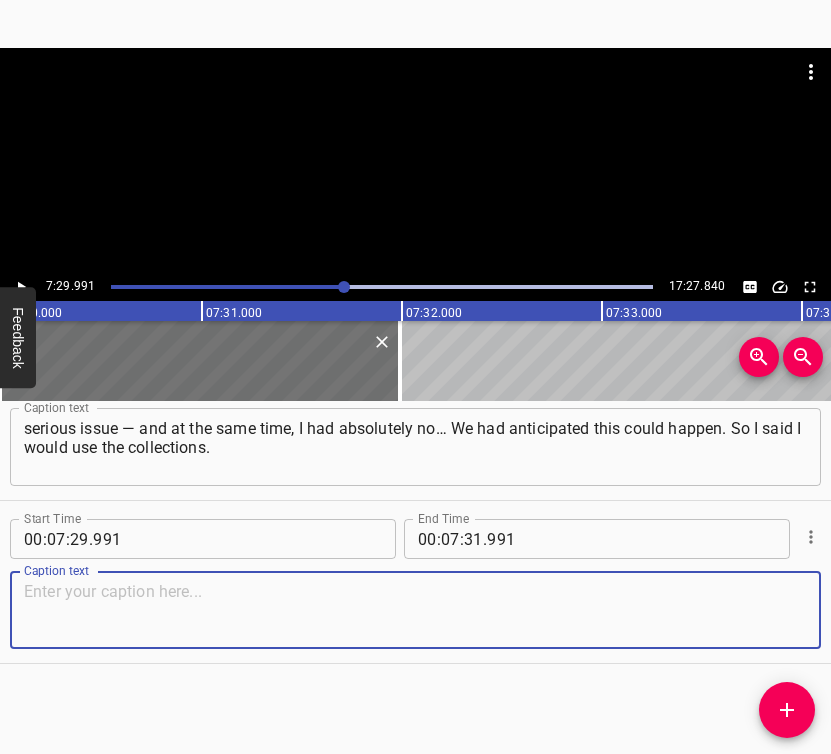 paste on "I started working with them, I started showing them to people, I began opening them up. I’m not afraid. I mean, if a missile hits, it’ll hit here —" 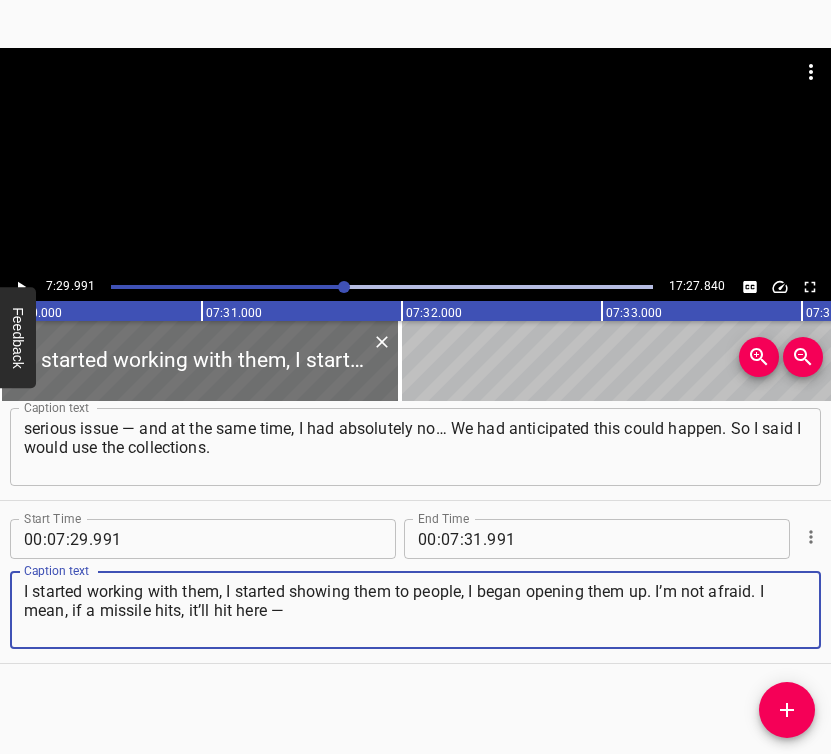 type on "I started working with them, I started showing them to people, I began opening them up. I’m not afraid. I mean, if a missile hits, it’ll hit here —" 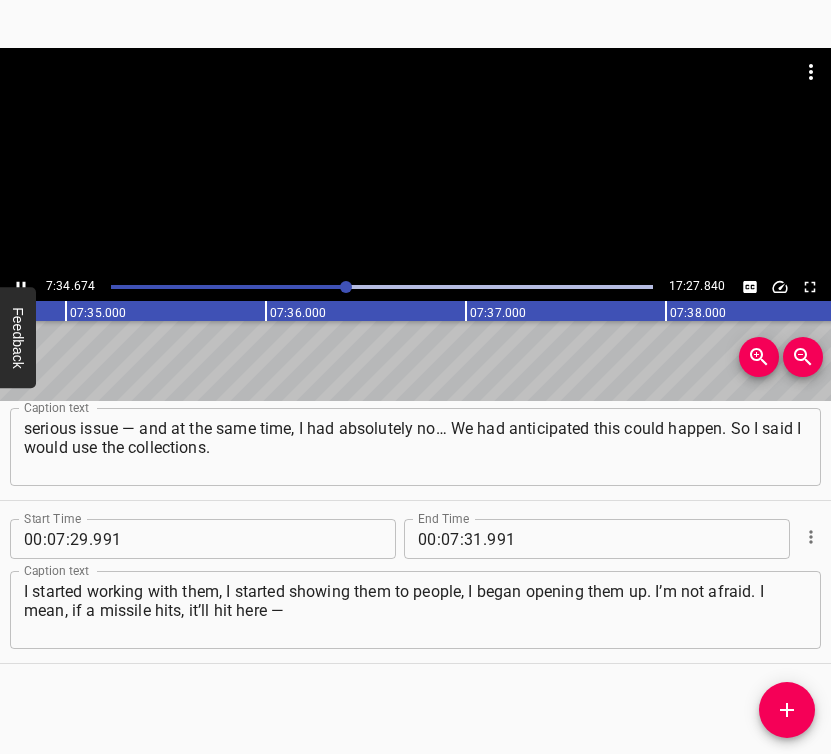 scroll, scrollTop: 0, scrollLeft: 90988, axis: horizontal 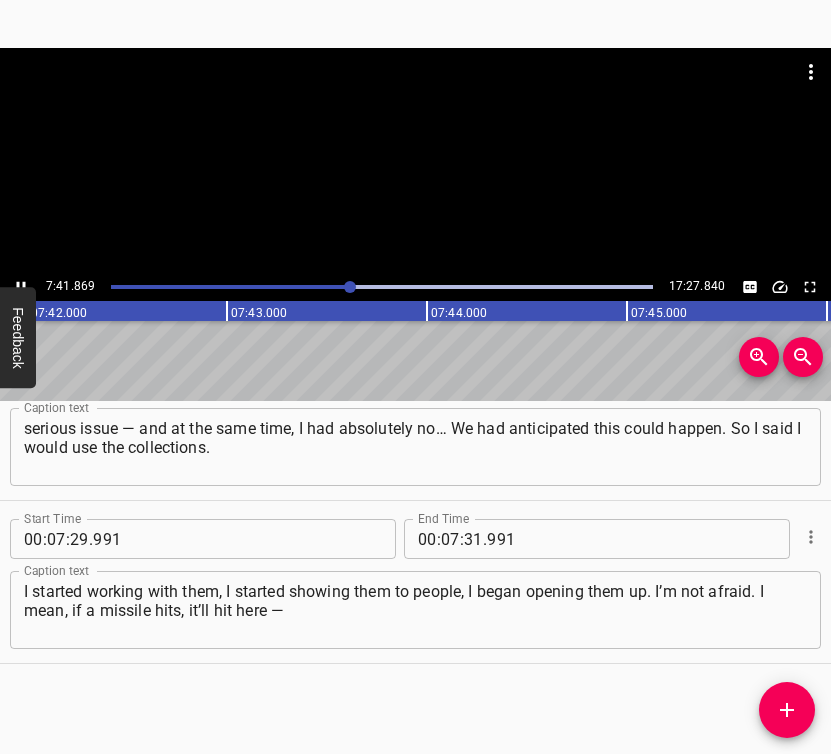 click at bounding box center [21, 287] 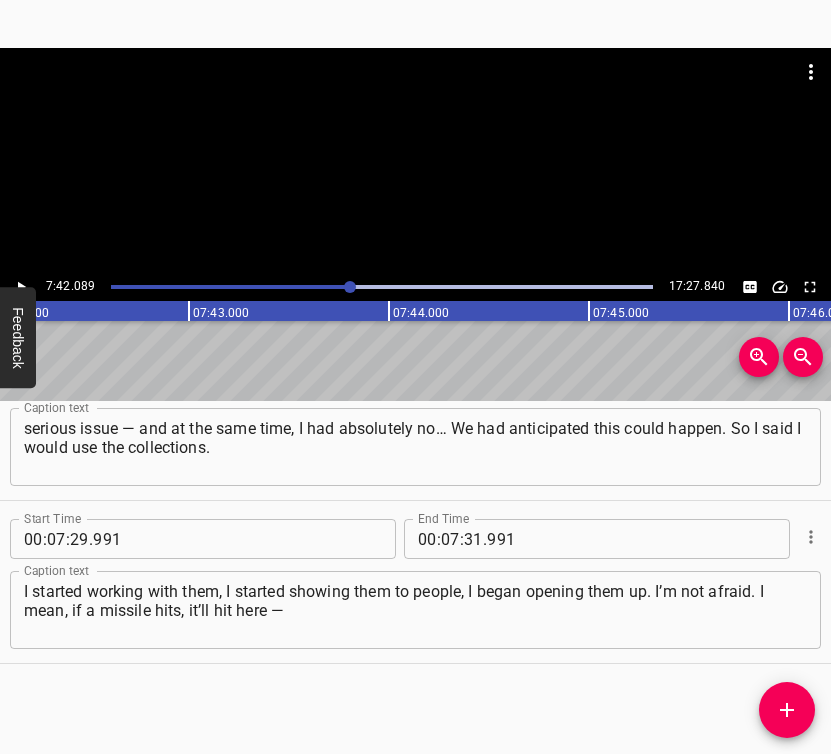 scroll, scrollTop: 0, scrollLeft: 92417, axis: horizontal 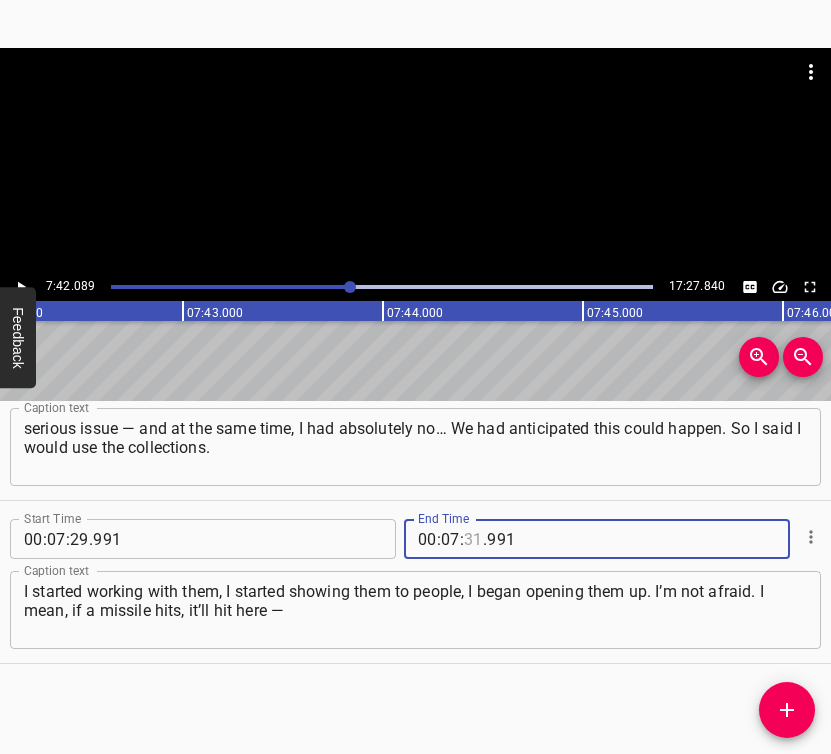 click at bounding box center (473, 539) 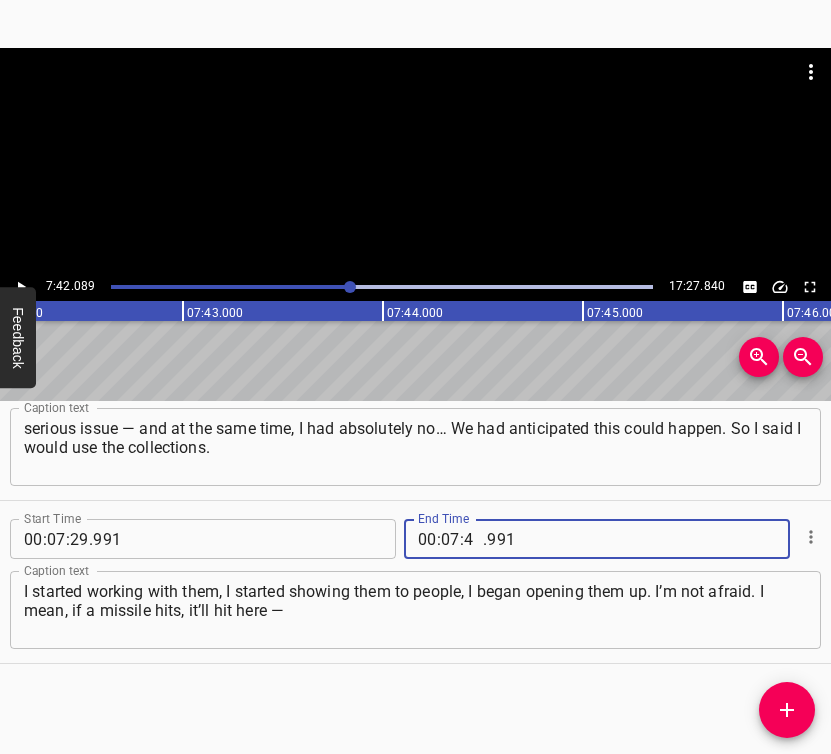 type on "42" 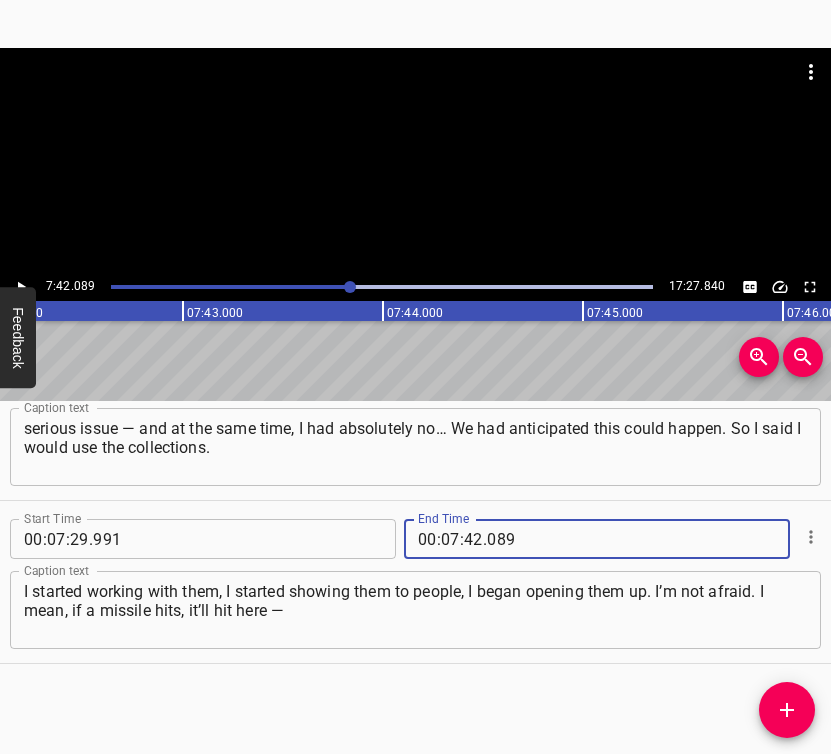 type on "089" 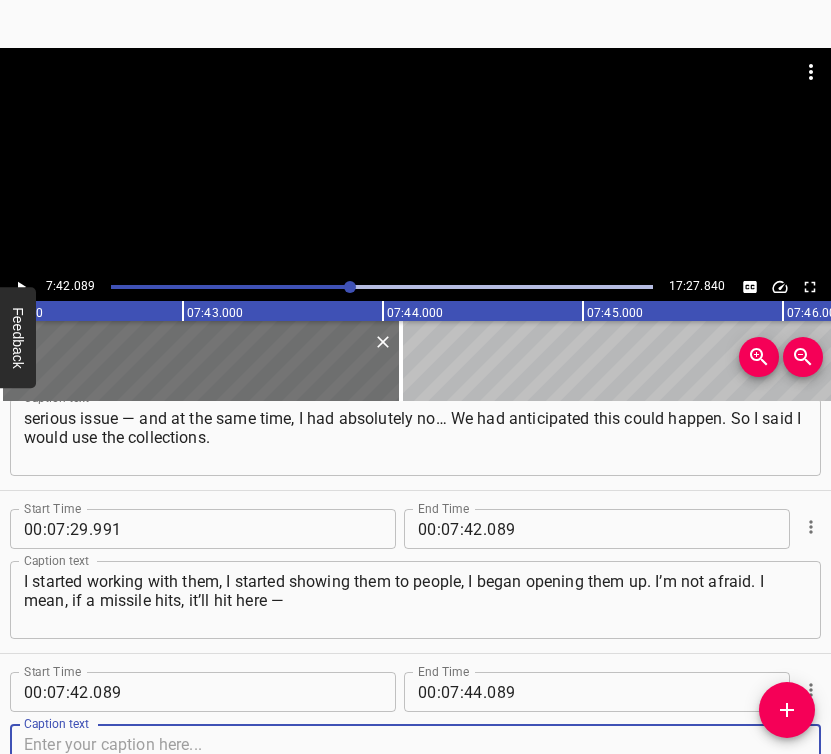 scroll, scrollTop: 5772, scrollLeft: 0, axis: vertical 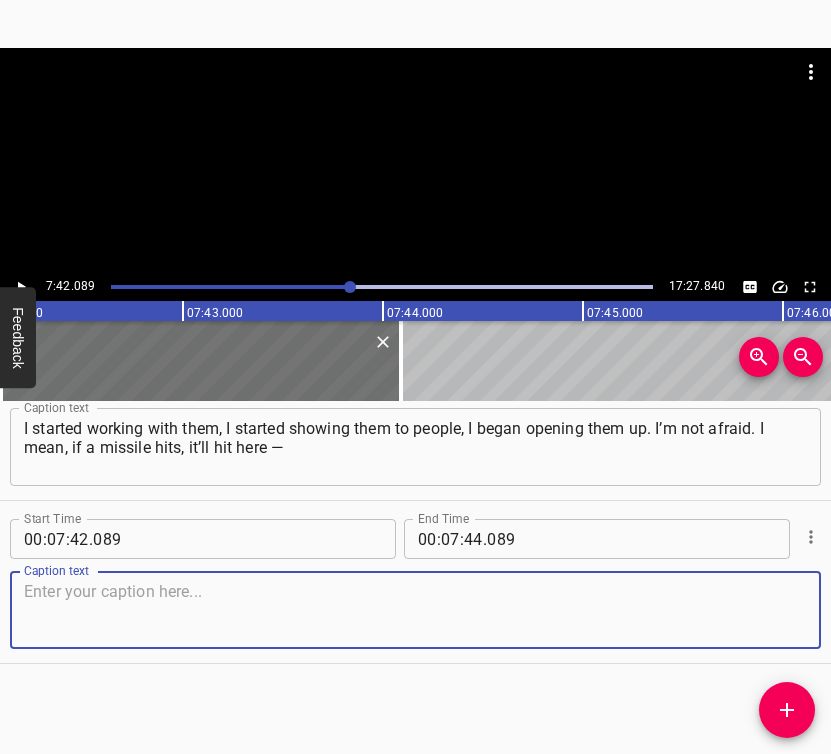 click at bounding box center [415, 610] 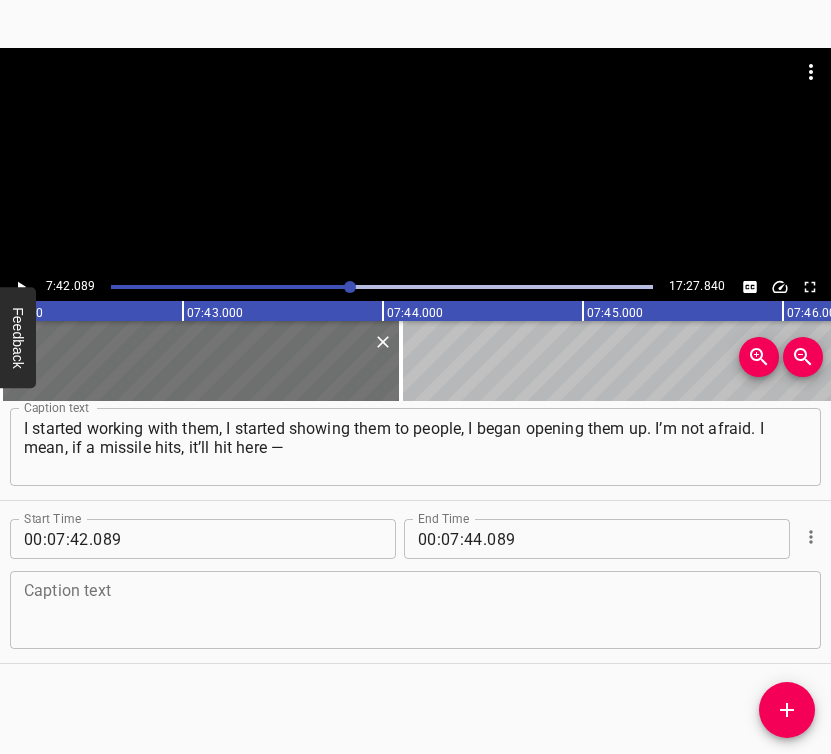 click at bounding box center [415, 610] 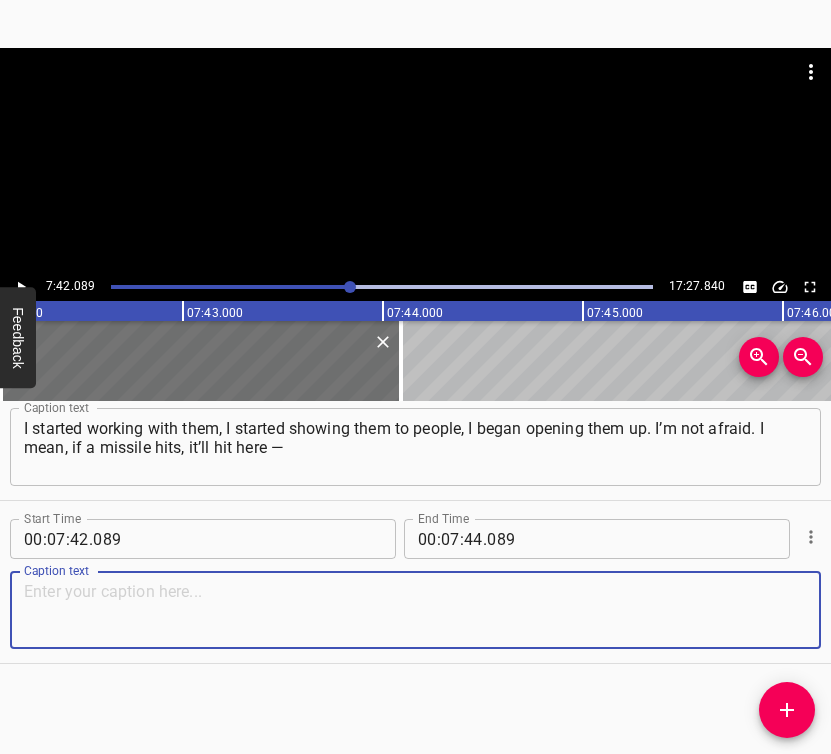 paste on "and it’ll hit the storage too. Some of the collections we managed to evacuate are already safe, and the ones that remain — they’re where they are," 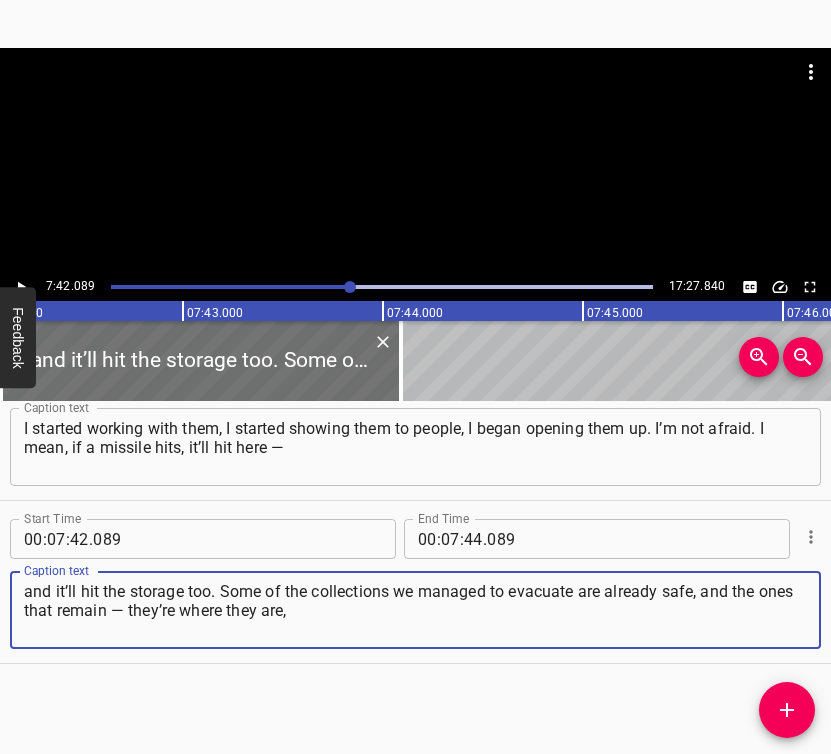 type on "and it’ll hit the storage too. Some of the collections we managed to evacuate are already safe, and the ones that remain — they’re where they are," 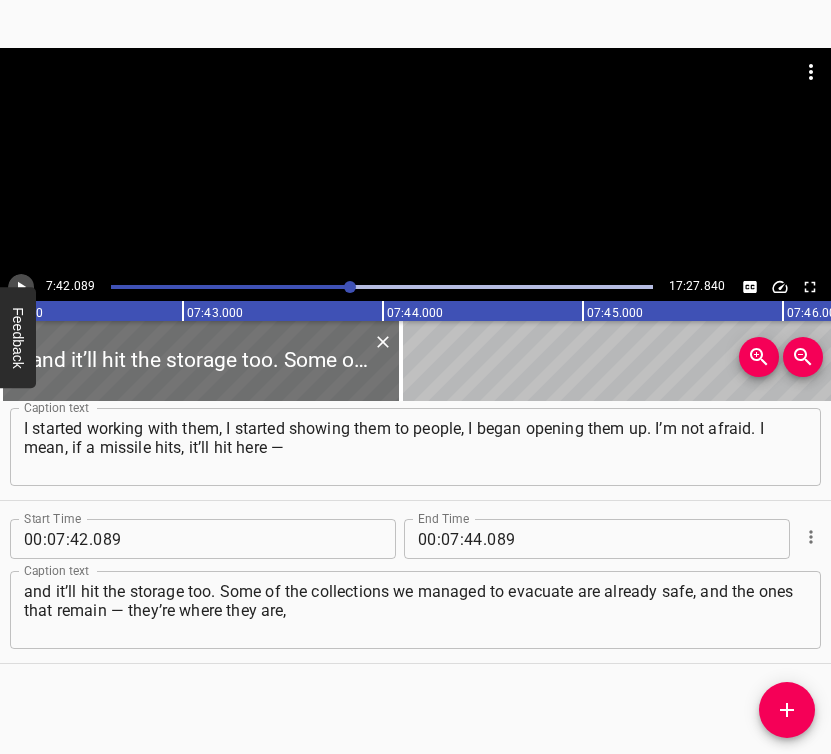 click 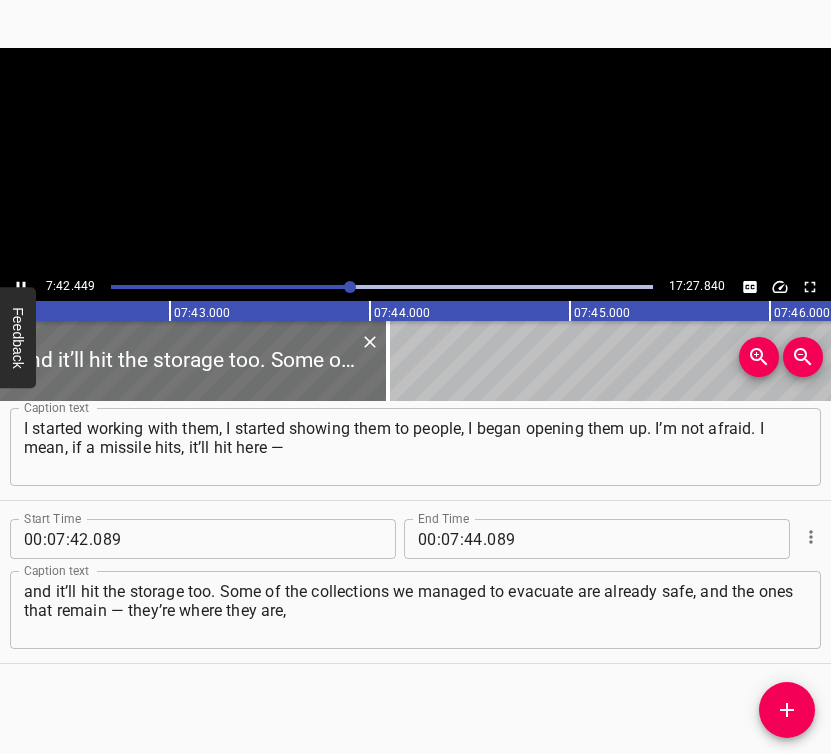 scroll, scrollTop: 0, scrollLeft: 92489, axis: horizontal 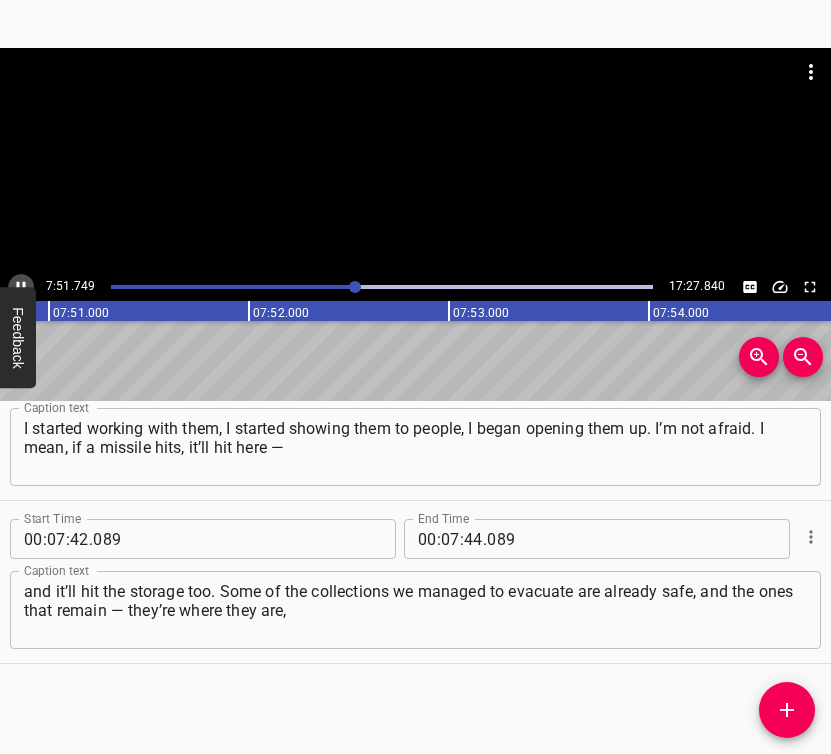 click 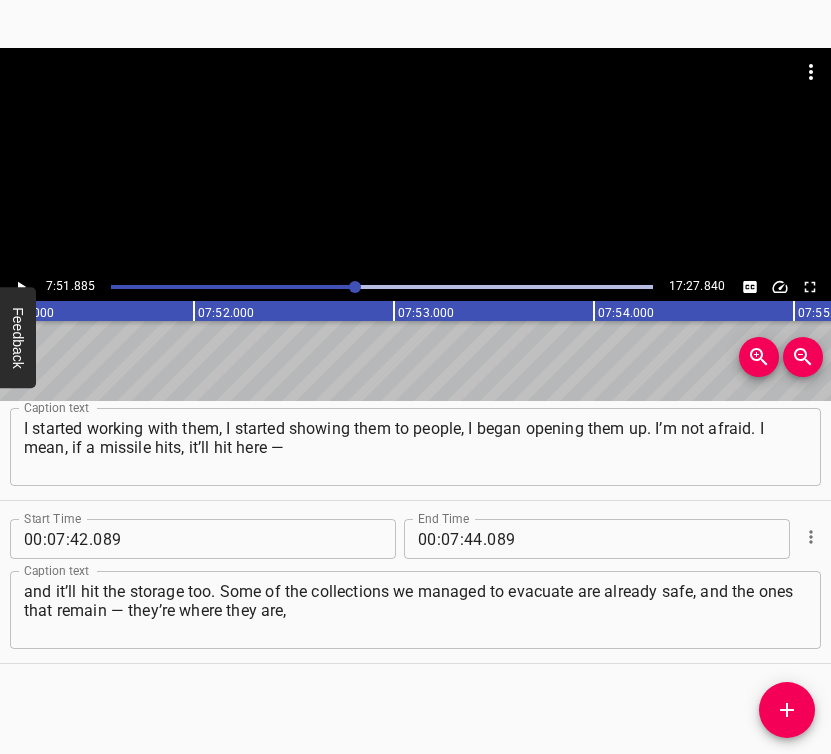 scroll, scrollTop: 0, scrollLeft: 94376, axis: horizontal 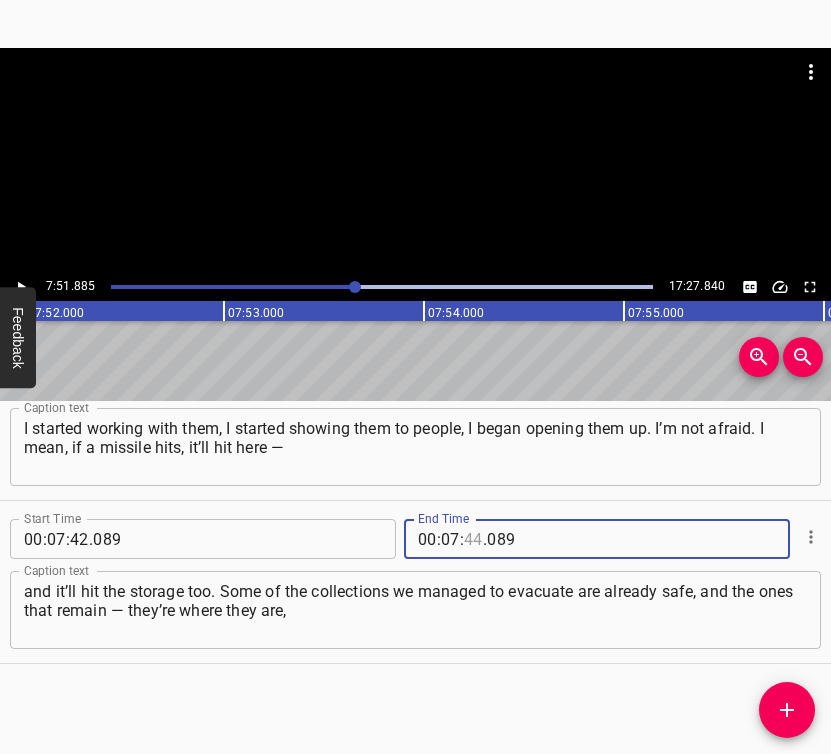 click at bounding box center [473, 539] 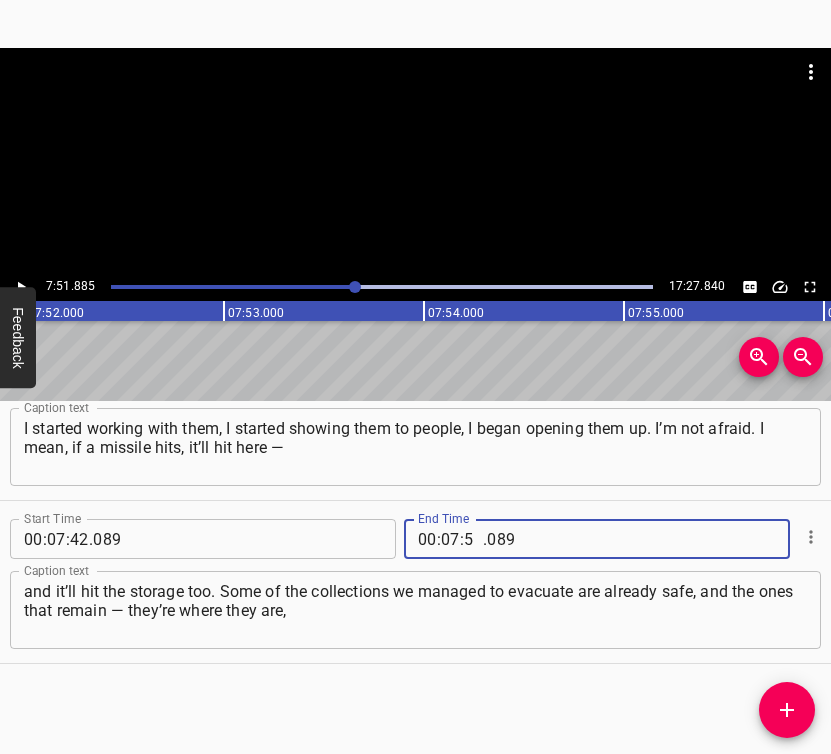 type on "51" 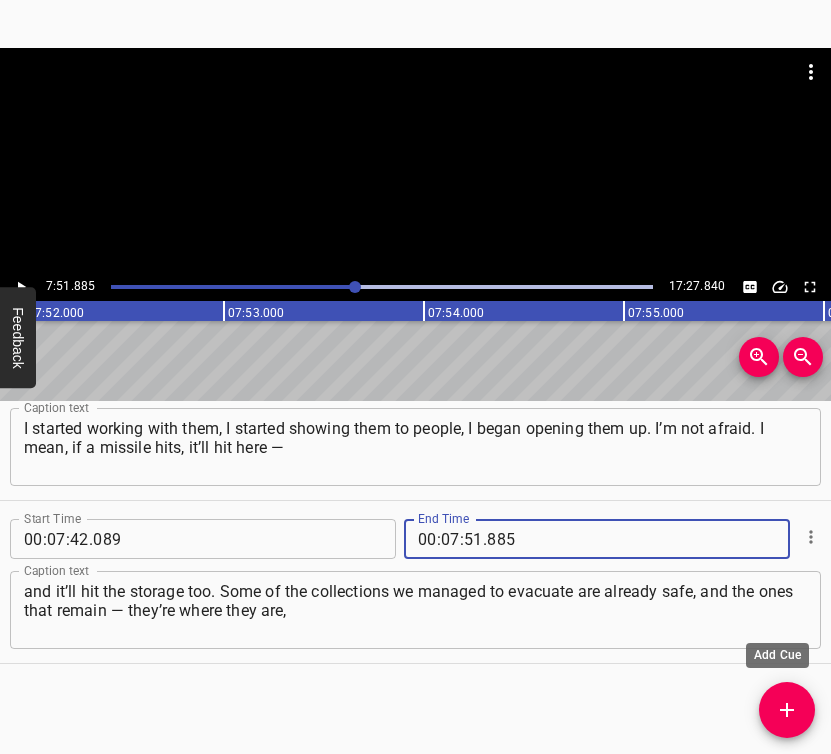 type on "885" 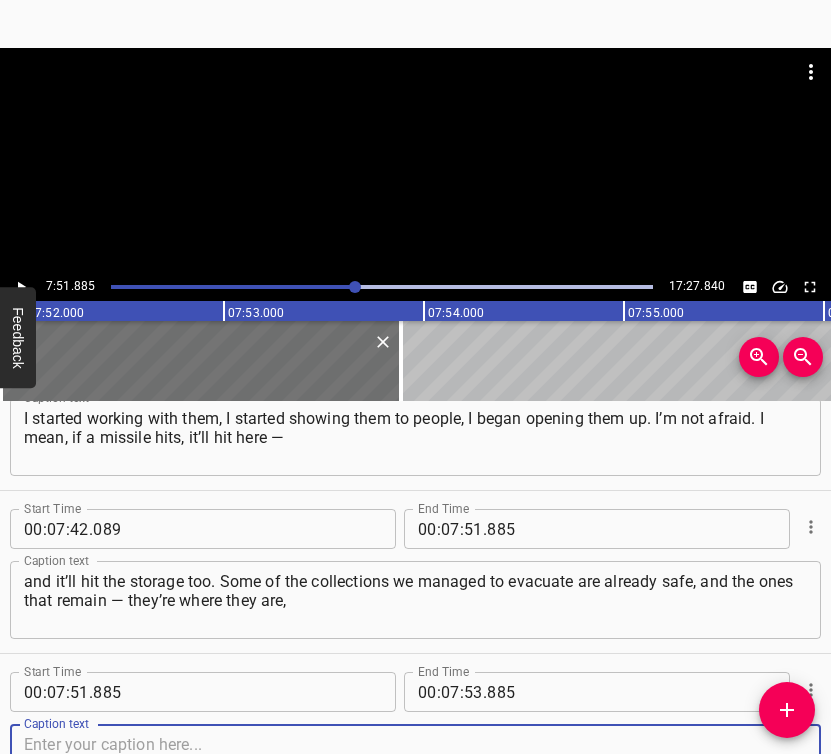 scroll, scrollTop: 5935, scrollLeft: 0, axis: vertical 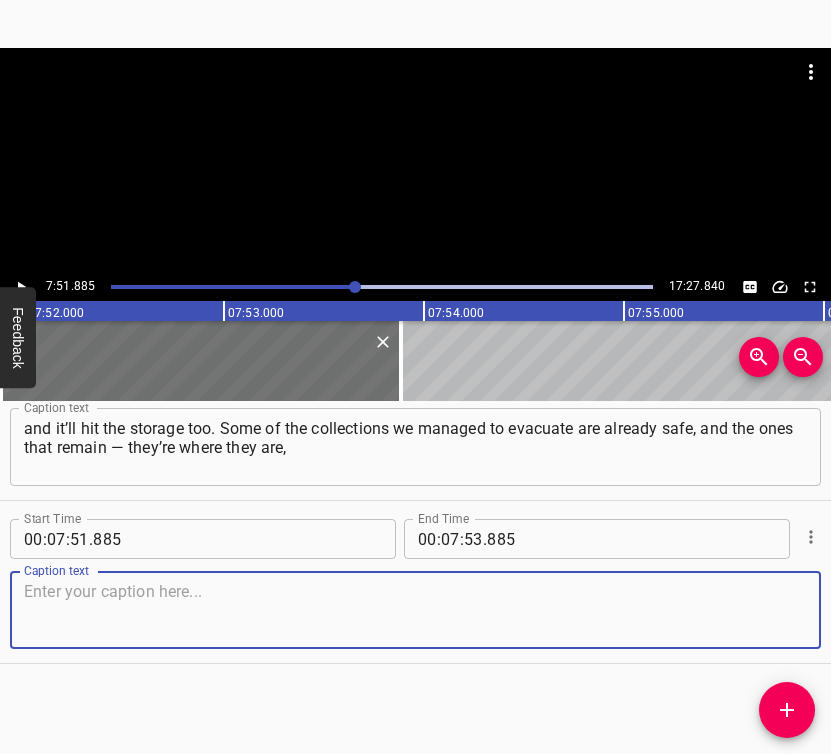 drag, startPoint x: 736, startPoint y: 618, endPoint x: 745, endPoint y: 613, distance: 10.29563 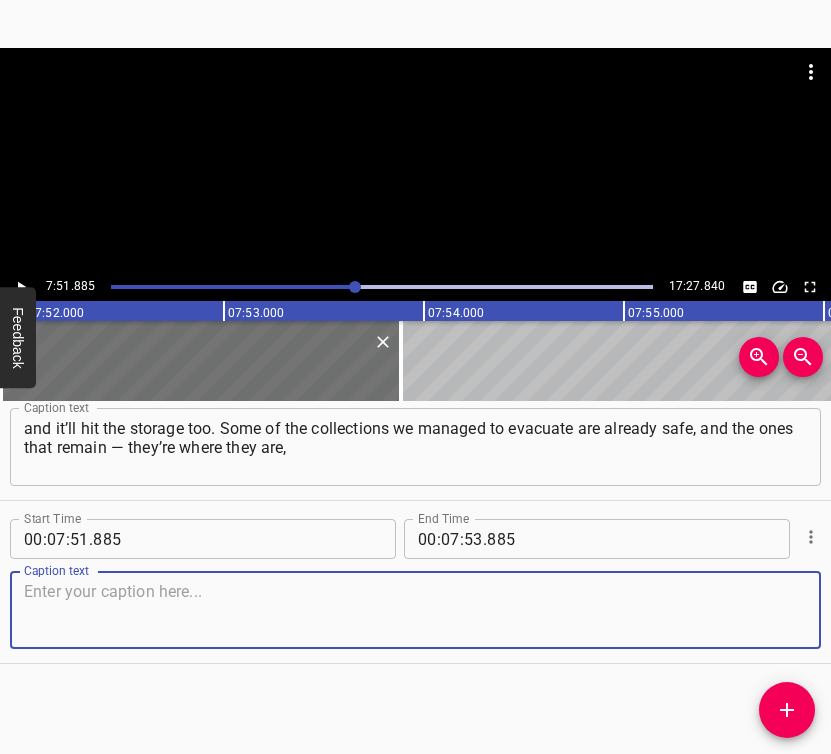 click at bounding box center (415, 610) 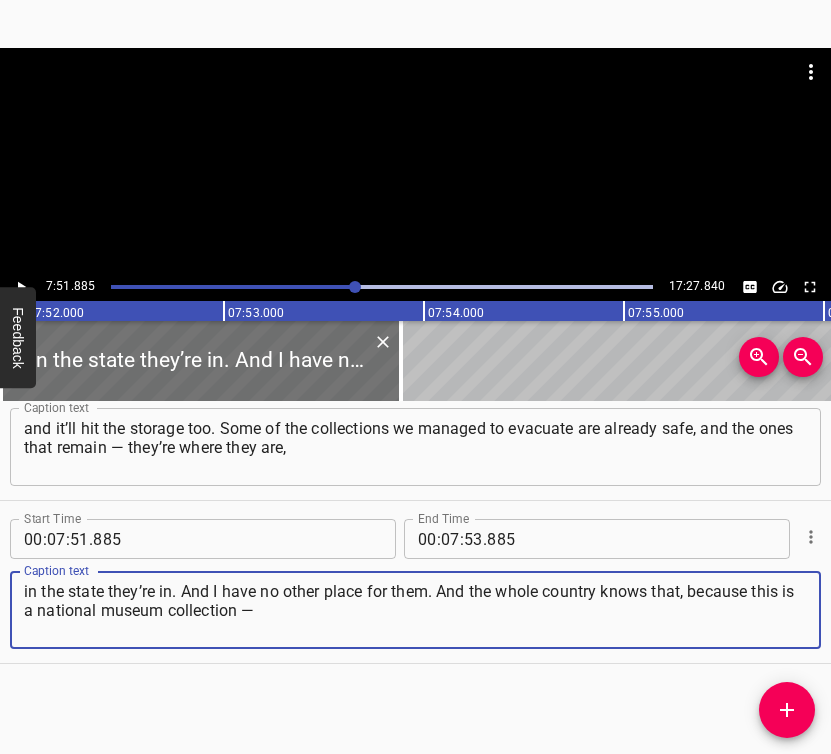 type on "in the state they’re in. And I have no other place for them. And the whole country knows that, because this is a national museum collection —" 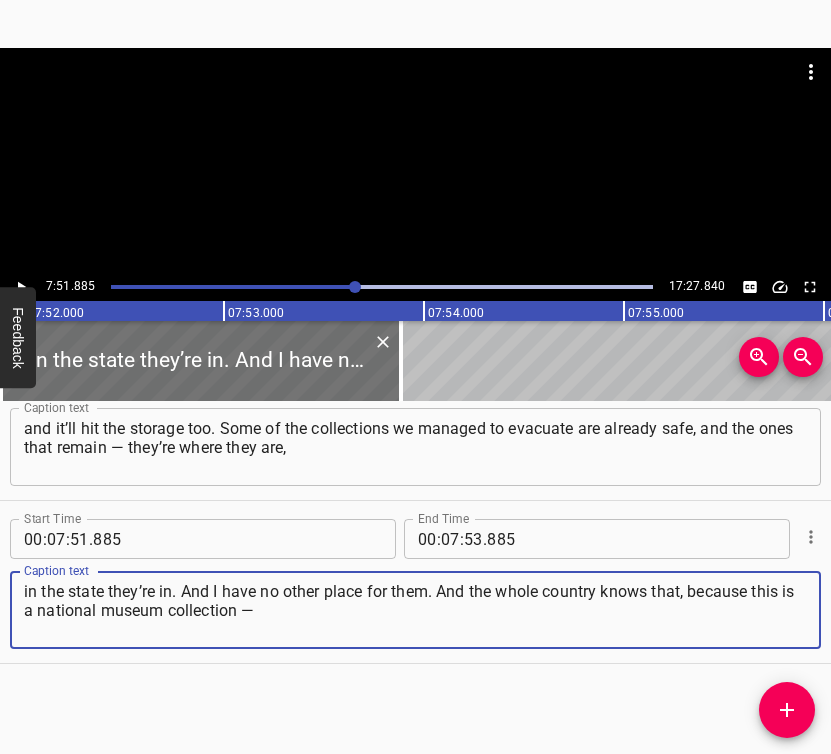 click 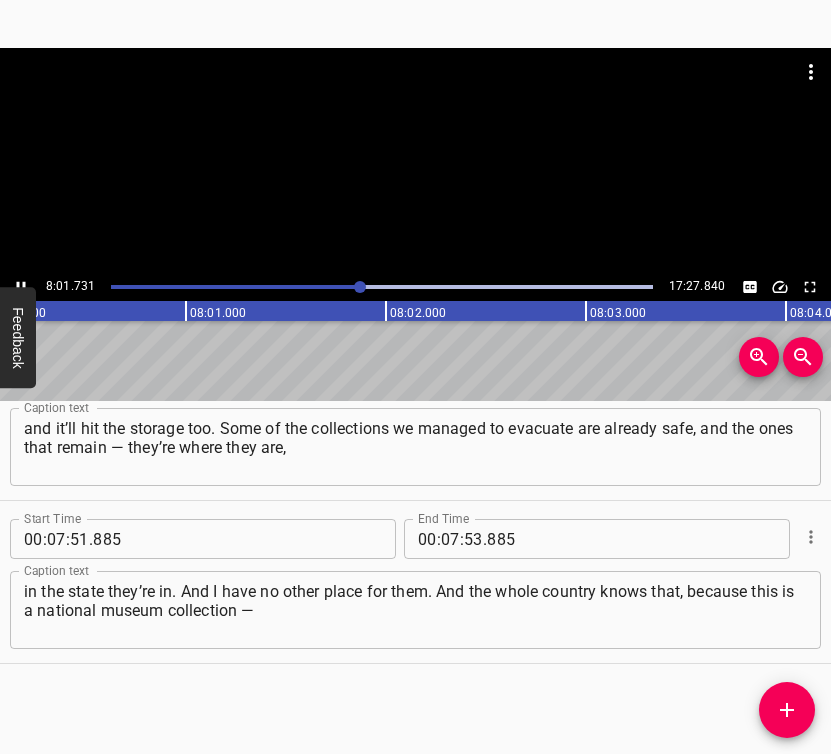 click 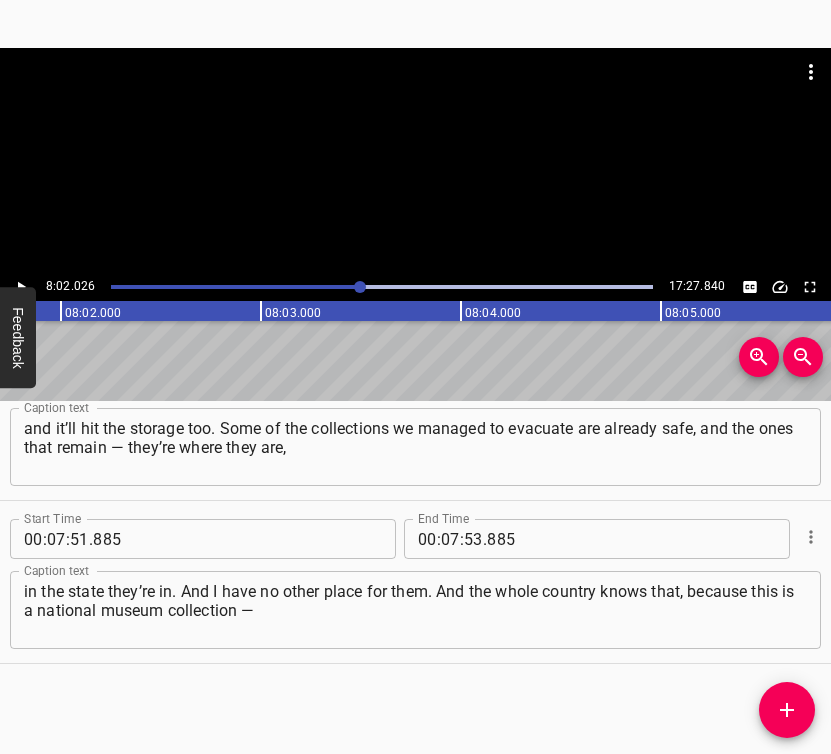 scroll, scrollTop: 0, scrollLeft: 96405, axis: horizontal 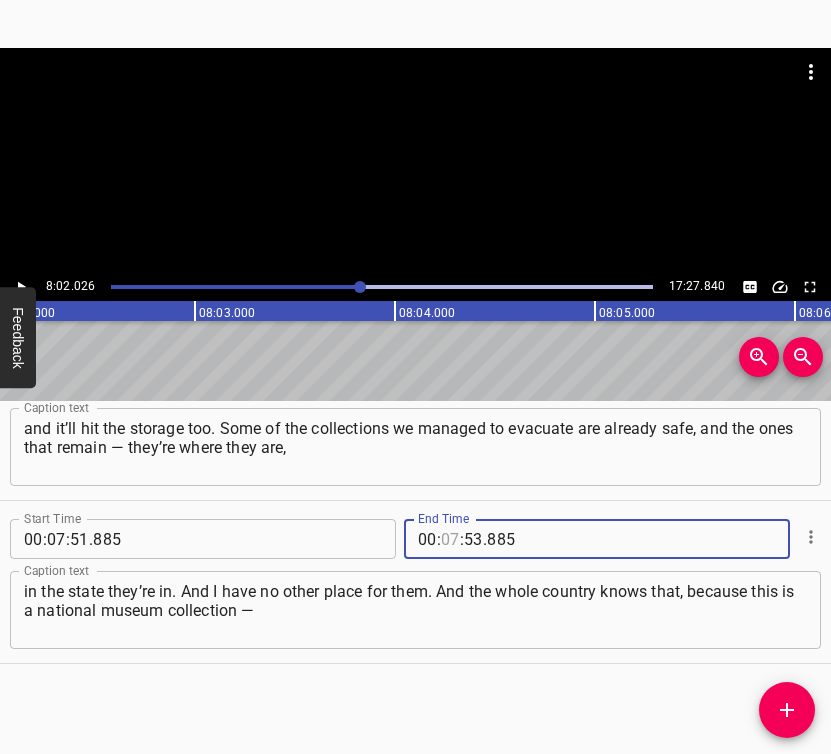 click at bounding box center [450, 539] 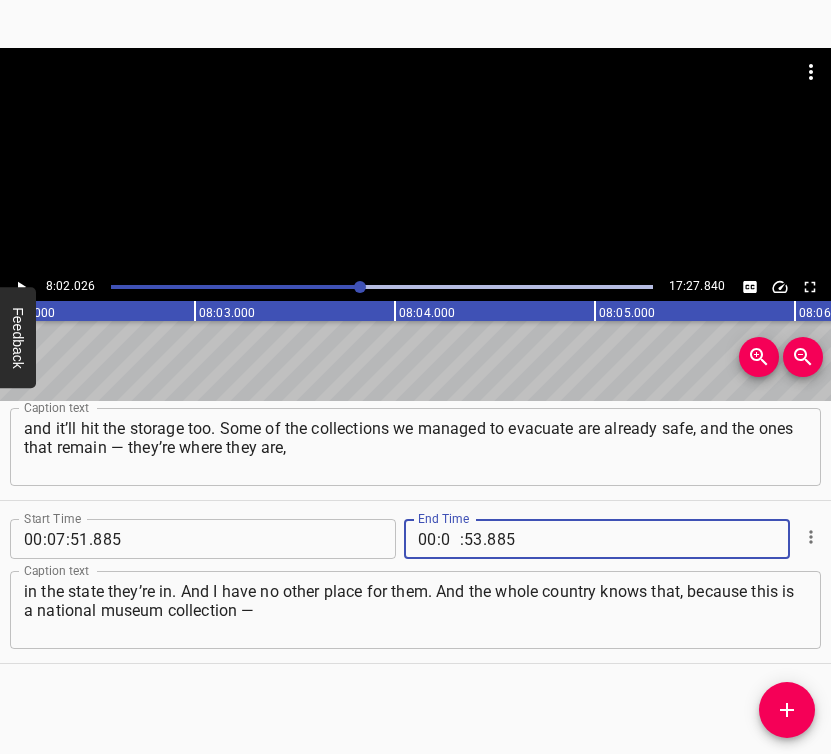 type on "08" 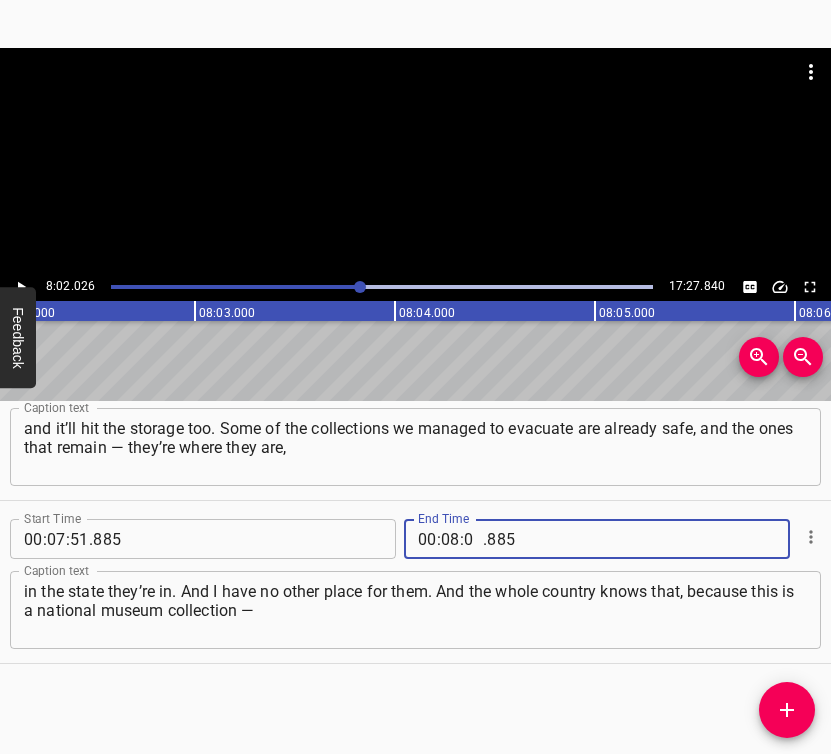 type on "02" 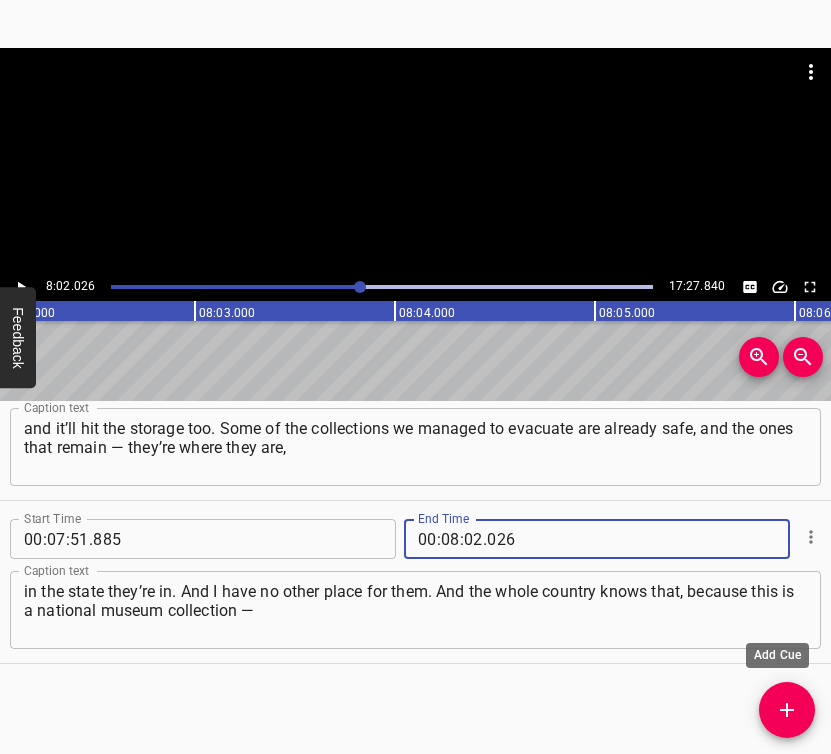 type on "026" 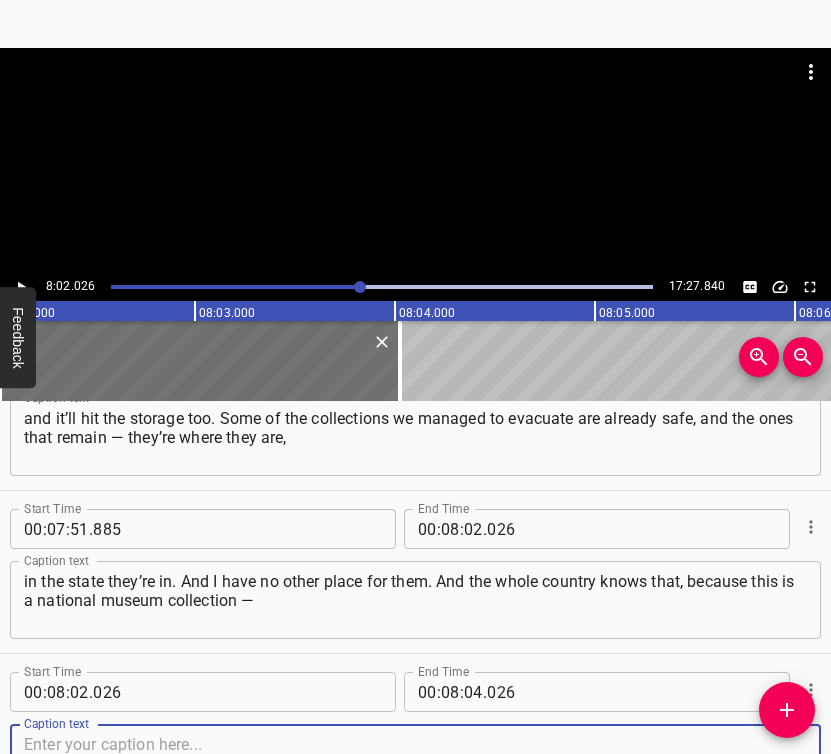 scroll, scrollTop: 6098, scrollLeft: 0, axis: vertical 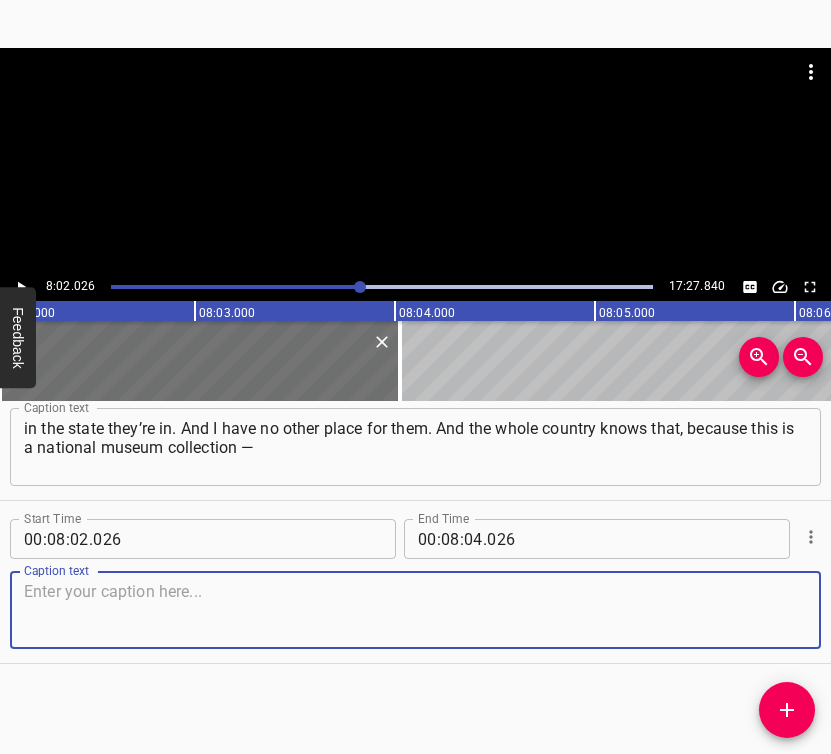 click at bounding box center (415, 610) 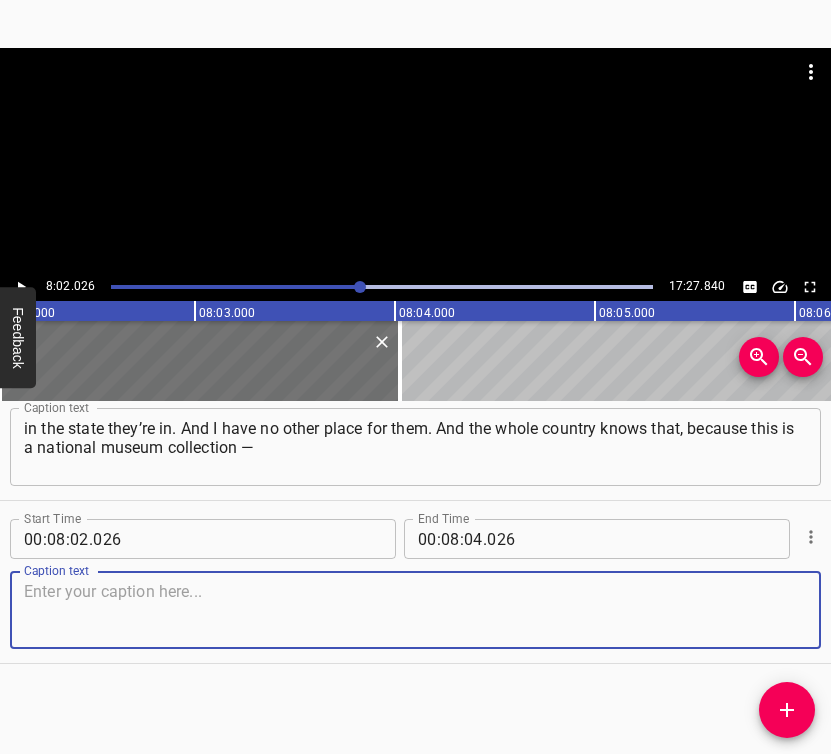 click at bounding box center [415, 610] 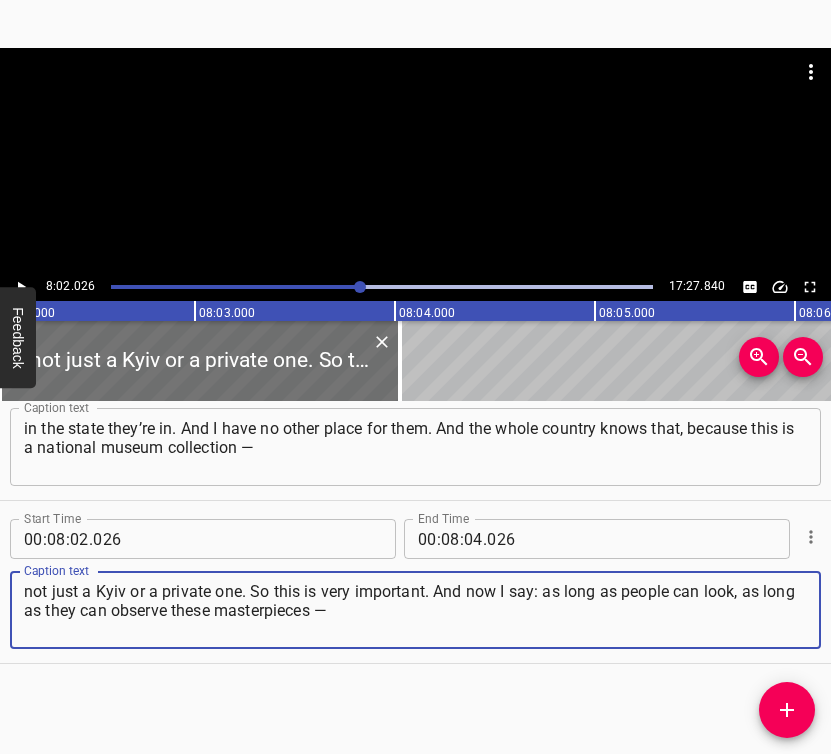 type on "not just a Kyiv or a private one. So this is very important. And now I say: as long as people can look, as long as they can observe these masterpieces —" 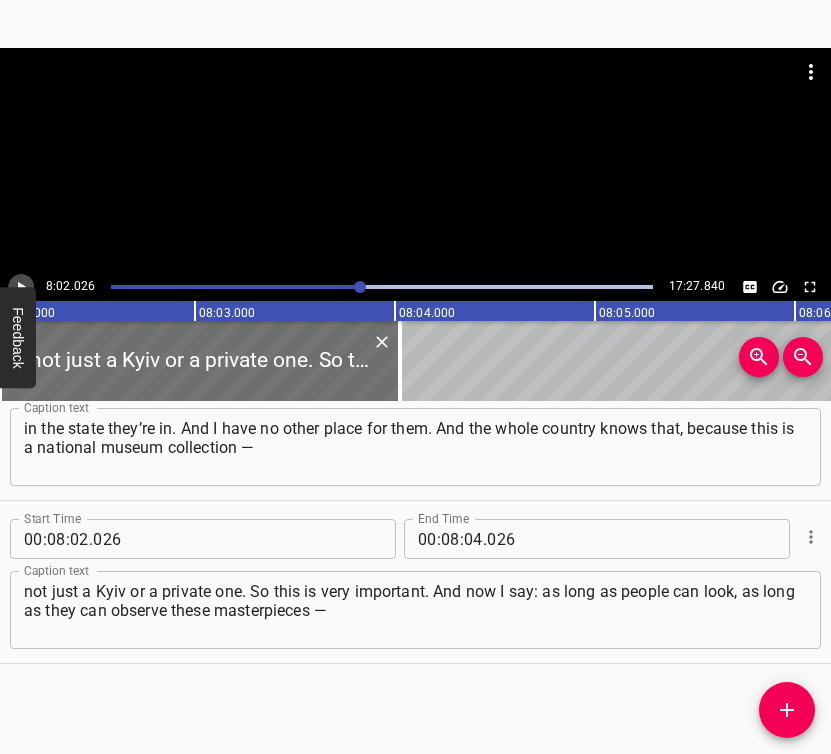 click 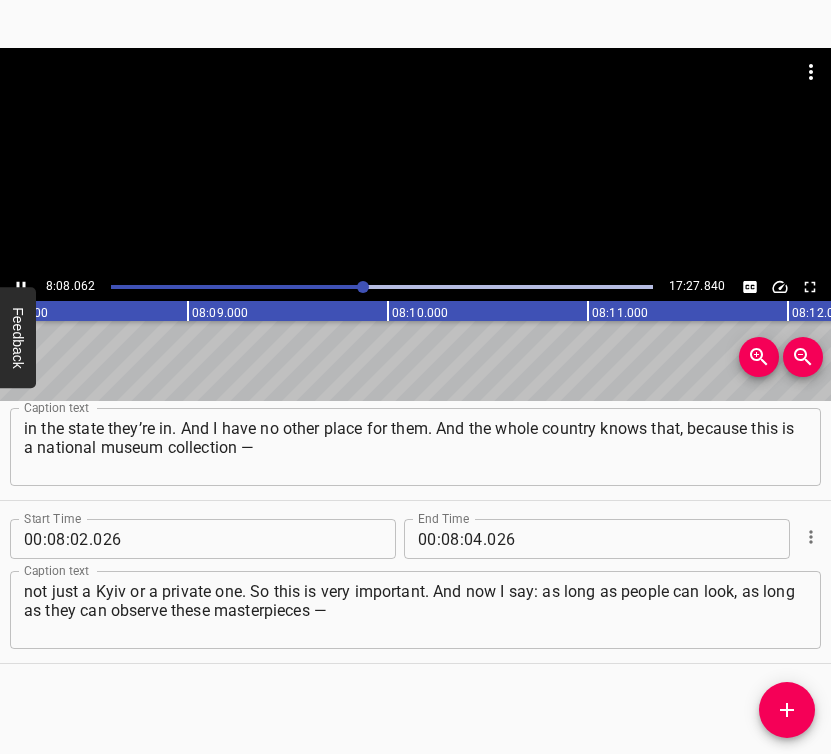 scroll, scrollTop: 0, scrollLeft: 97664, axis: horizontal 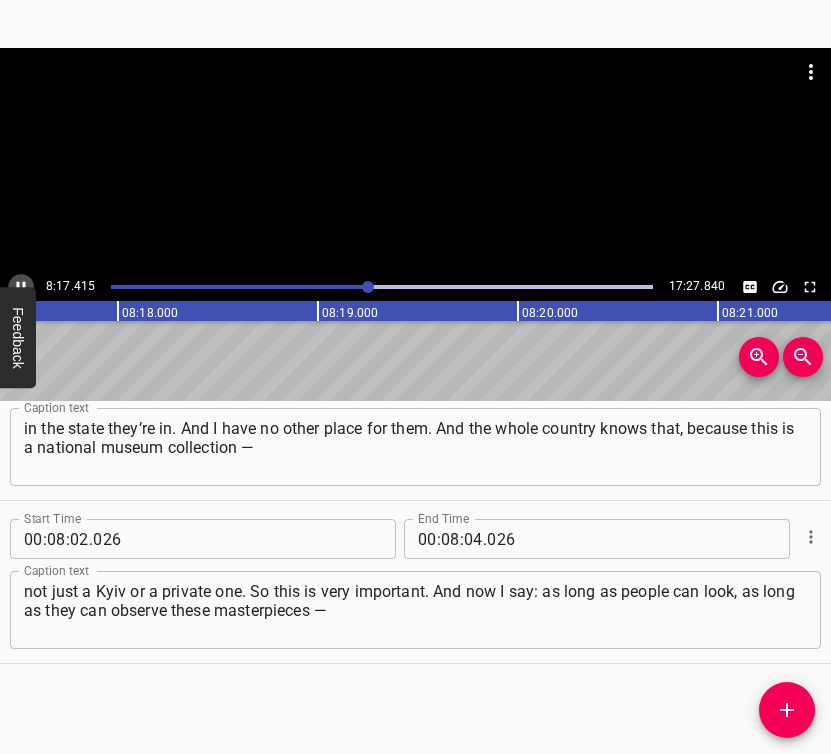 click 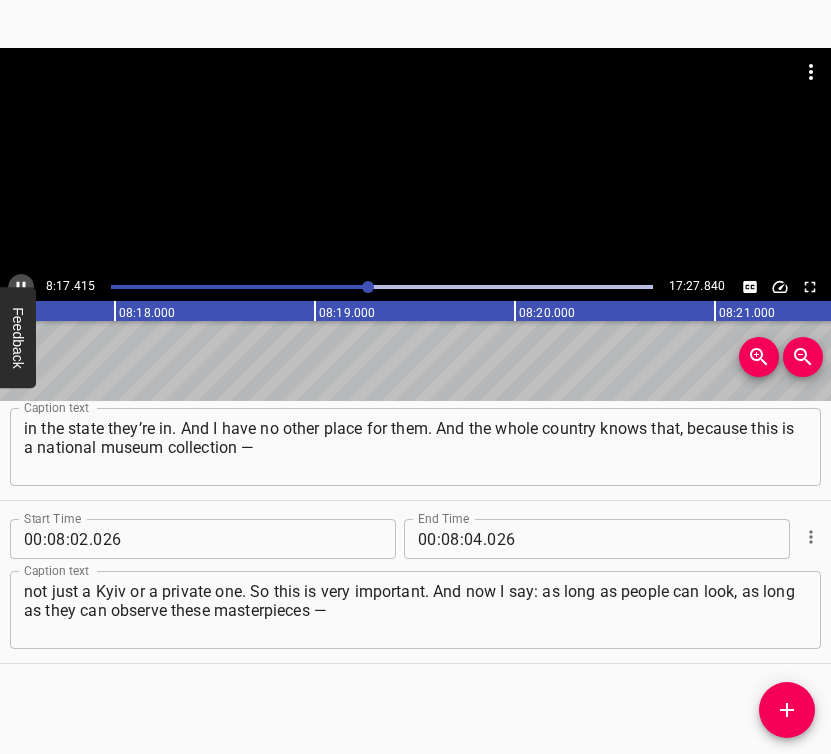 scroll, scrollTop: 0, scrollLeft: 99519, axis: horizontal 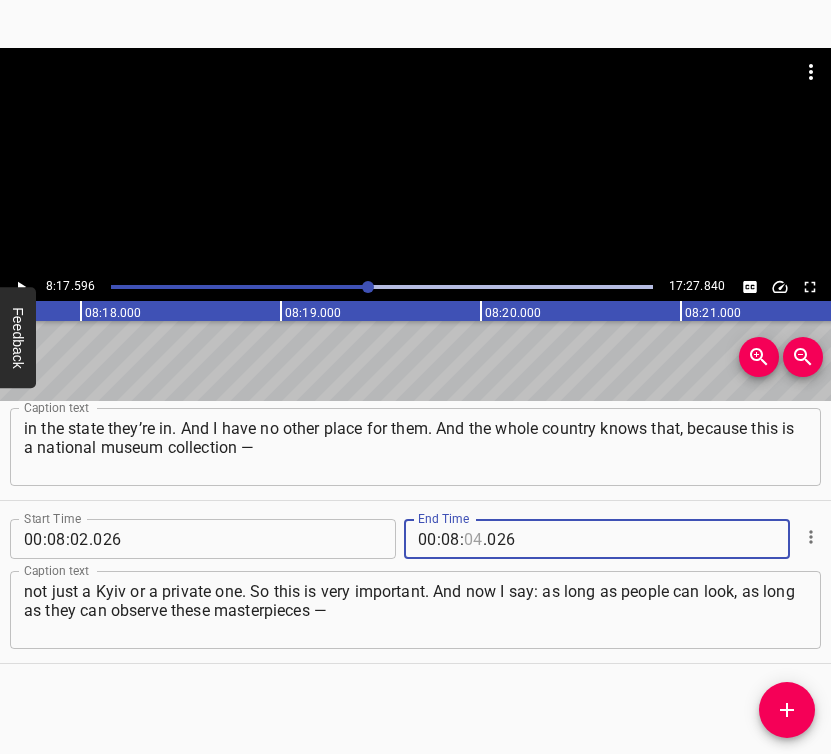 click at bounding box center [473, 539] 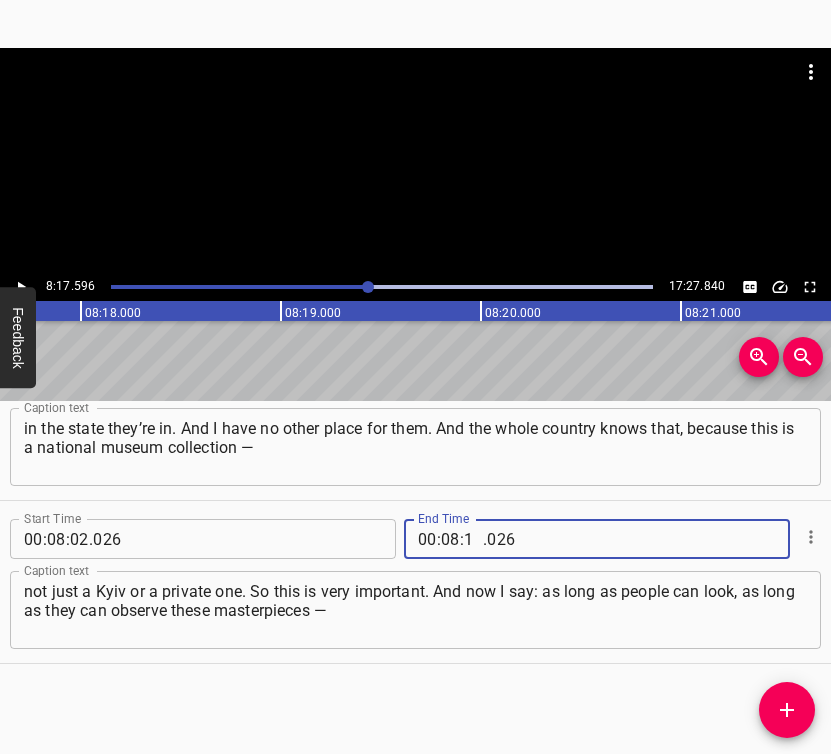 type on "17" 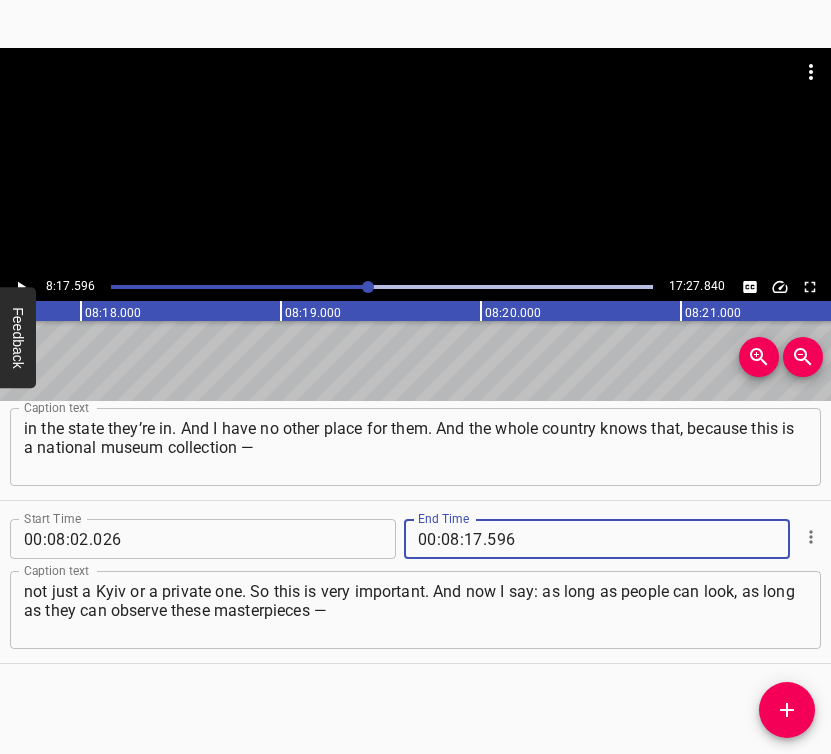 type on "596" 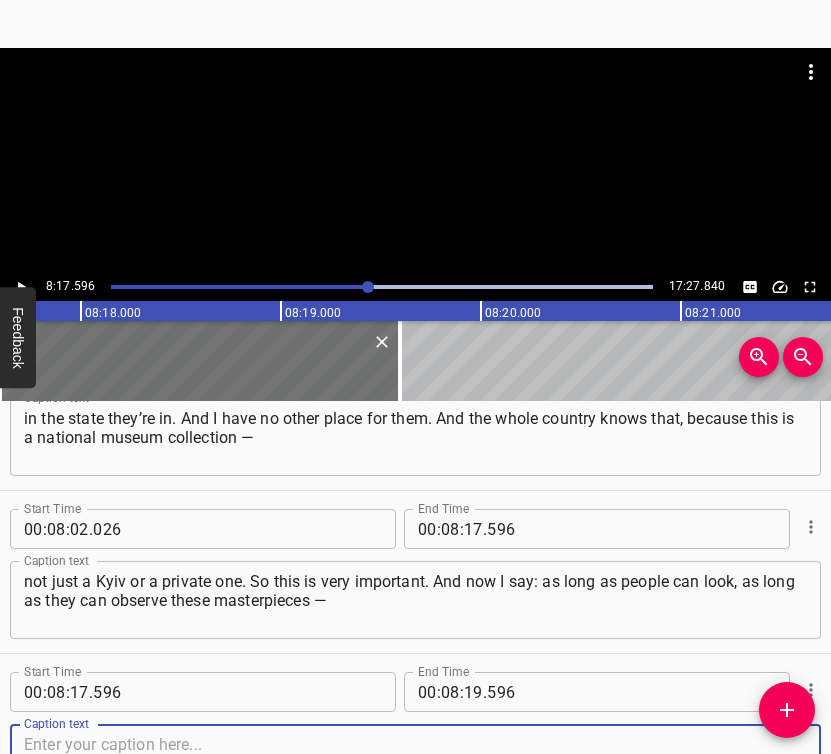 scroll, scrollTop: 6261, scrollLeft: 0, axis: vertical 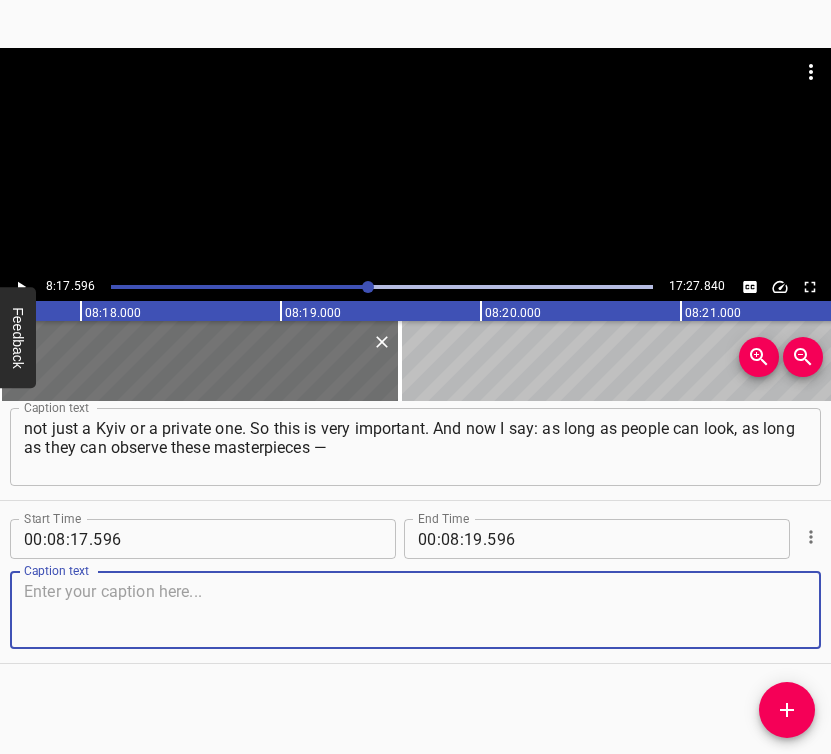 click at bounding box center (415, 610) 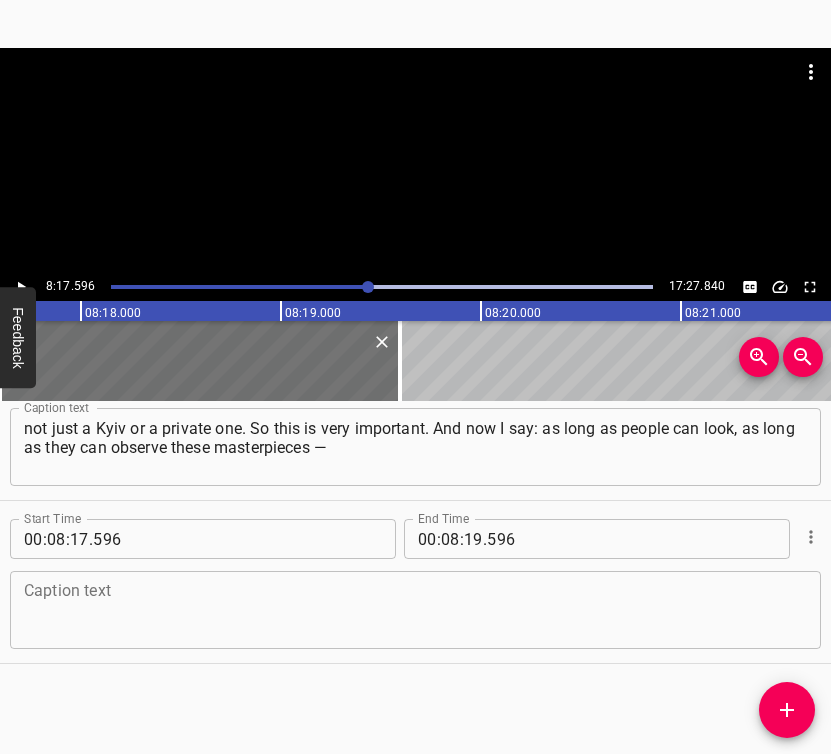 click at bounding box center (415, 610) 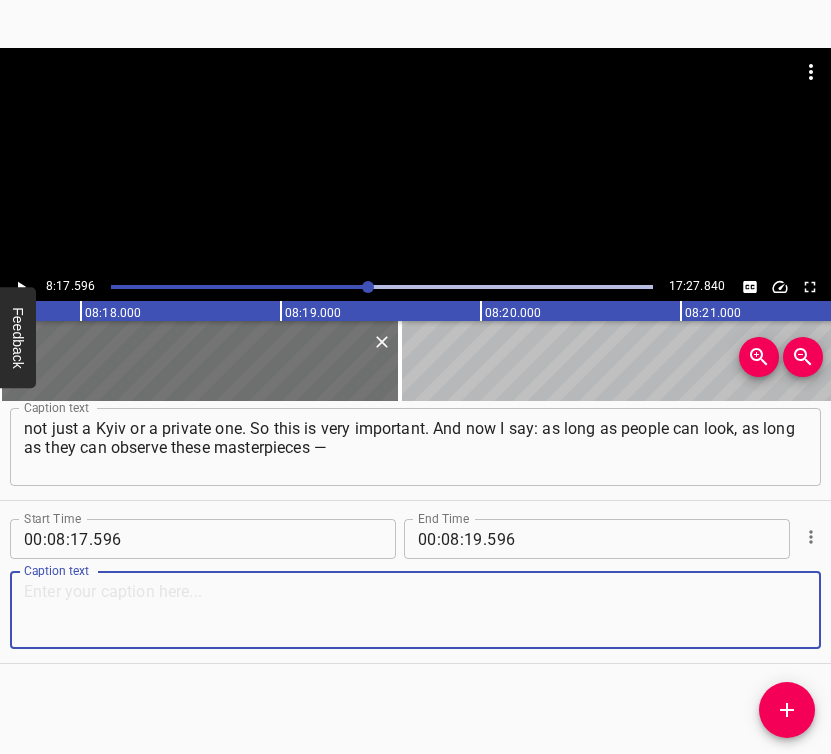 paste on "we must show them, because that’s exactly what people are missing right now. And it’s so important to do everything possible so people can look at something beautiful." 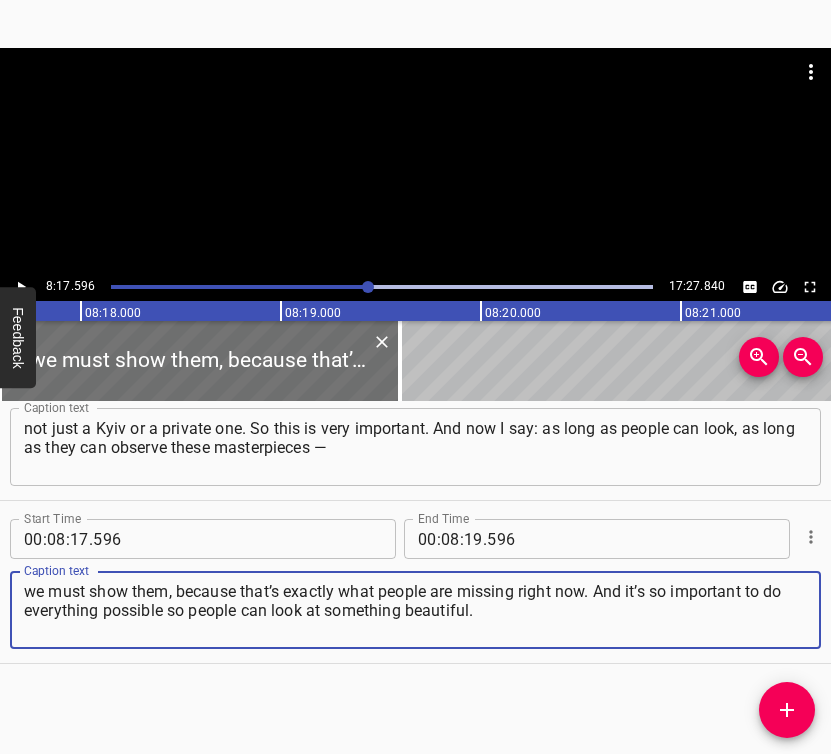 type on "we must show them, because that’s exactly what people are missing right now. And it’s so important to do everything possible so people can look at something beautiful." 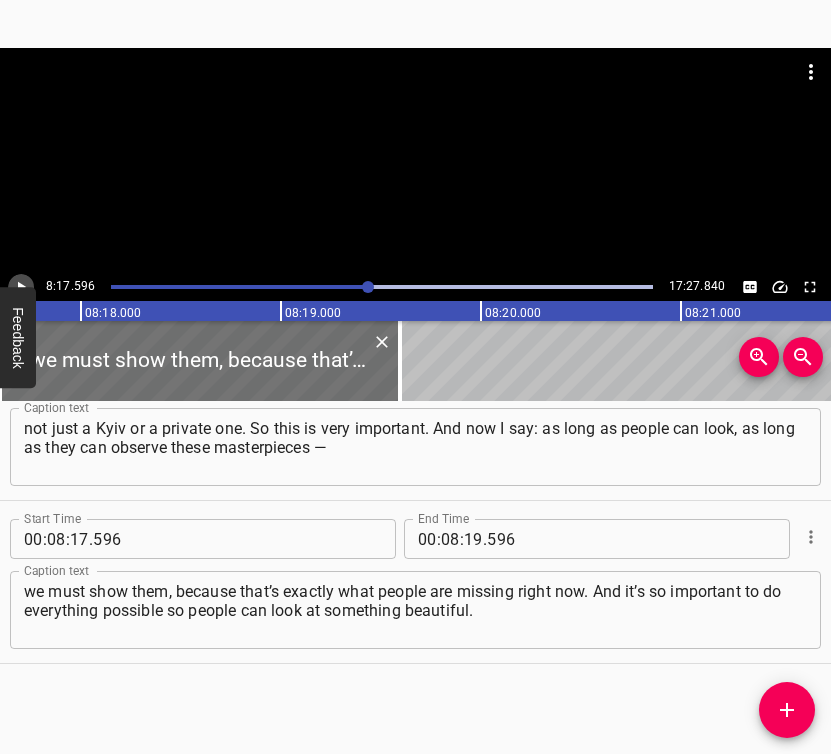 click at bounding box center [21, 287] 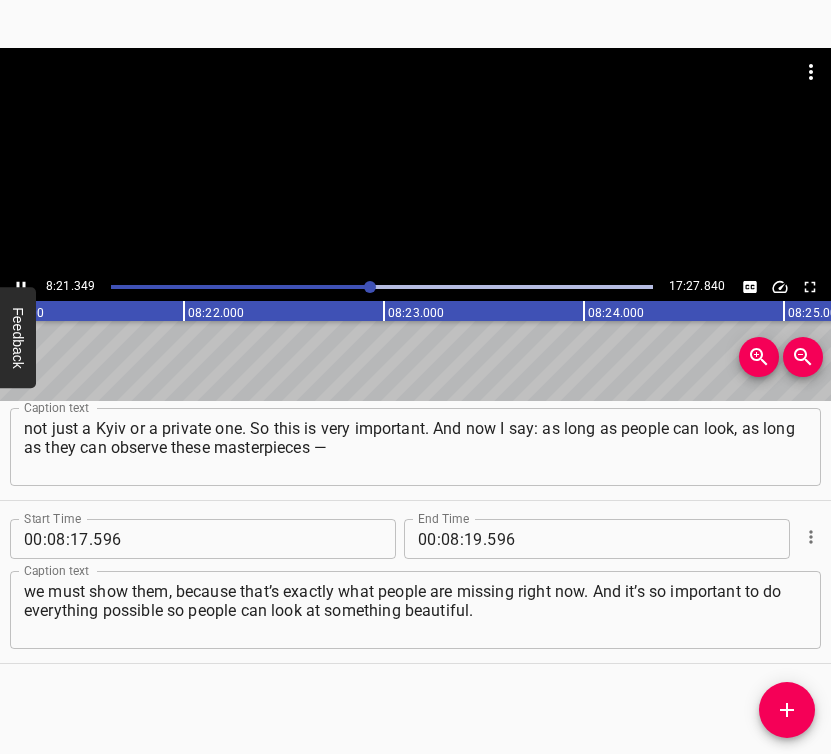 scroll, scrollTop: 0, scrollLeft: 100269, axis: horizontal 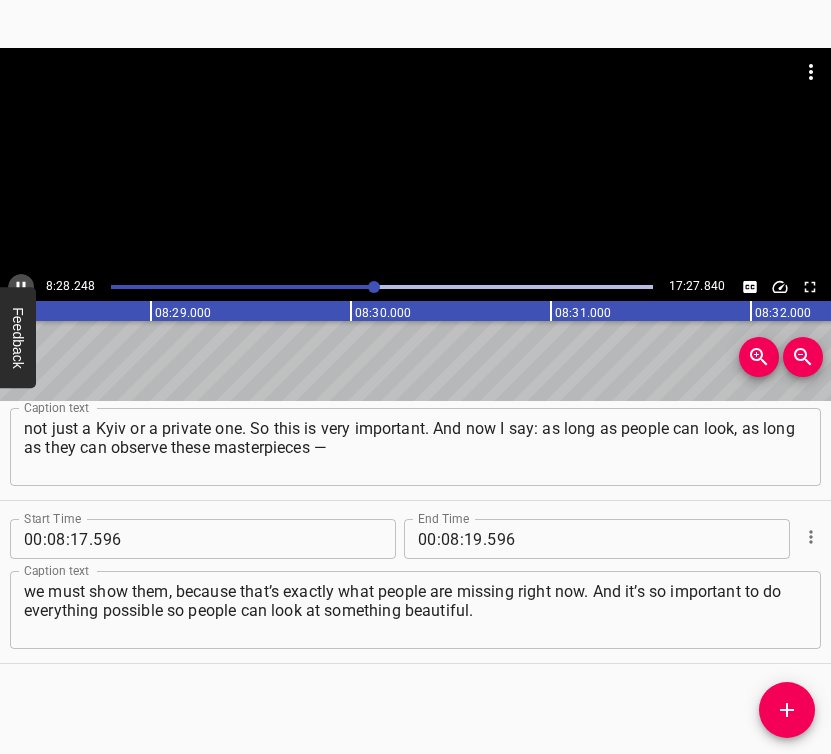 click 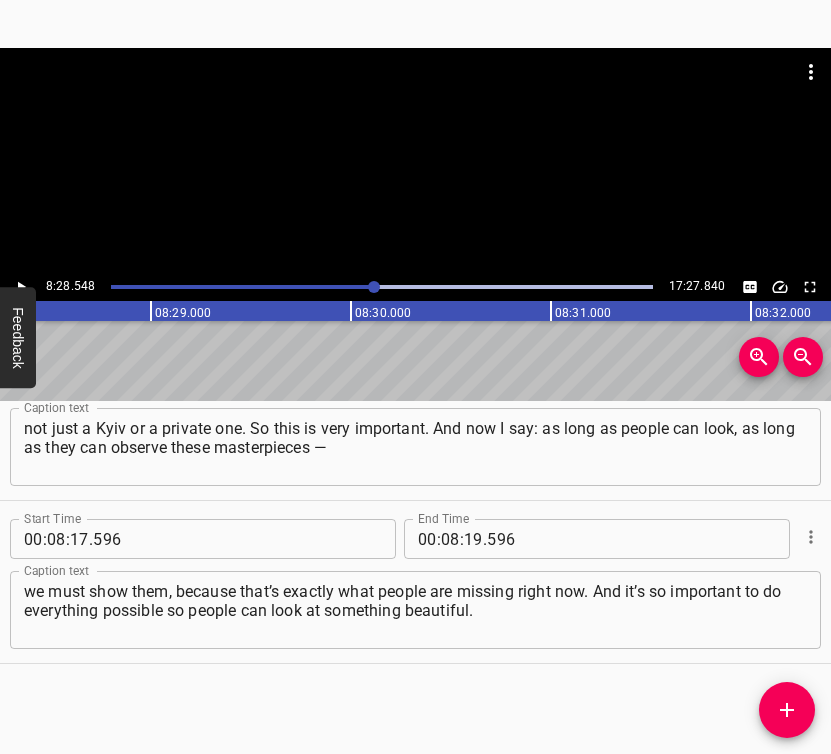 scroll, scrollTop: 0, scrollLeft: 101709, axis: horizontal 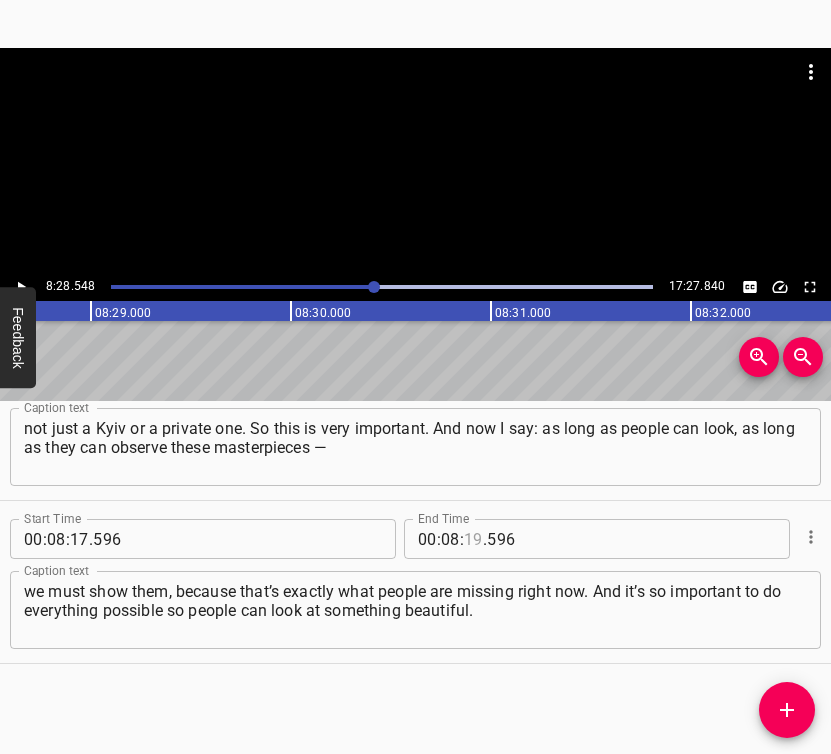 click at bounding box center [473, 539] 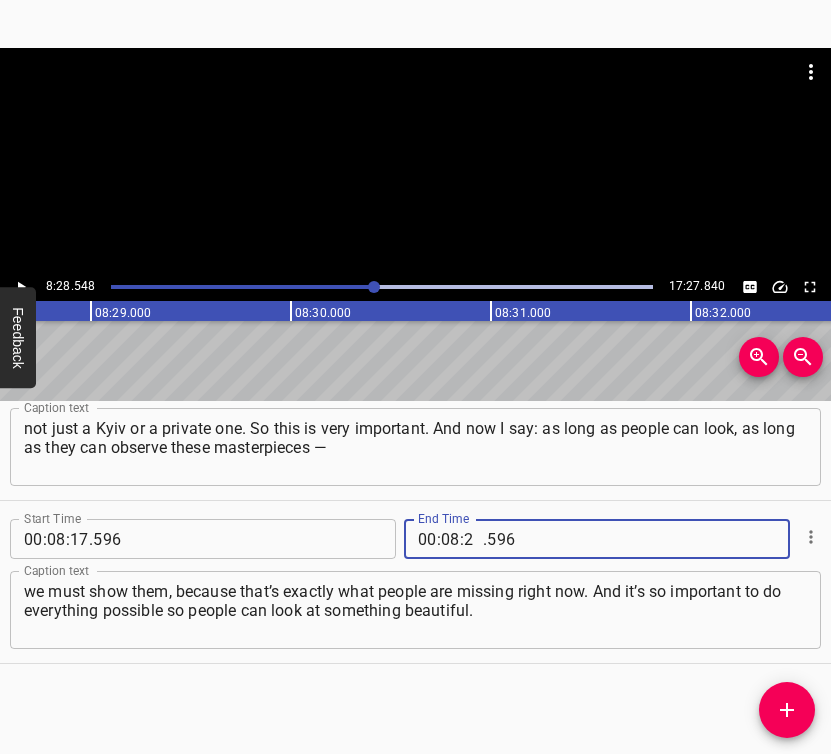 type on "28" 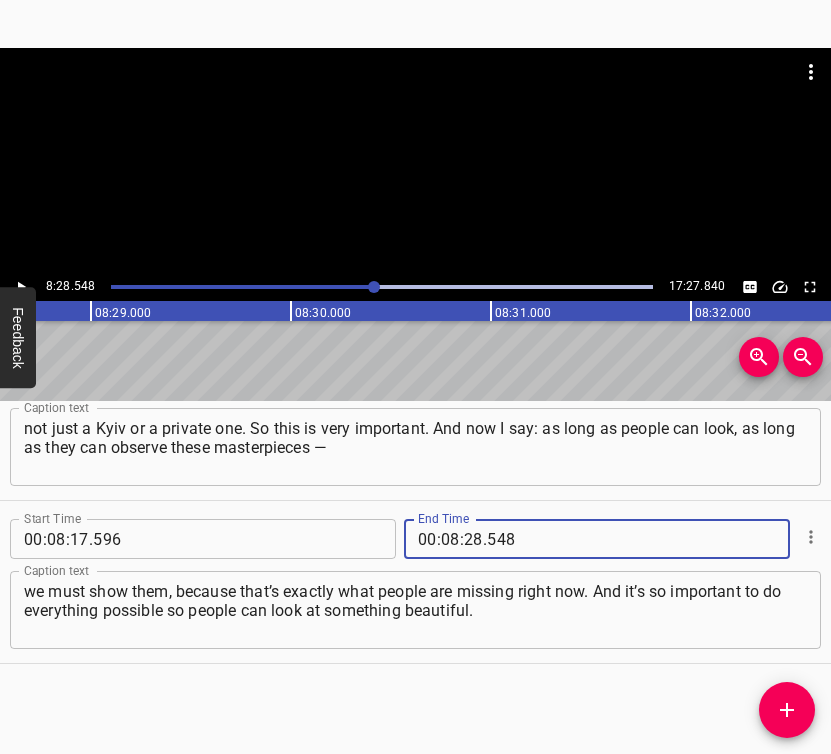 type on "548" 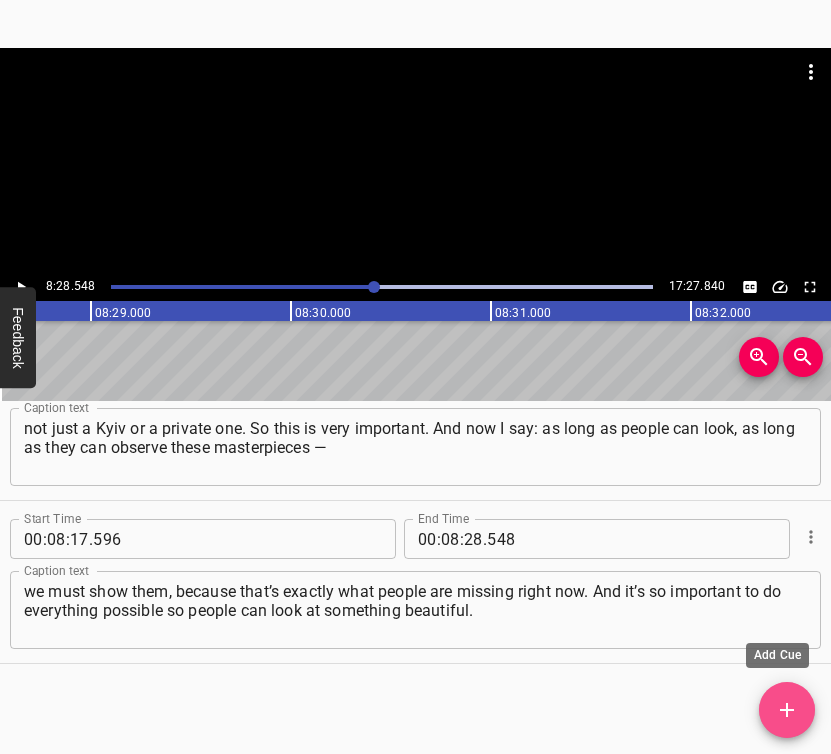 click at bounding box center (787, 710) 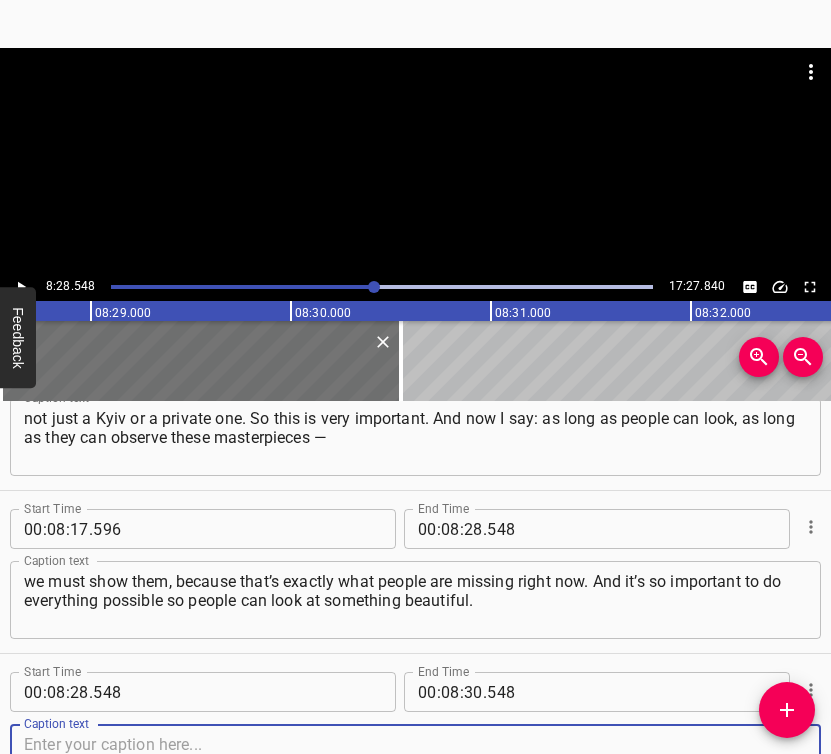 scroll, scrollTop: 6424, scrollLeft: 0, axis: vertical 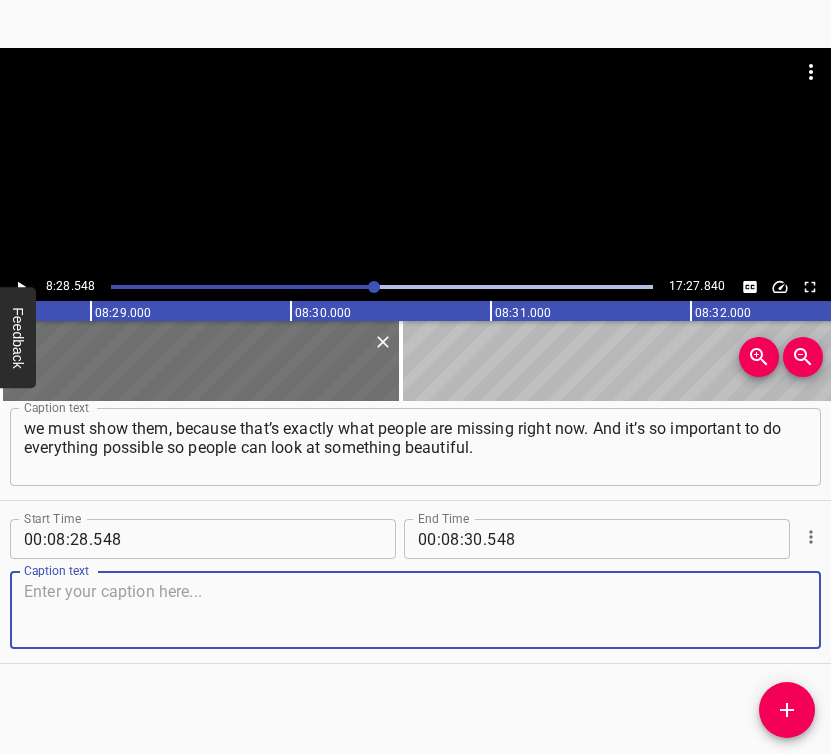 drag, startPoint x: 788, startPoint y: 620, endPoint x: 827, endPoint y: 591, distance: 48.60041 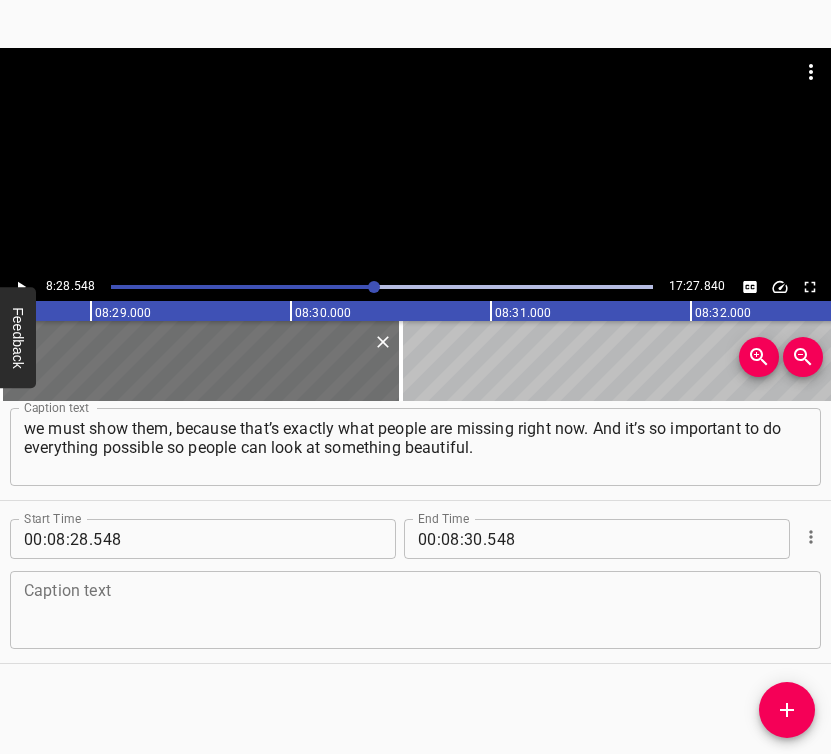 click at bounding box center (415, 610) 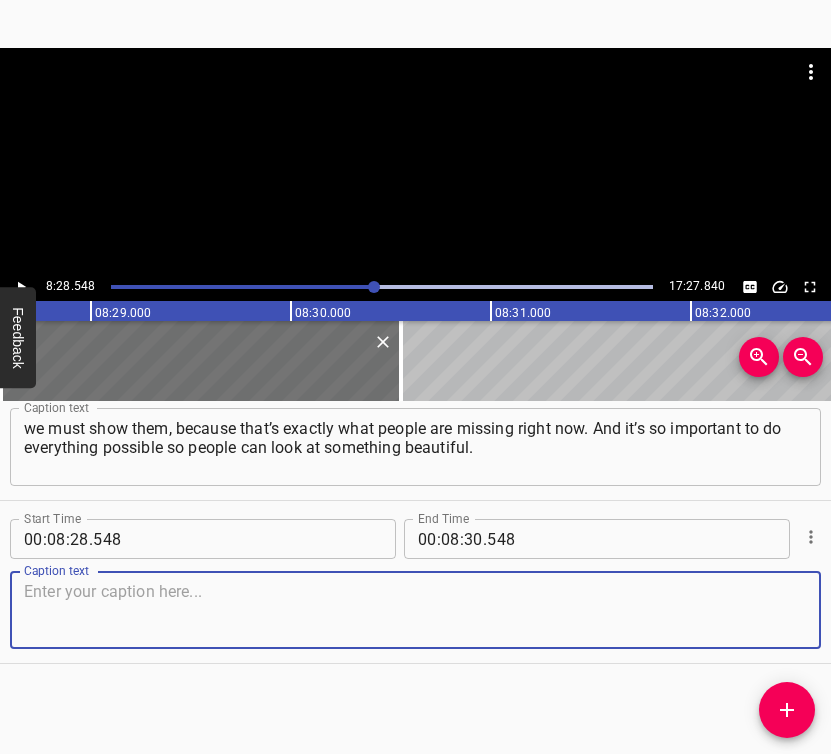 paste on "You asked whether our projects have changed, and whether we are doing many projects about the war. Yes, indeed, there are many —" 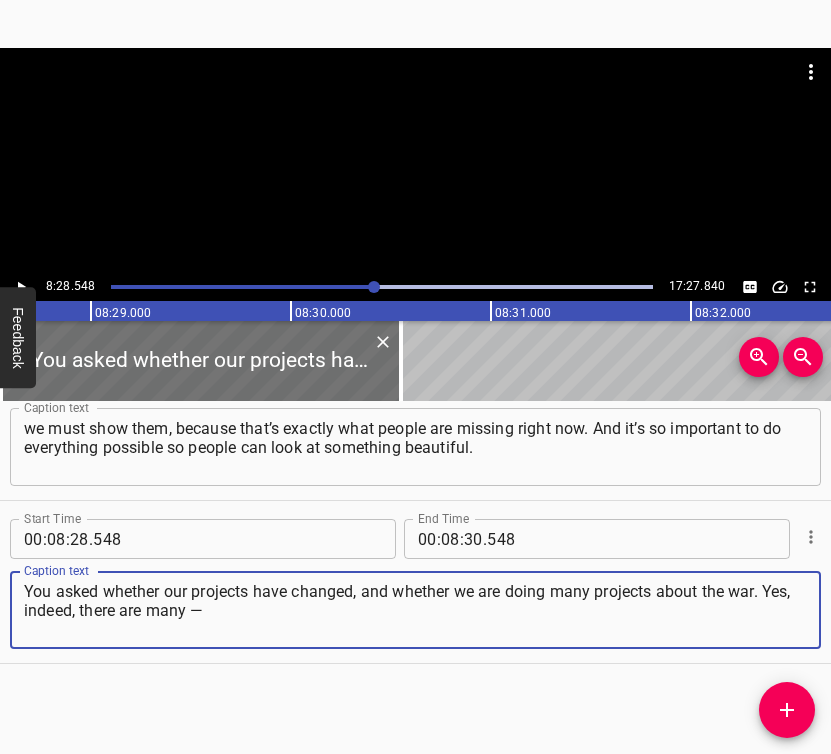 type on "You asked whether our projects have changed, and whether we are doing many projects about the war. Yes, indeed, there are many —" 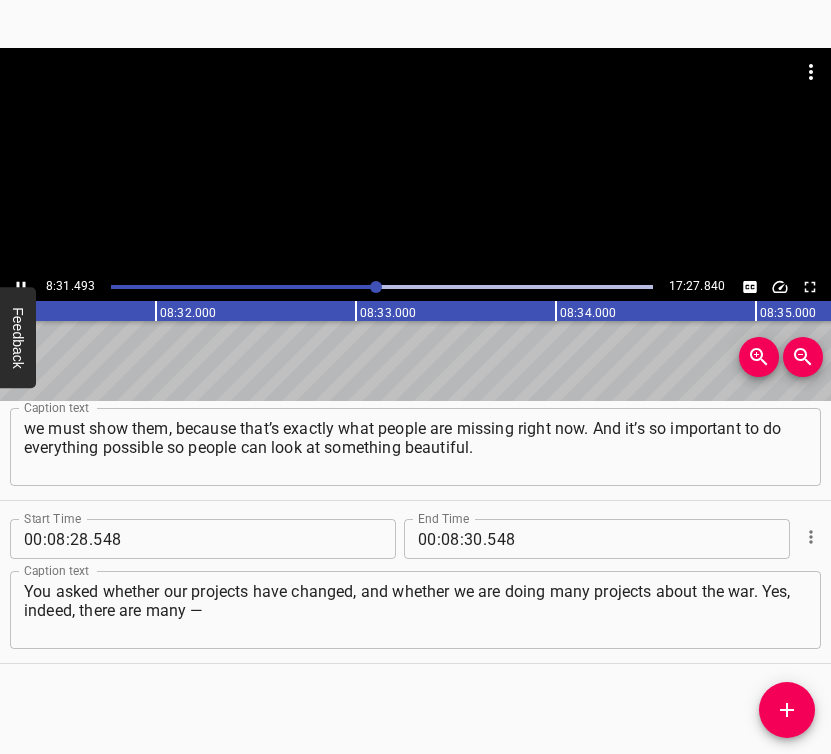 scroll, scrollTop: 0, scrollLeft: 102298, axis: horizontal 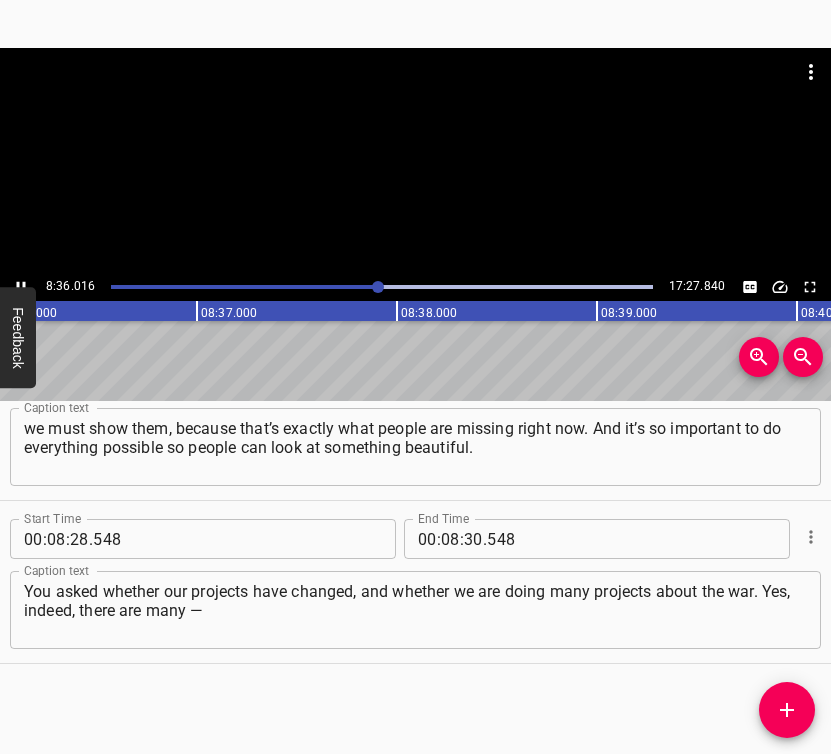 click 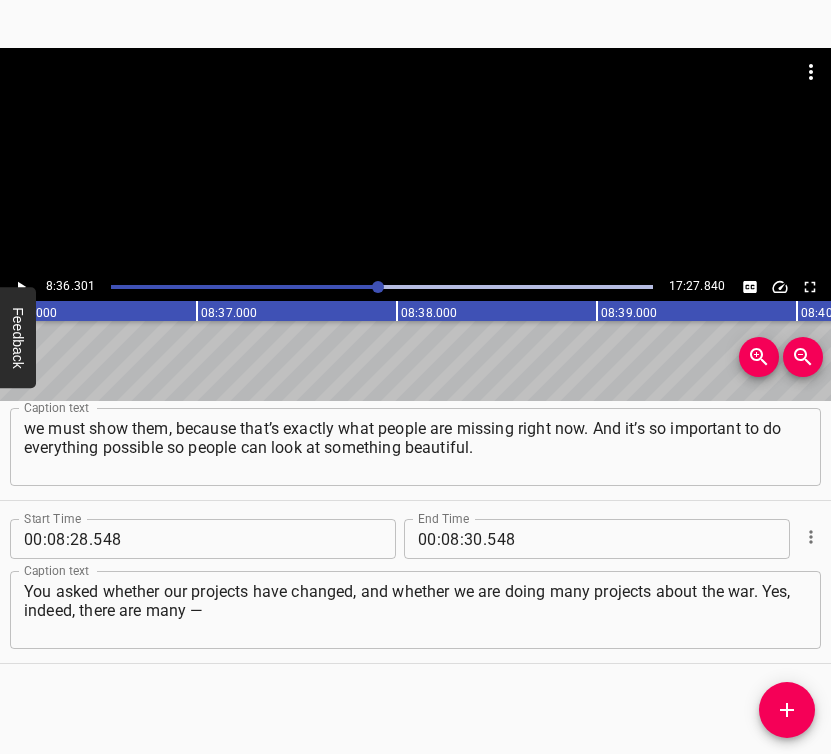 scroll, scrollTop: 0, scrollLeft: 103260, axis: horizontal 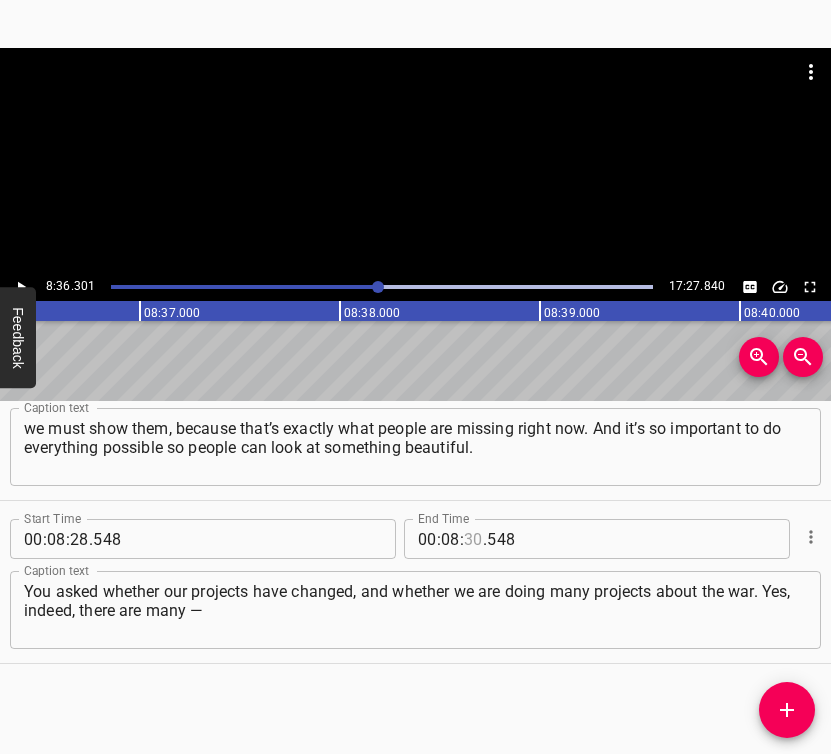 click at bounding box center (473, 539) 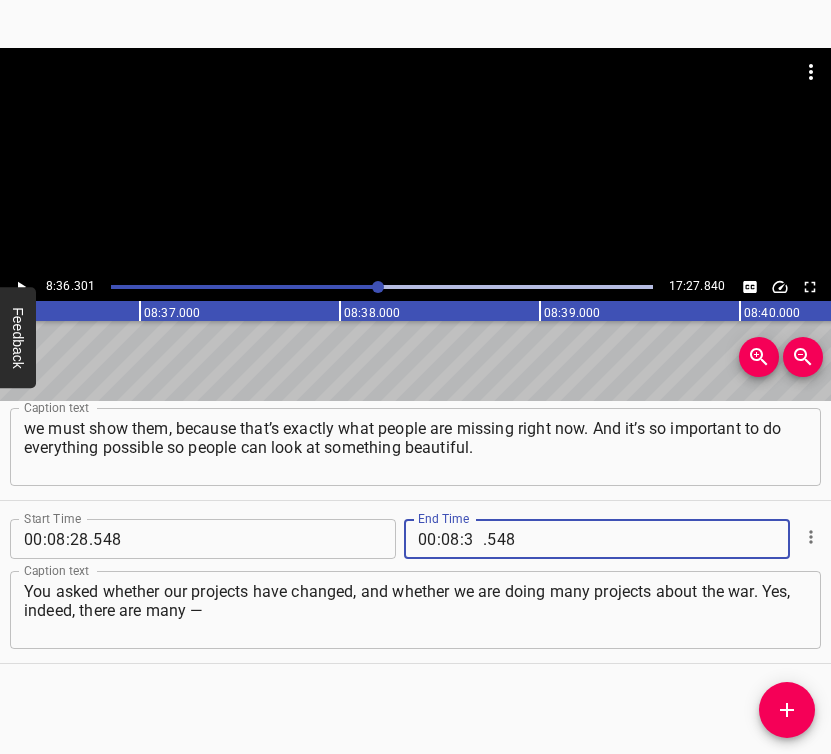 type on "36" 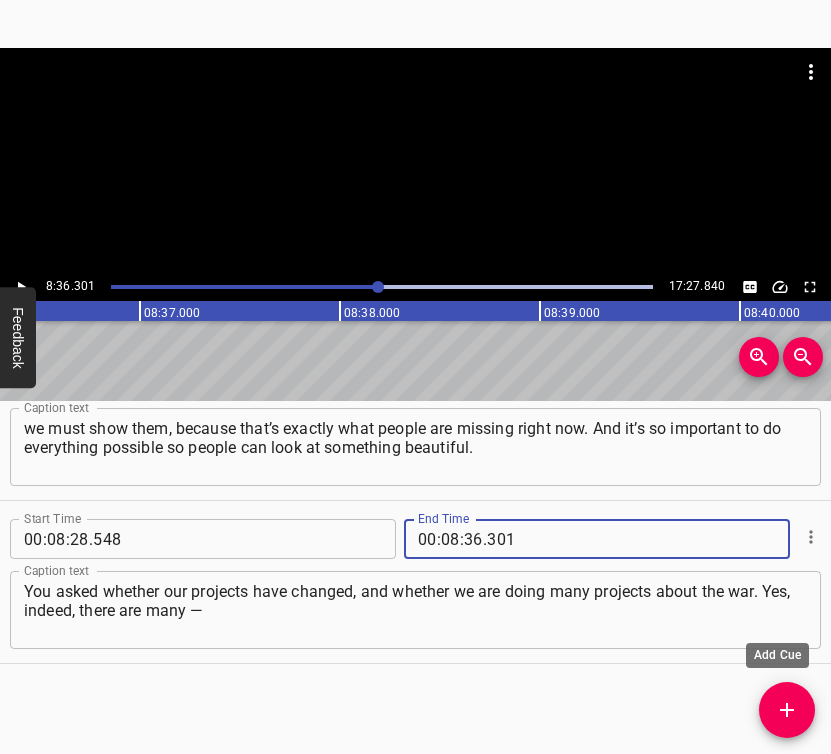 type on "301" 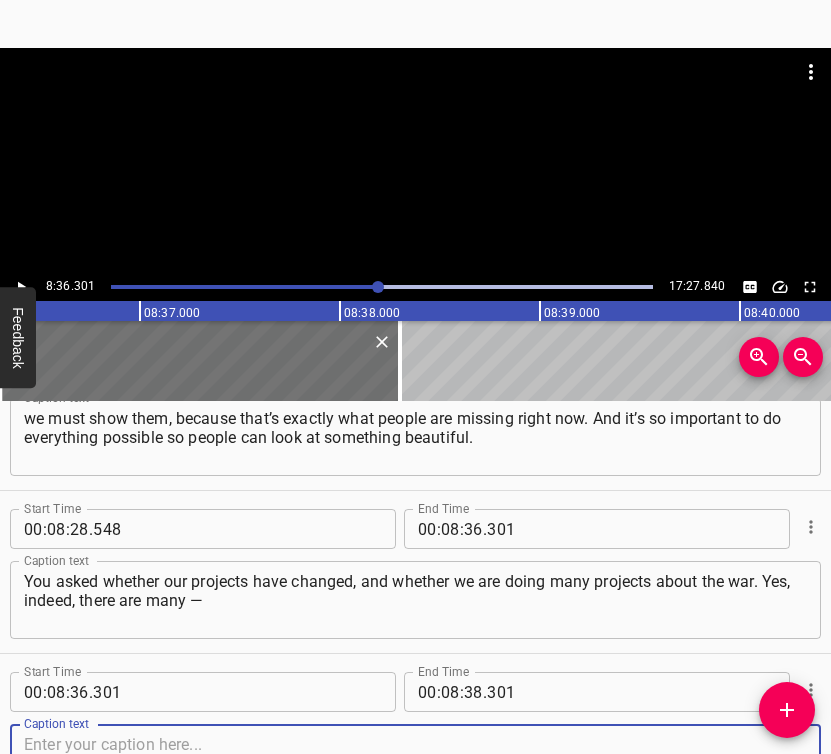 scroll, scrollTop: 6587, scrollLeft: 0, axis: vertical 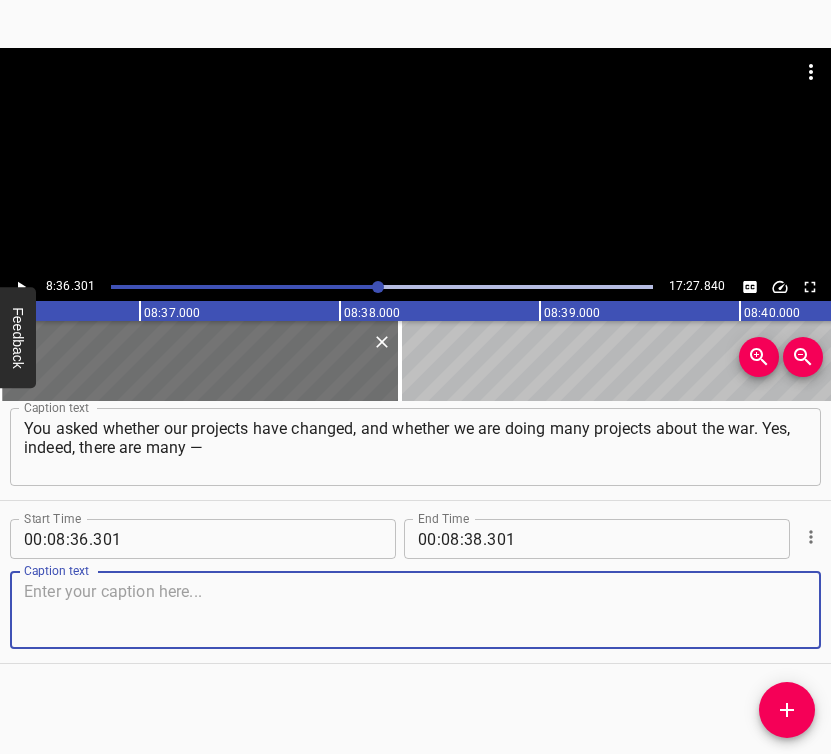 drag, startPoint x: 781, startPoint y: 620, endPoint x: 823, endPoint y: 602, distance: 45.694637 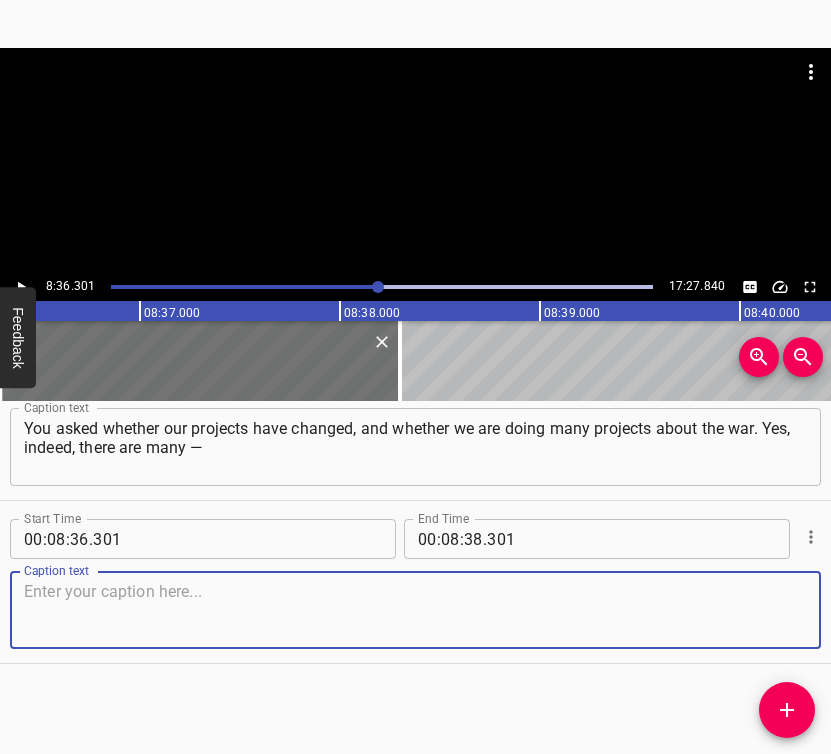 click at bounding box center [415, 610] 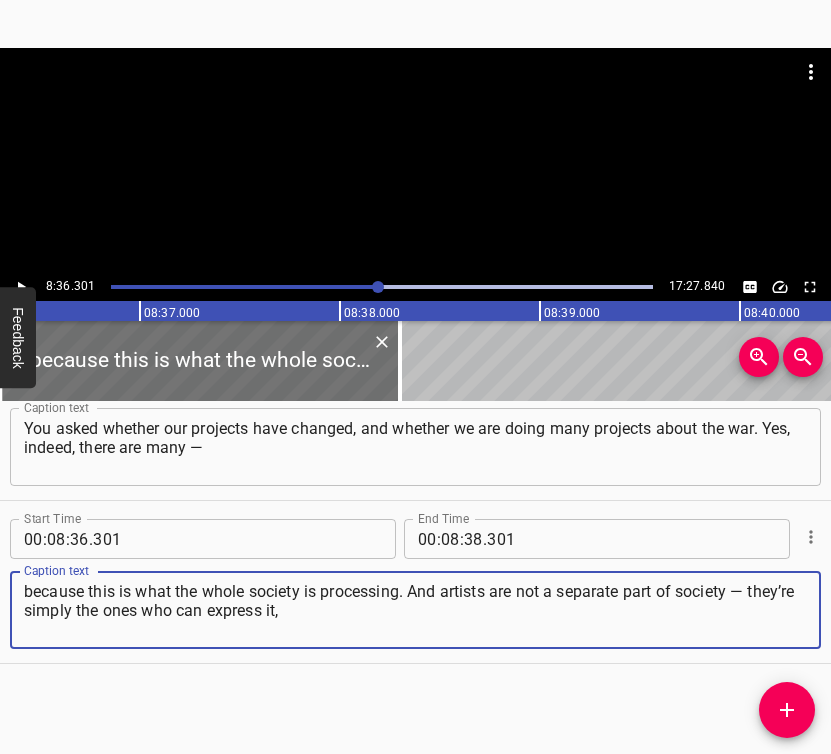 type on "because this is what the whole society is processing. And artists are not a separate part of society — they’re simply the ones who can express it," 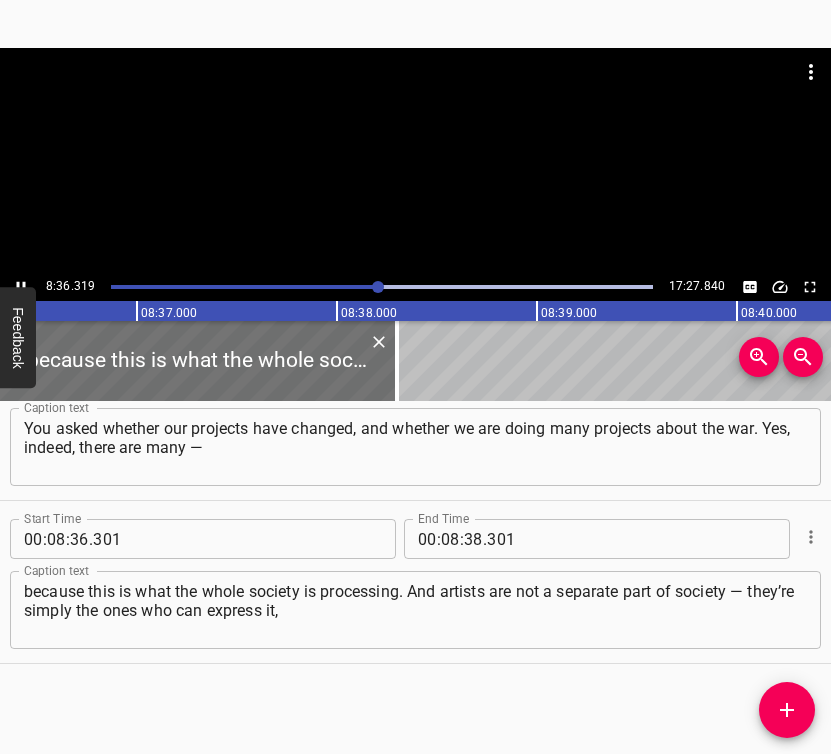 scroll, scrollTop: 0, scrollLeft: 103317, axis: horizontal 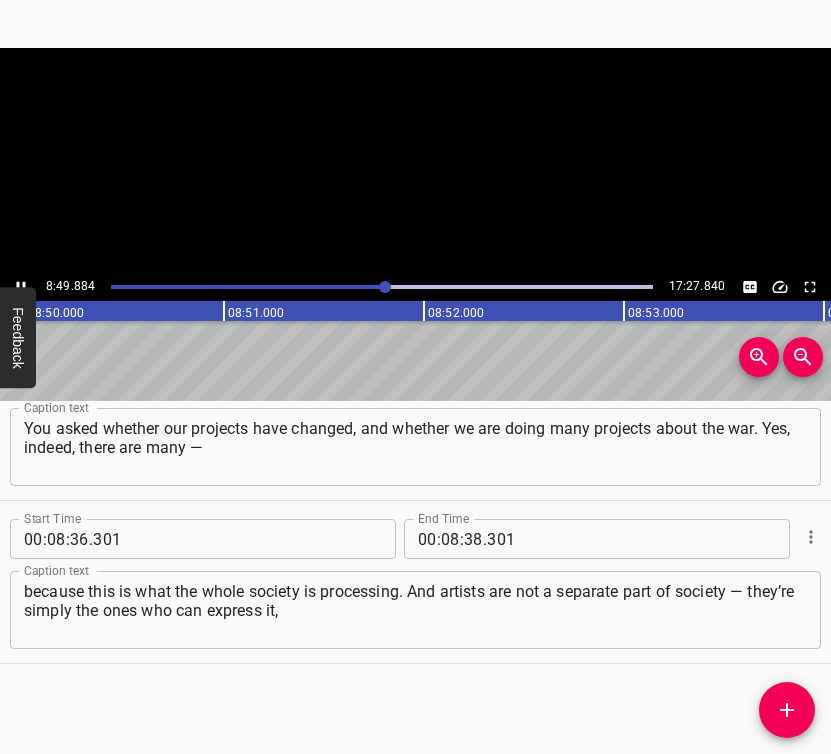 click 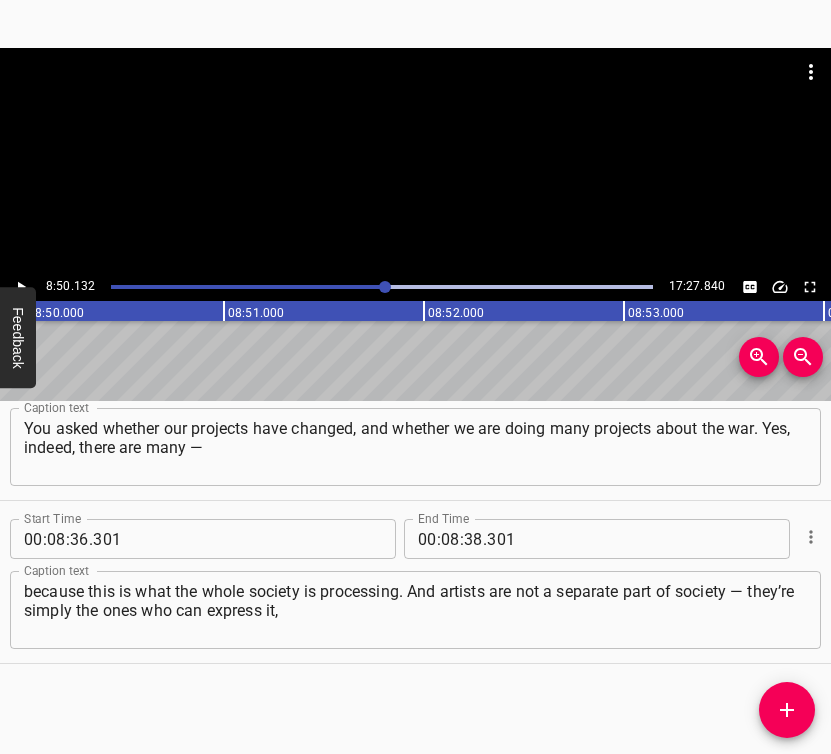 scroll, scrollTop: 0, scrollLeft: 106026, axis: horizontal 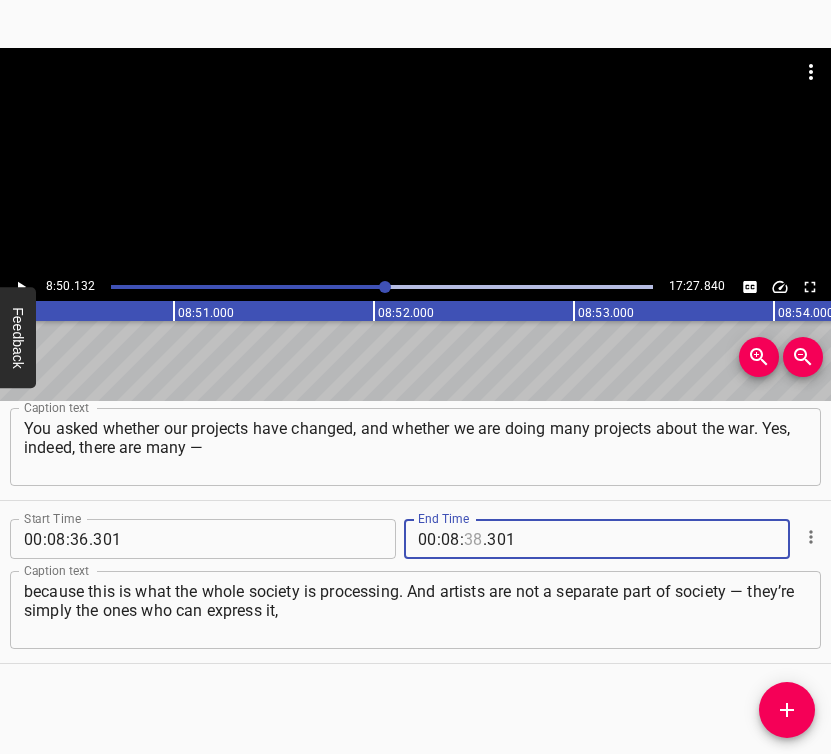 click at bounding box center (473, 539) 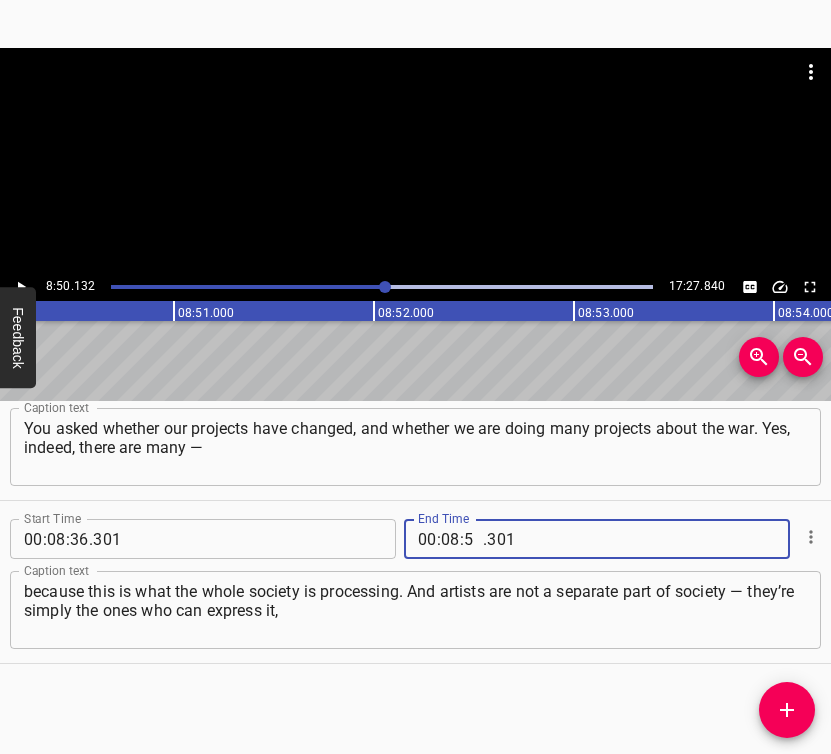 type on "50" 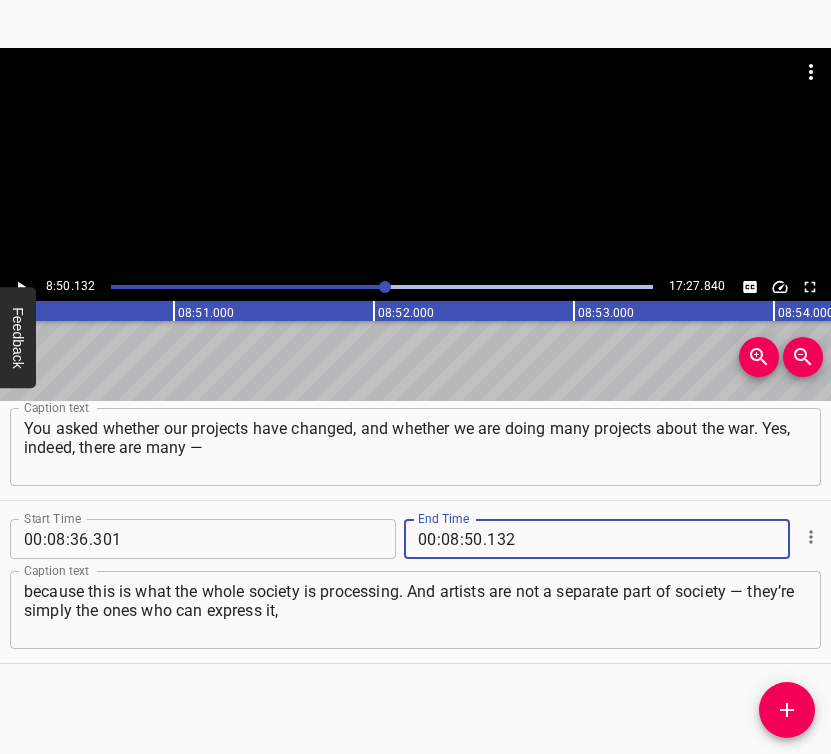 type on "132" 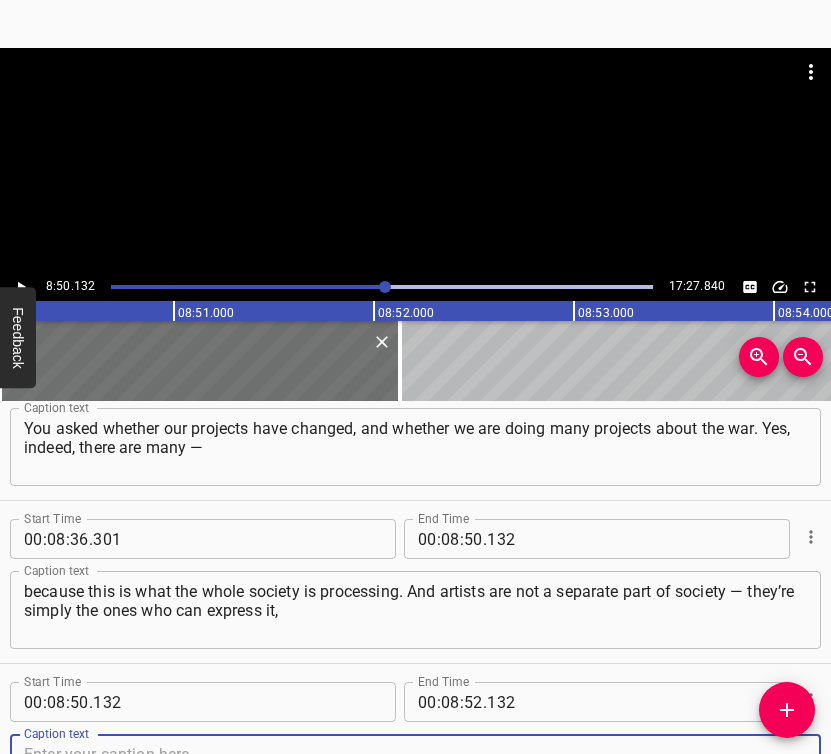scroll, scrollTop: 6597, scrollLeft: 0, axis: vertical 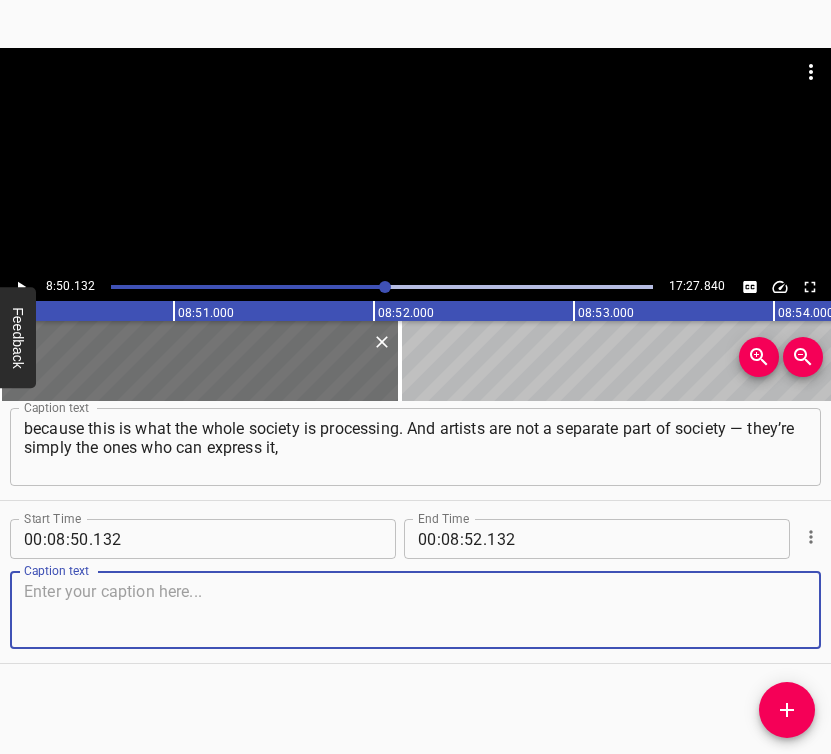 drag, startPoint x: 772, startPoint y: 614, endPoint x: 824, endPoint y: 601, distance: 53.600372 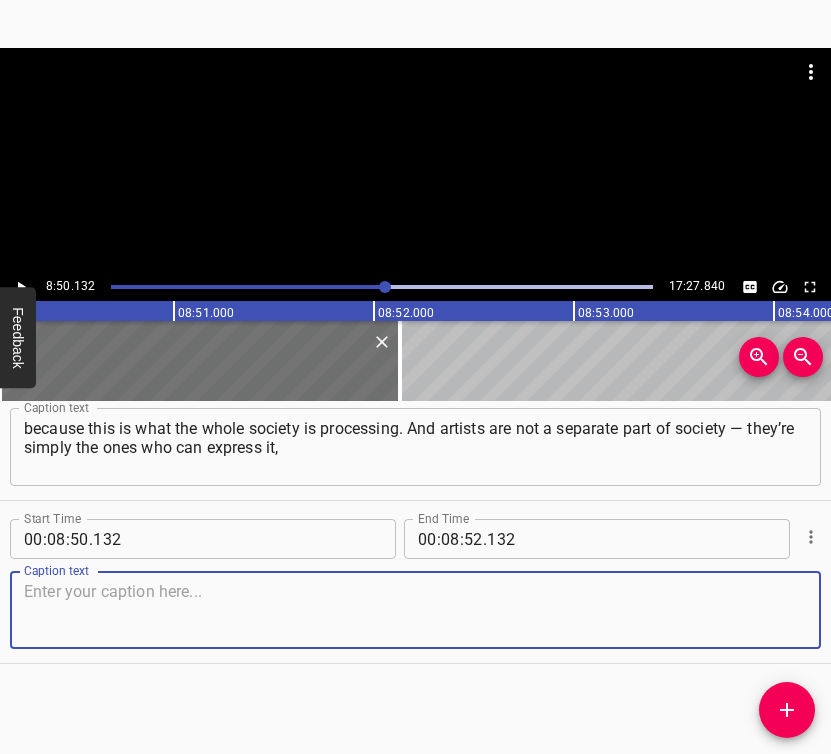 click at bounding box center [415, 610] 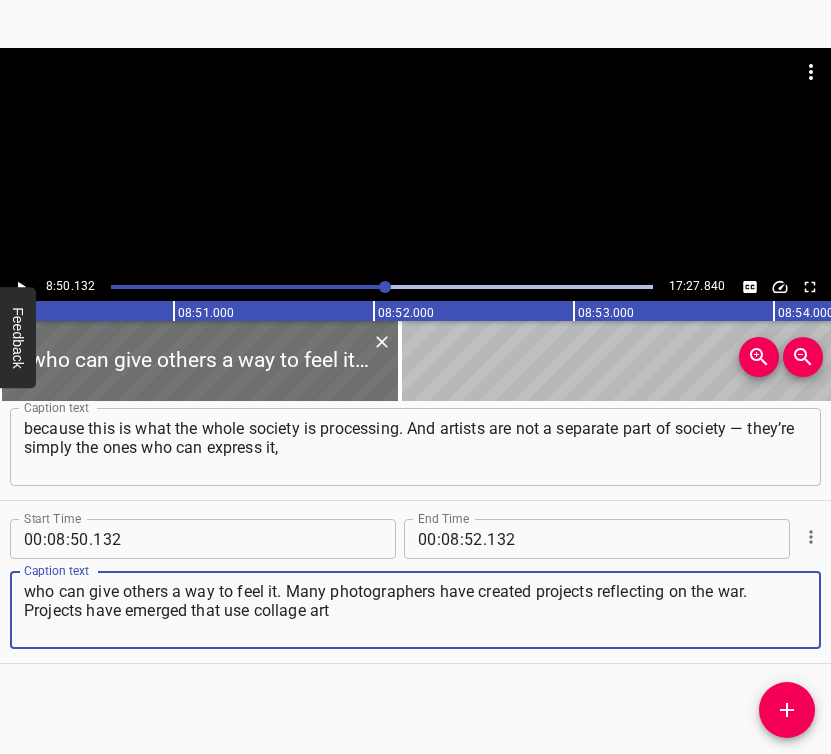 type on "who can give others a way to feel it. Many photographers have created projects reflecting on the war. Projects have emerged that use collage art" 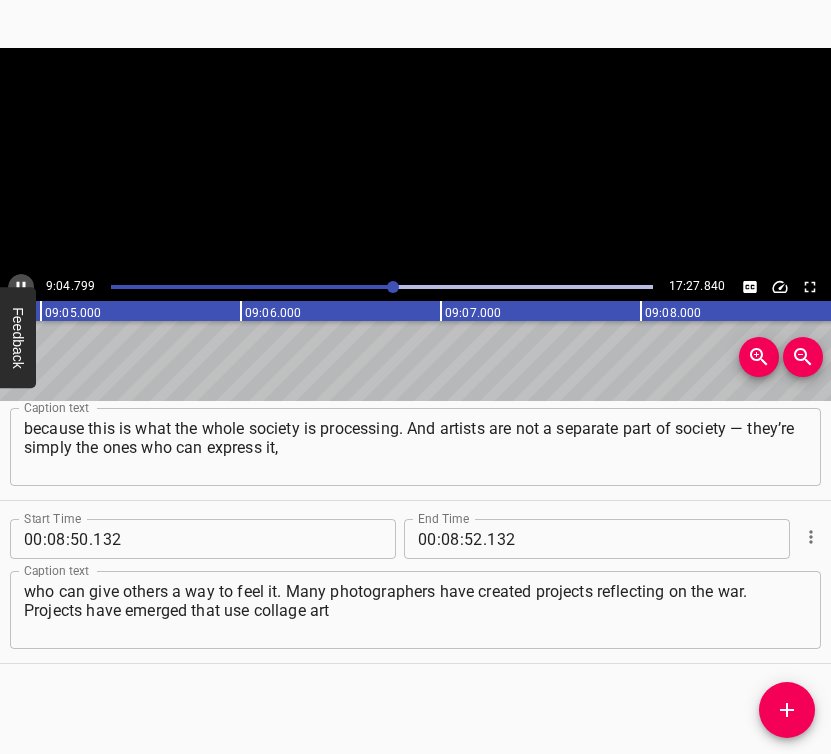 click 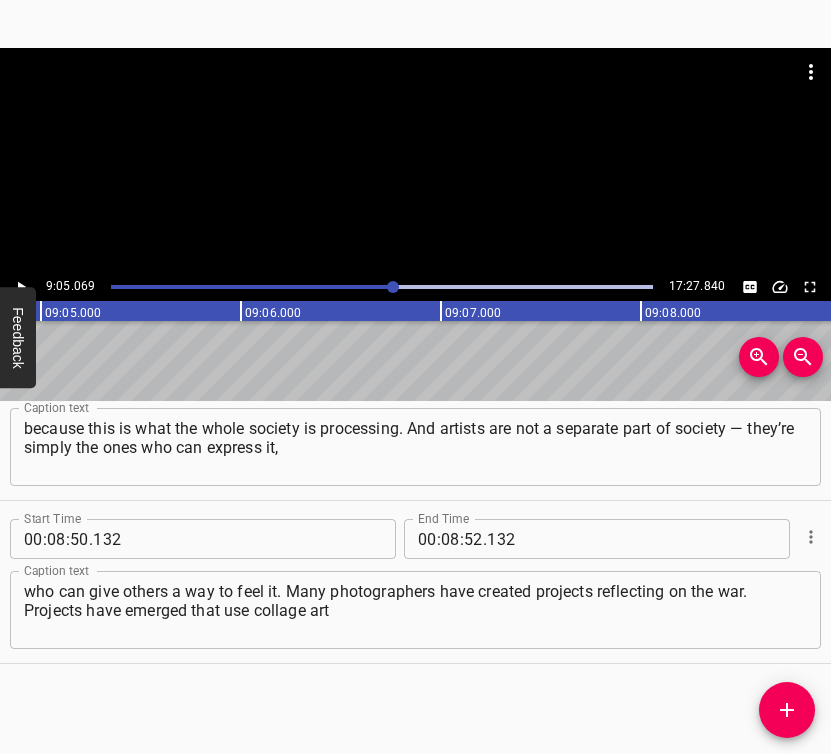 scroll, scrollTop: 0, scrollLeft: 109013, axis: horizontal 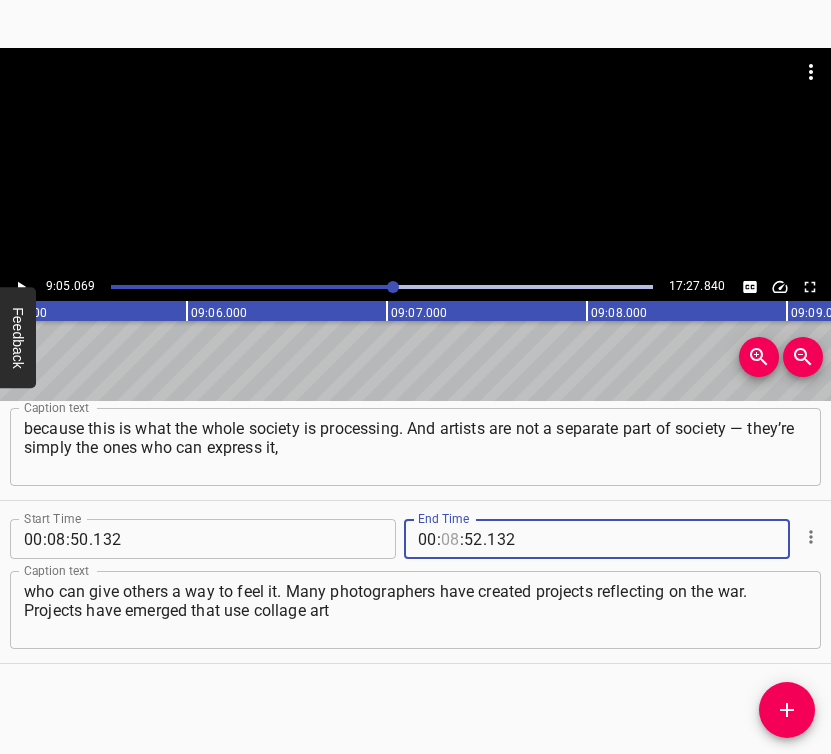 drag, startPoint x: 439, startPoint y: 536, endPoint x: 452, endPoint y: 530, distance: 14.3178215 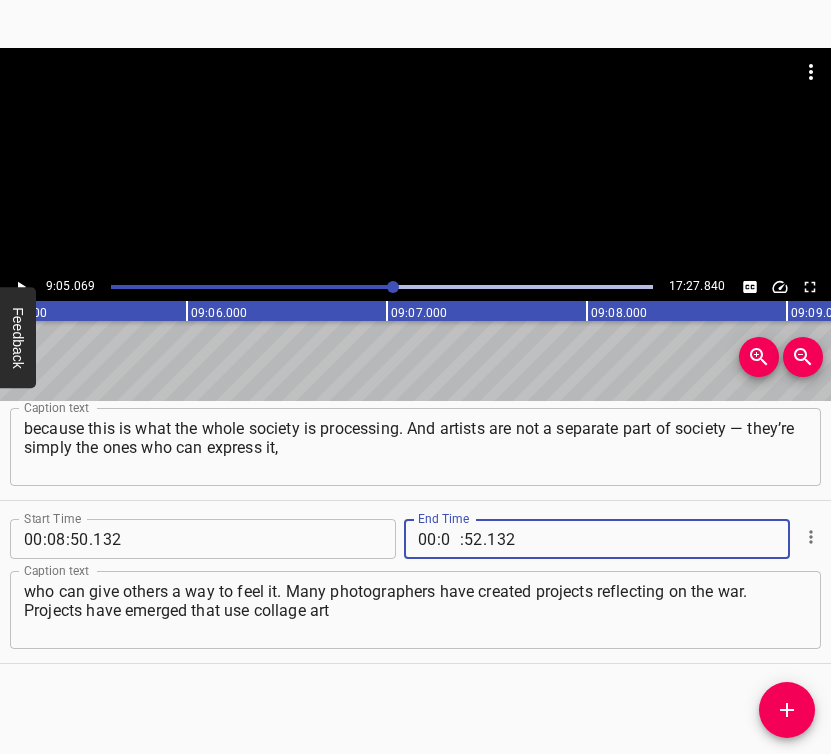 type on "09" 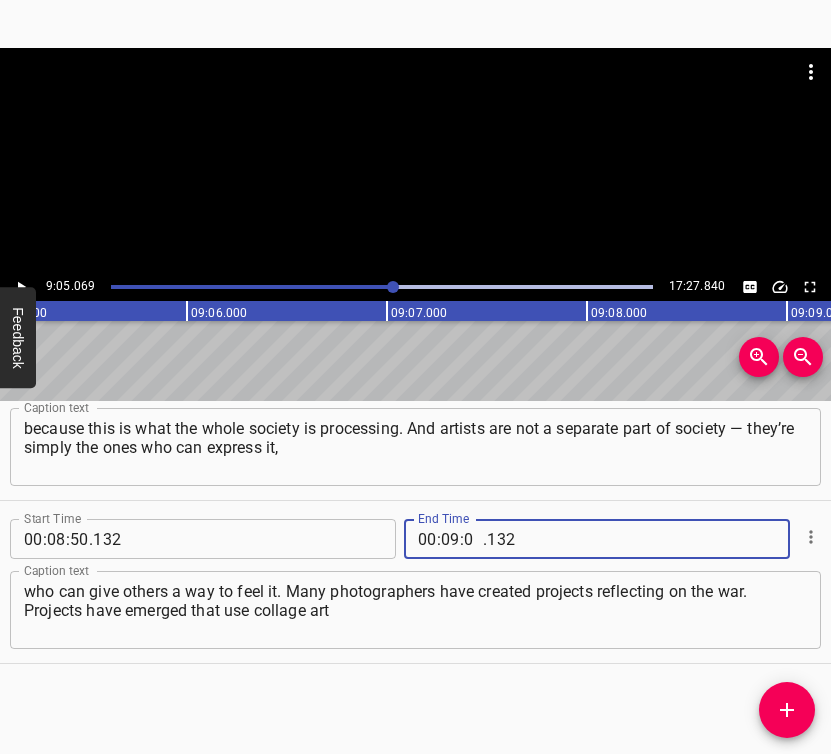 type on "05" 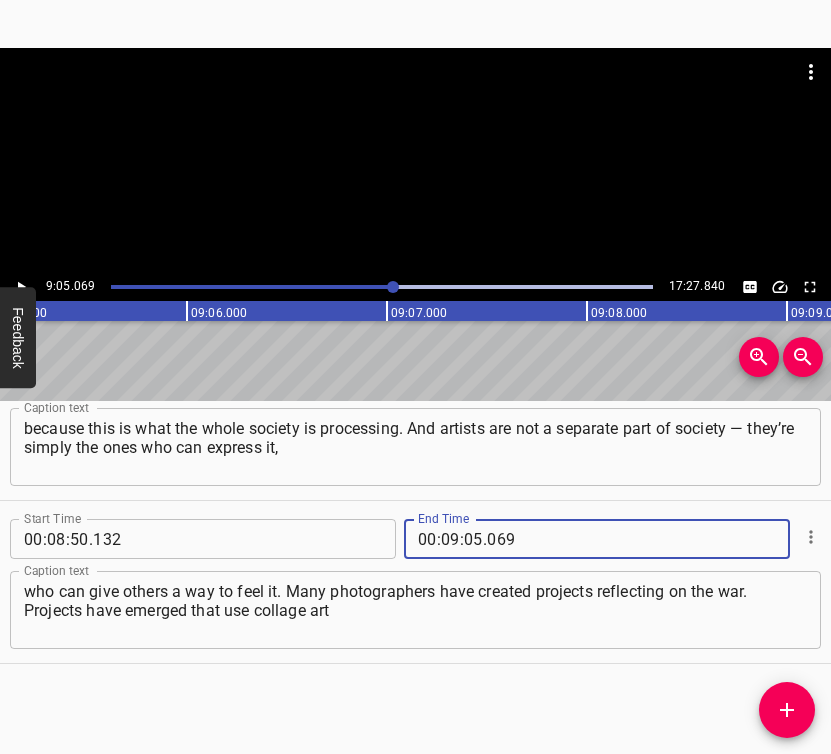 type on "069" 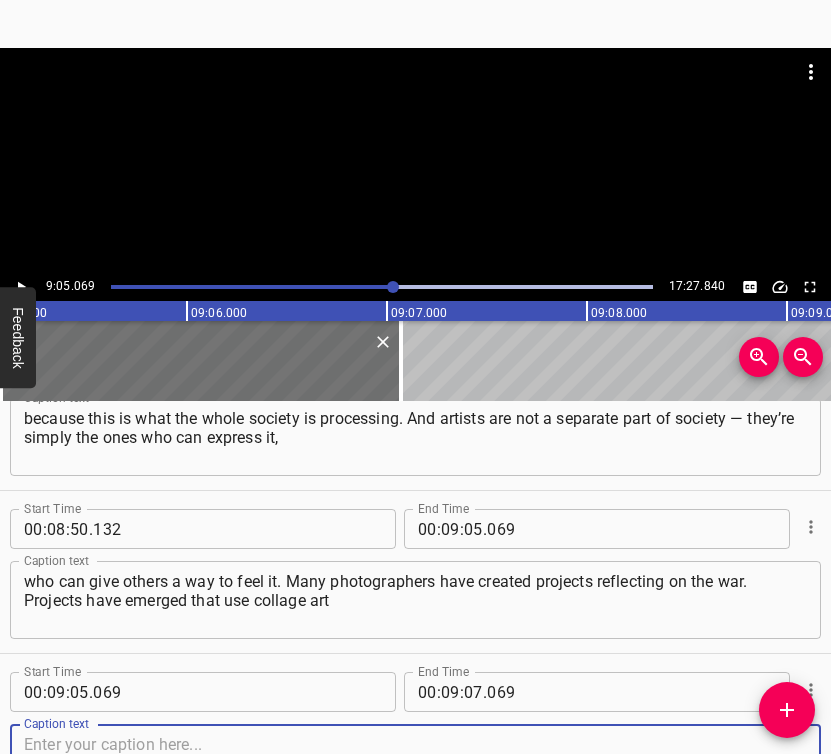 scroll, scrollTop: 6913, scrollLeft: 0, axis: vertical 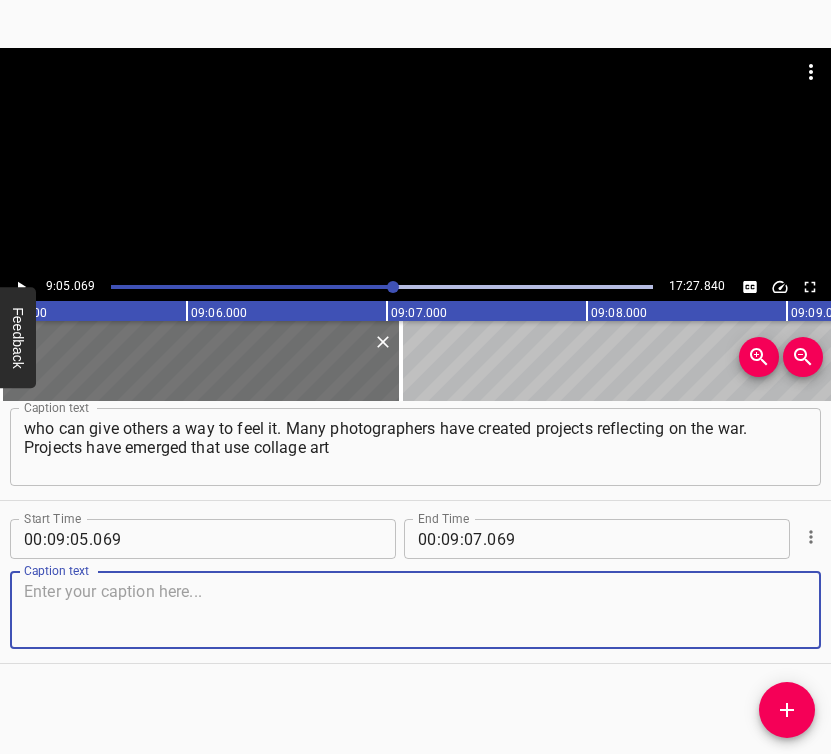 click at bounding box center (415, 610) 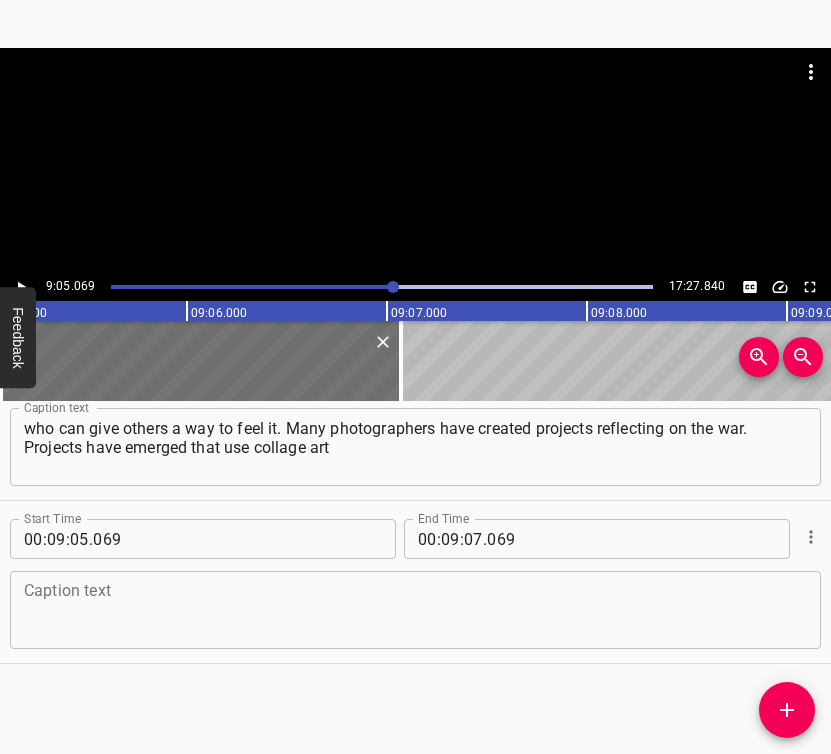 click at bounding box center (415, 610) 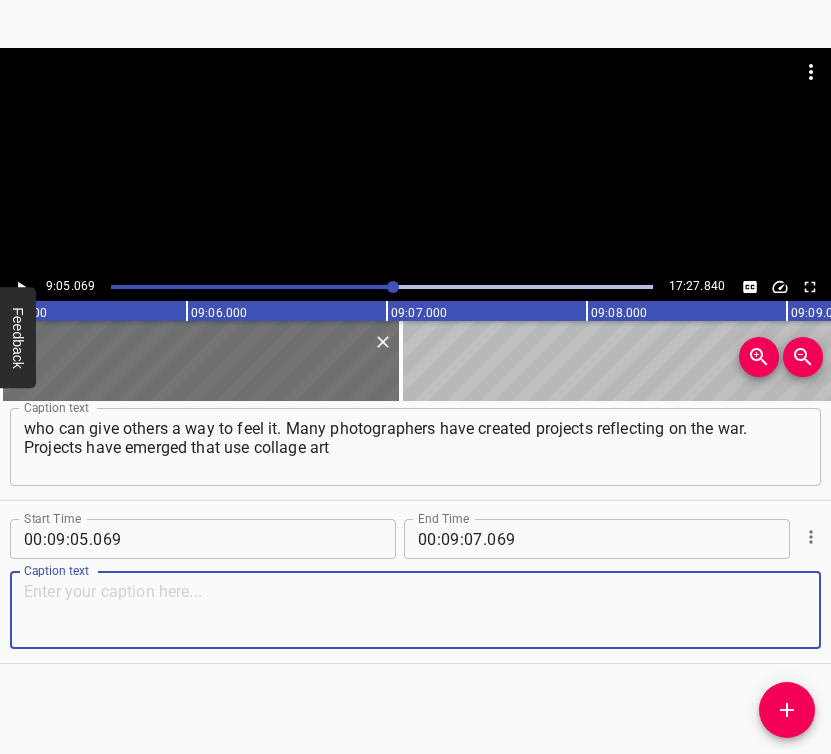 paste on "and are dedicated to the war. A powerful project was done by… I’m not sure what the correct feminine form of the word “soldier” is, if such a form even exists." 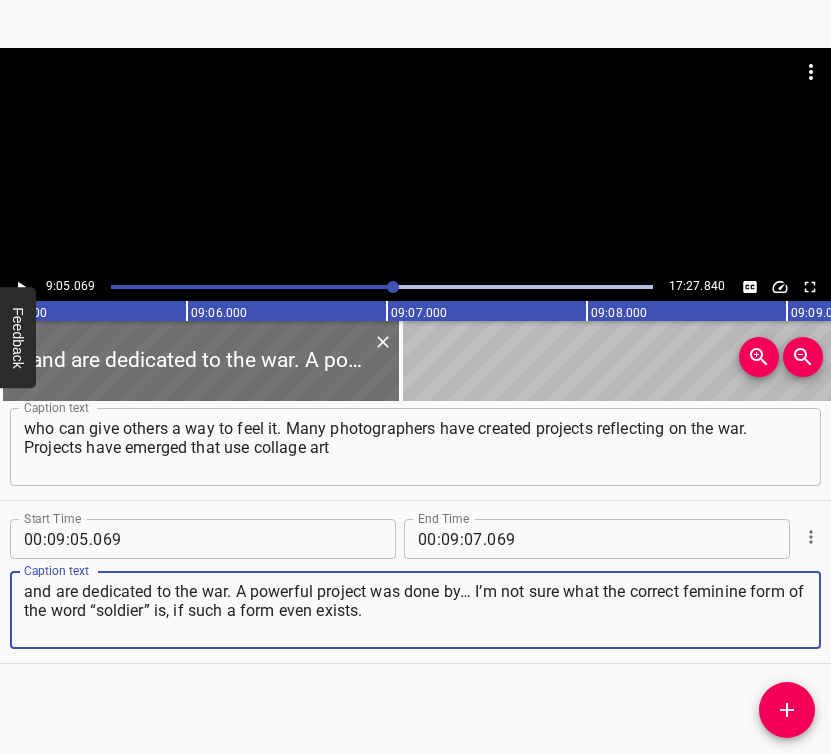 type on "and are dedicated to the war. A powerful project was done by… I’m not sure what the correct feminine form of the word “soldier” is, if such a form even exists." 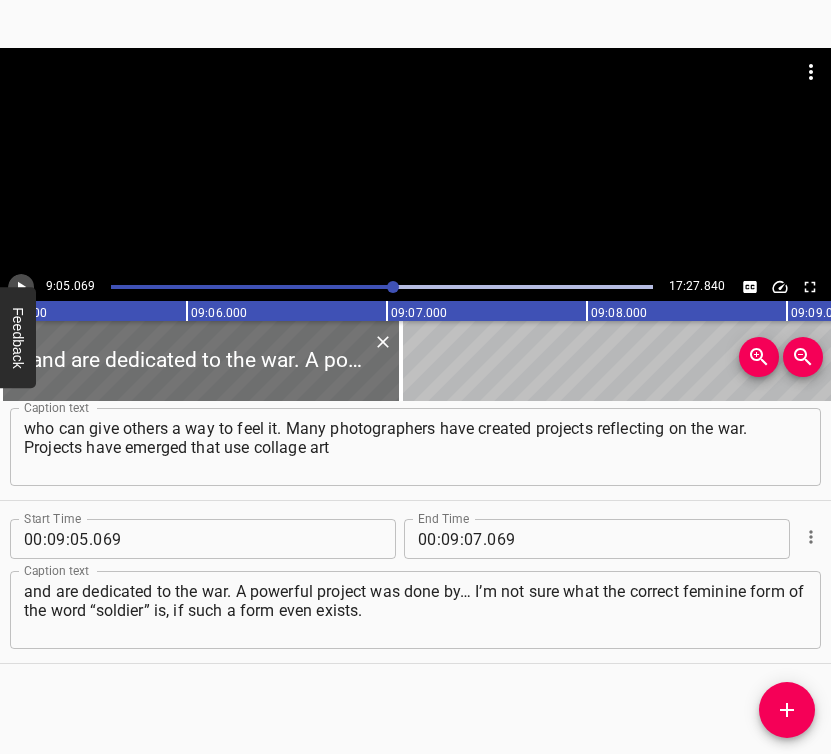 click 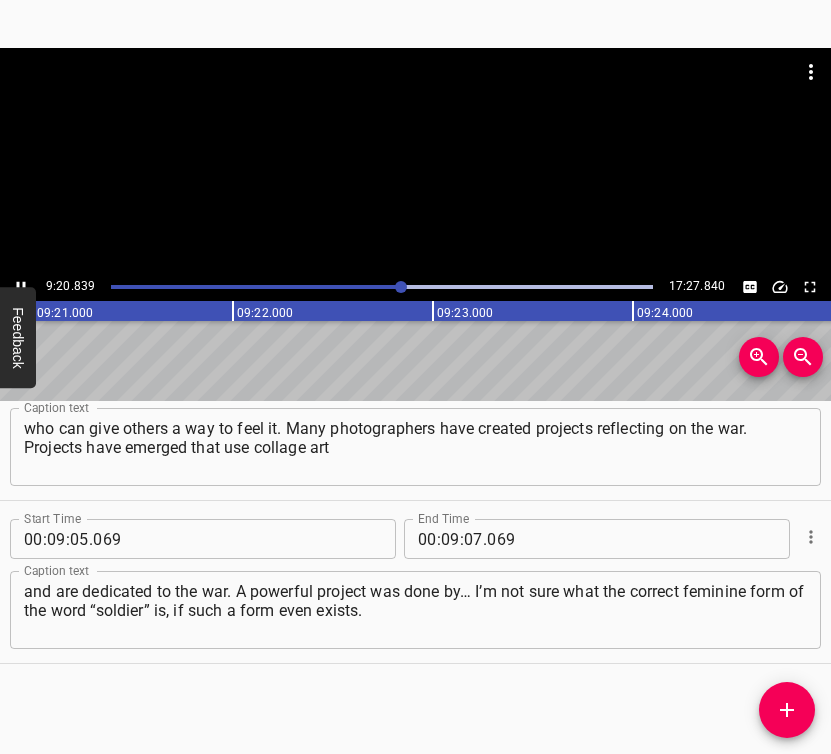 click 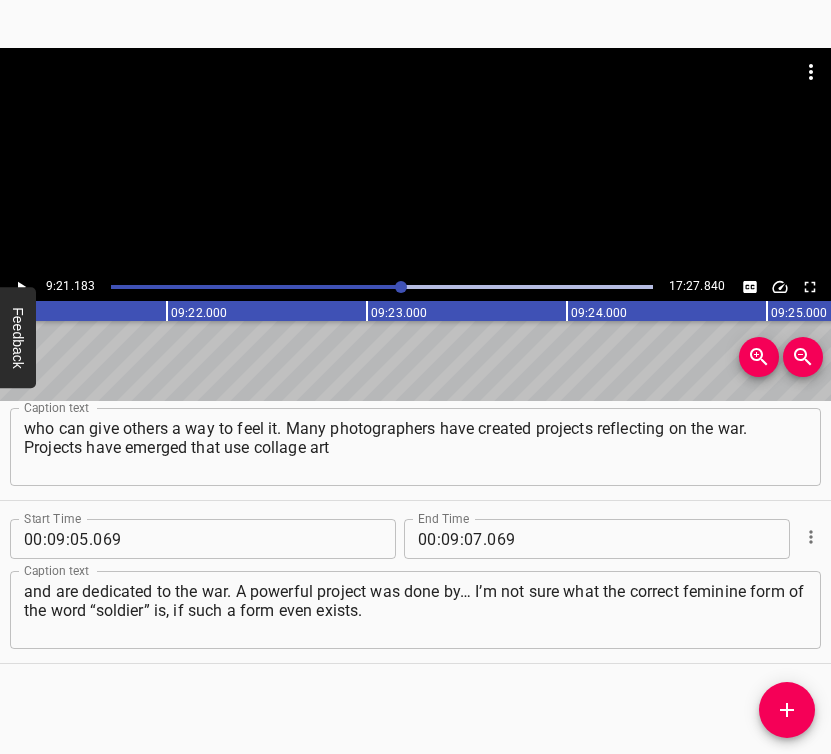 scroll, scrollTop: 0, scrollLeft: 112236, axis: horizontal 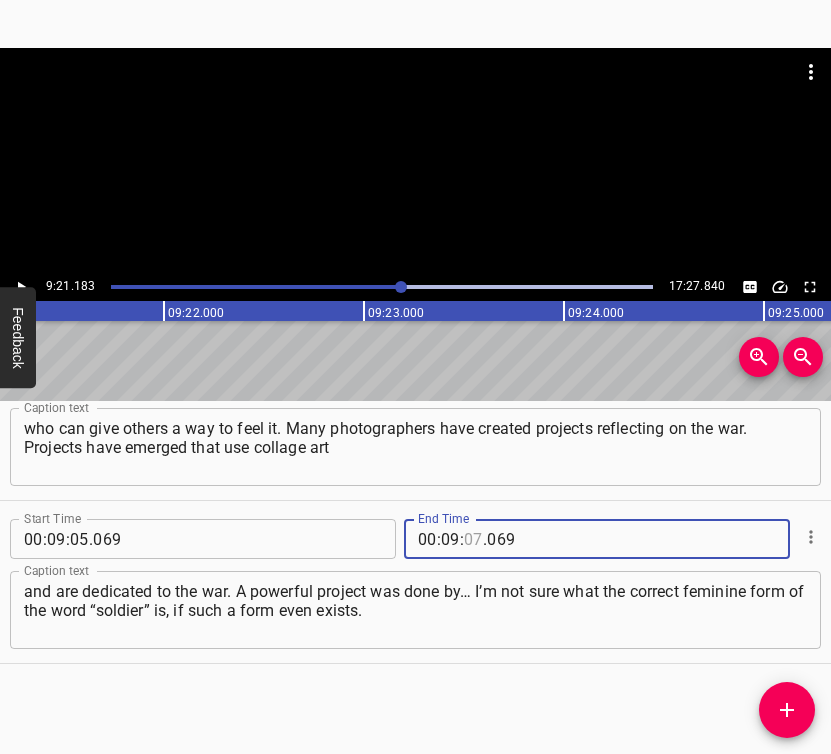 click at bounding box center [473, 539] 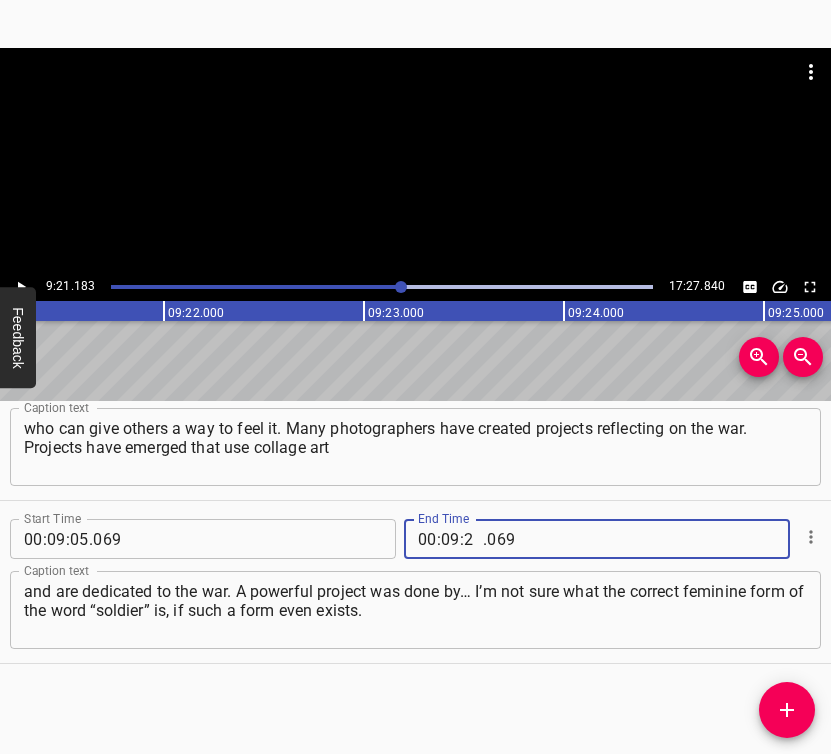 type on "21" 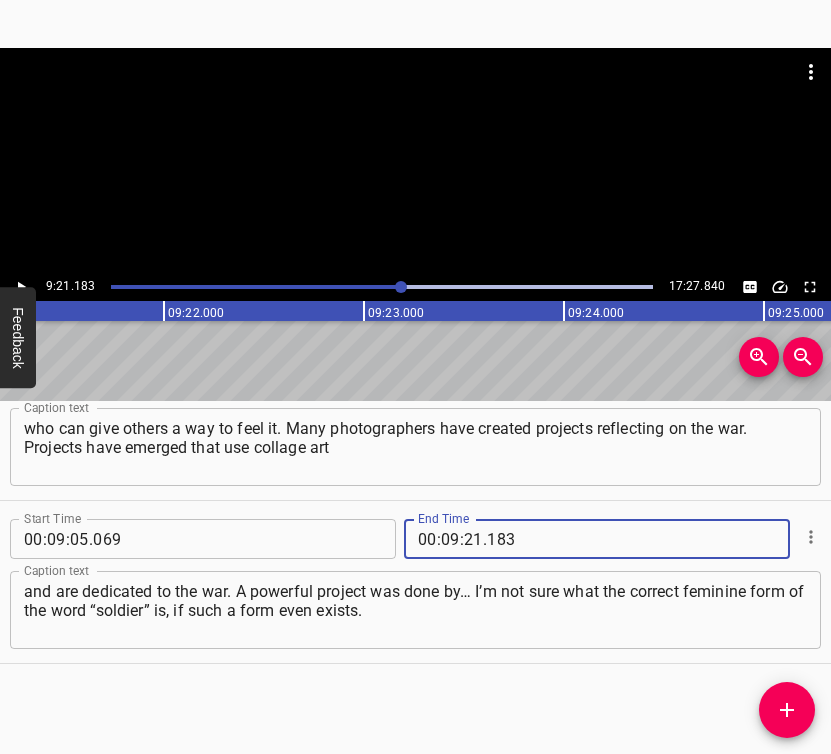 type on "183" 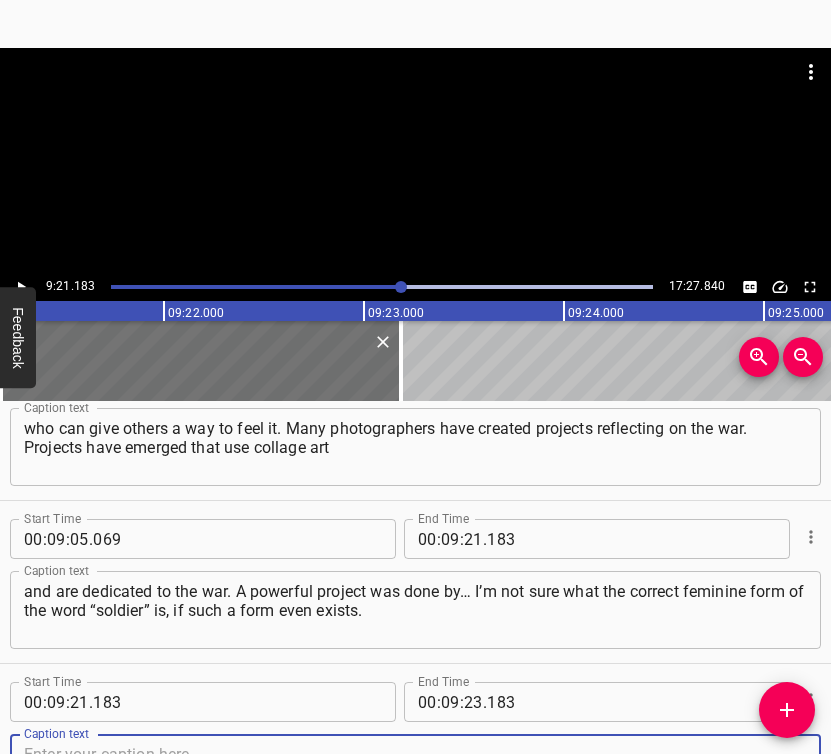 scroll, scrollTop: 6923, scrollLeft: 0, axis: vertical 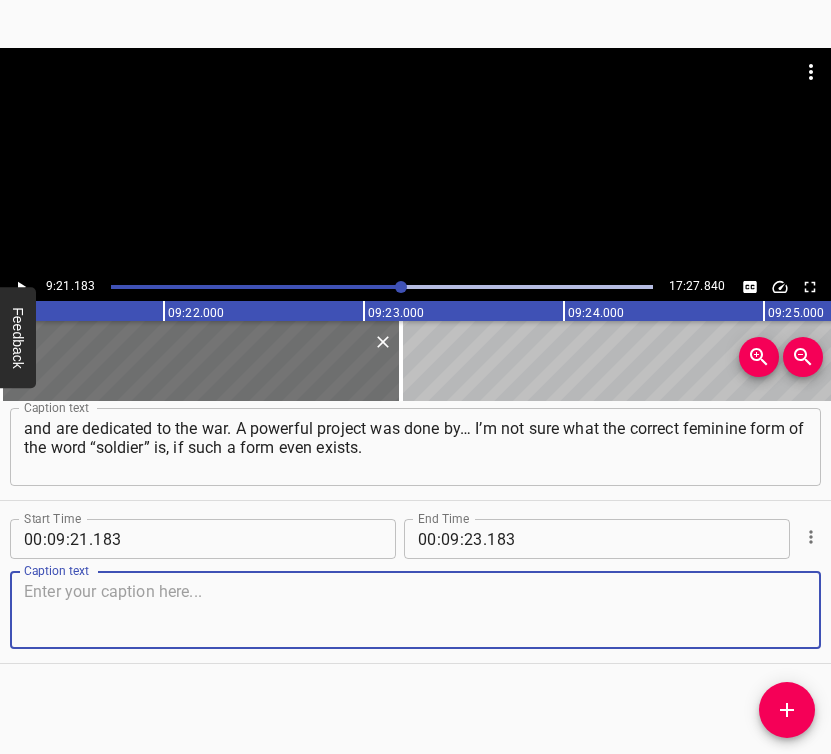 drag, startPoint x: 773, startPoint y: 619, endPoint x: 821, endPoint y: 615, distance: 48.166378 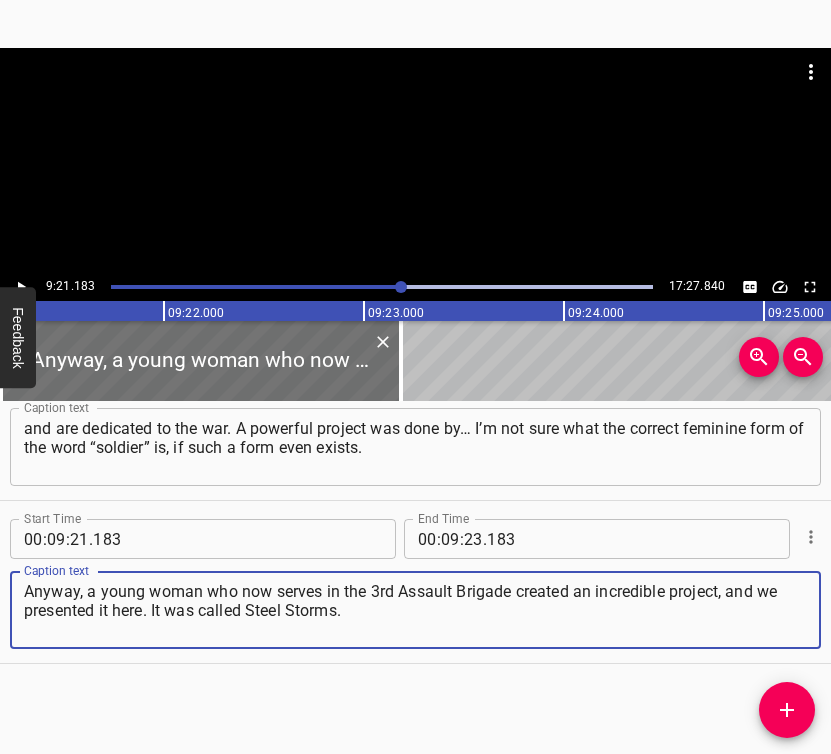 type on "Anyway, a young woman who now serves in the 3rd Assault Brigade created an incredible project, and we presented it here. It was called Steel Storms." 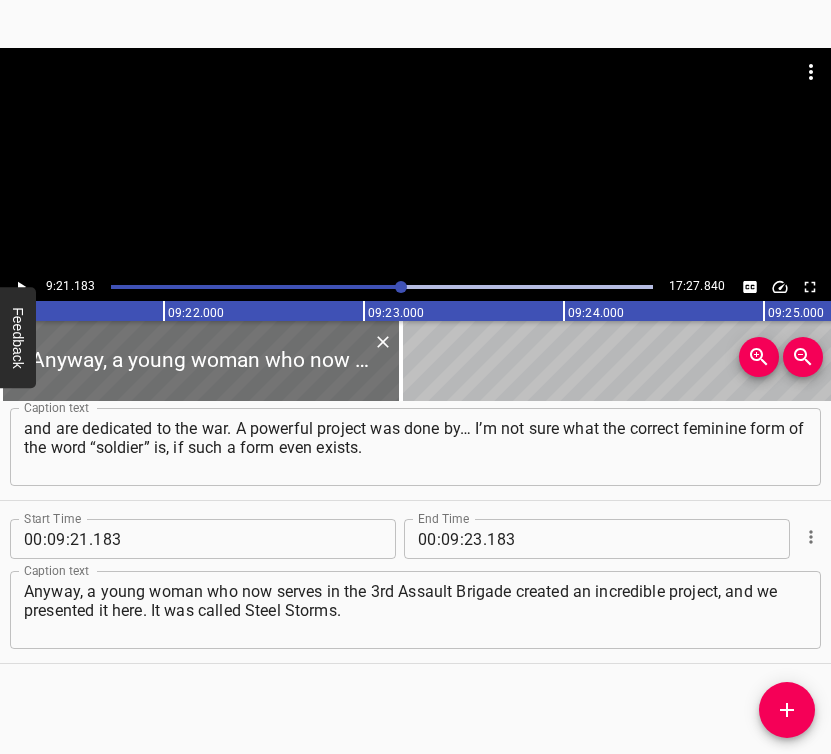 click on "Feedback" at bounding box center [18, 337] 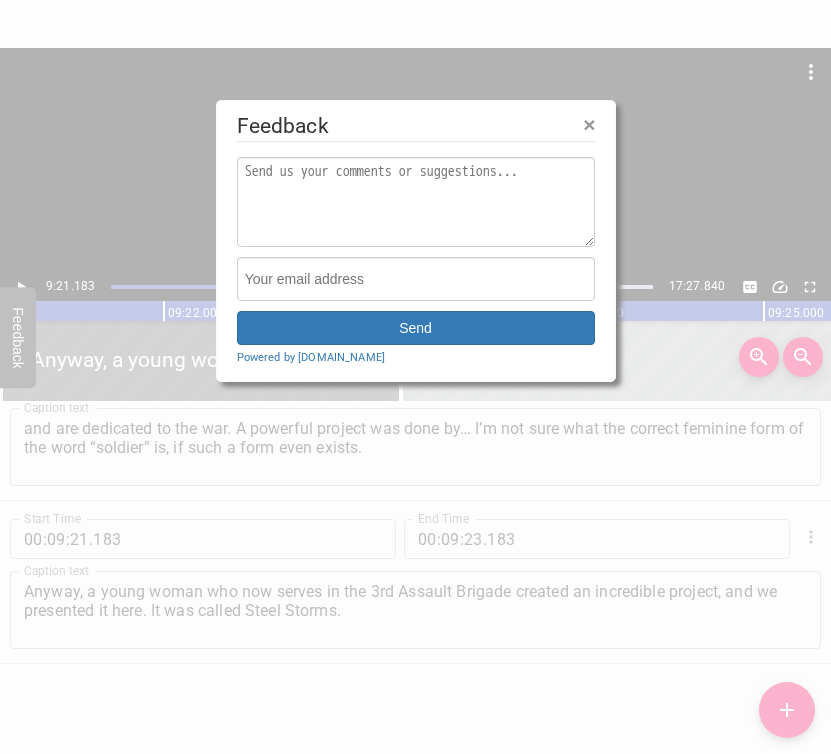click at bounding box center (415, 377) 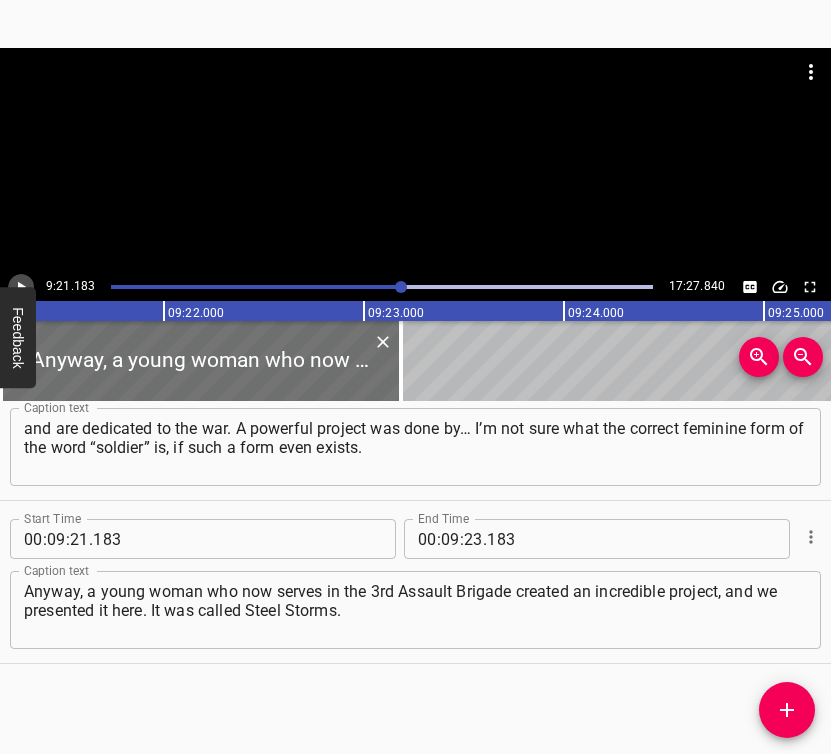 click 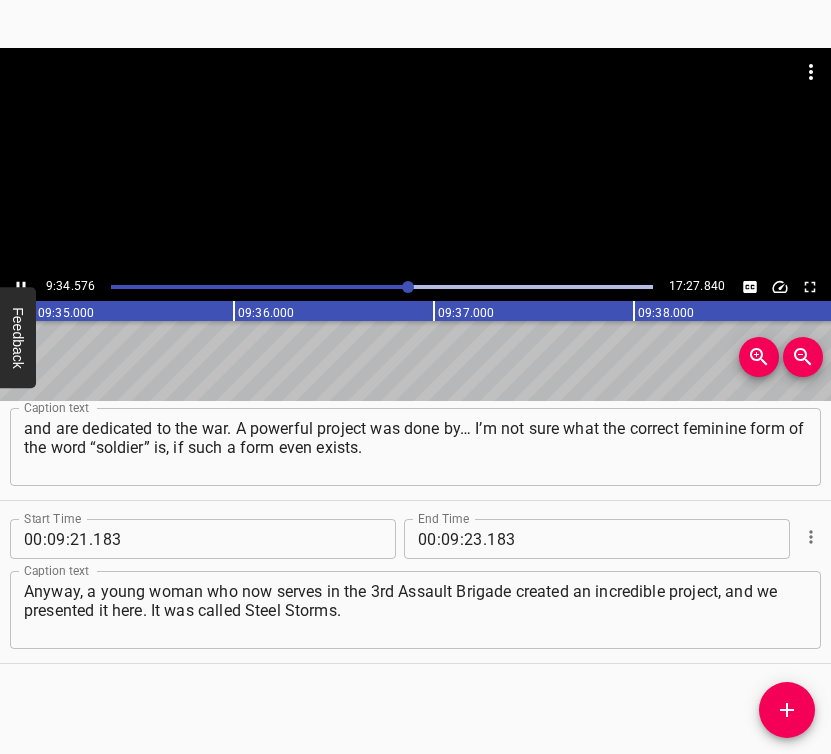 click 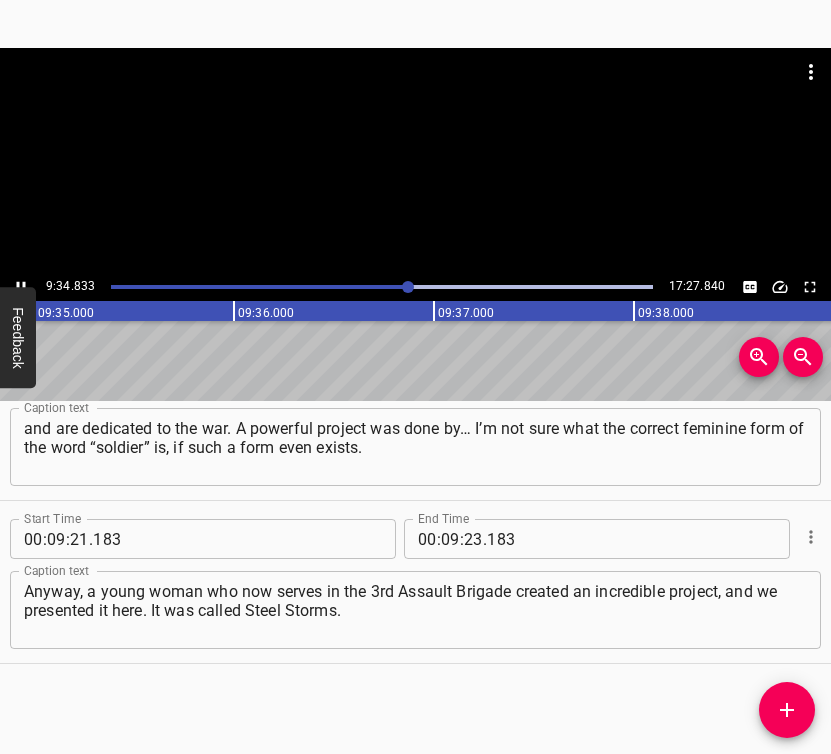 scroll, scrollTop: 0, scrollLeft: 114998, axis: horizontal 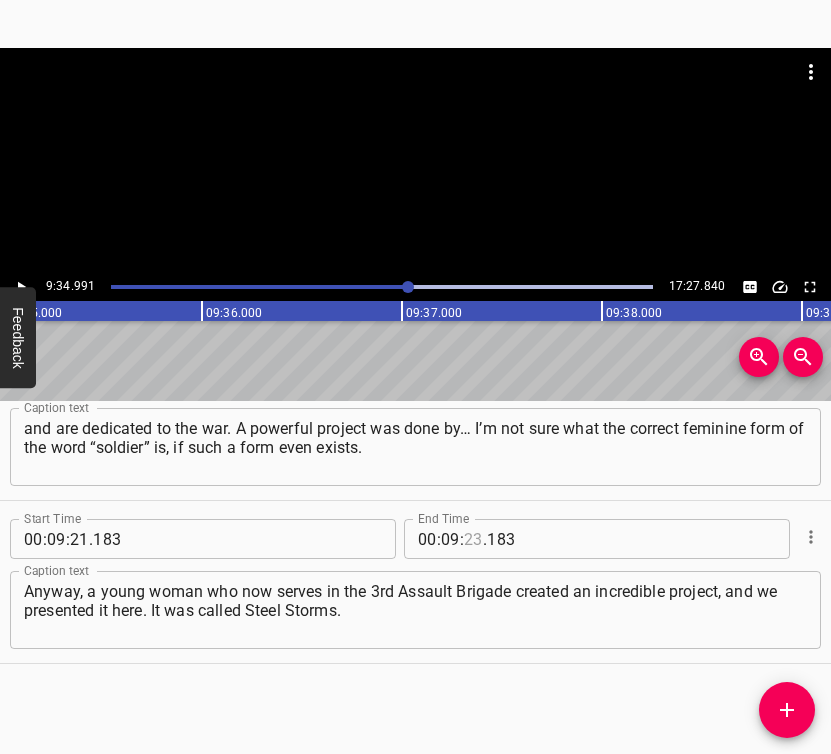 click at bounding box center (473, 539) 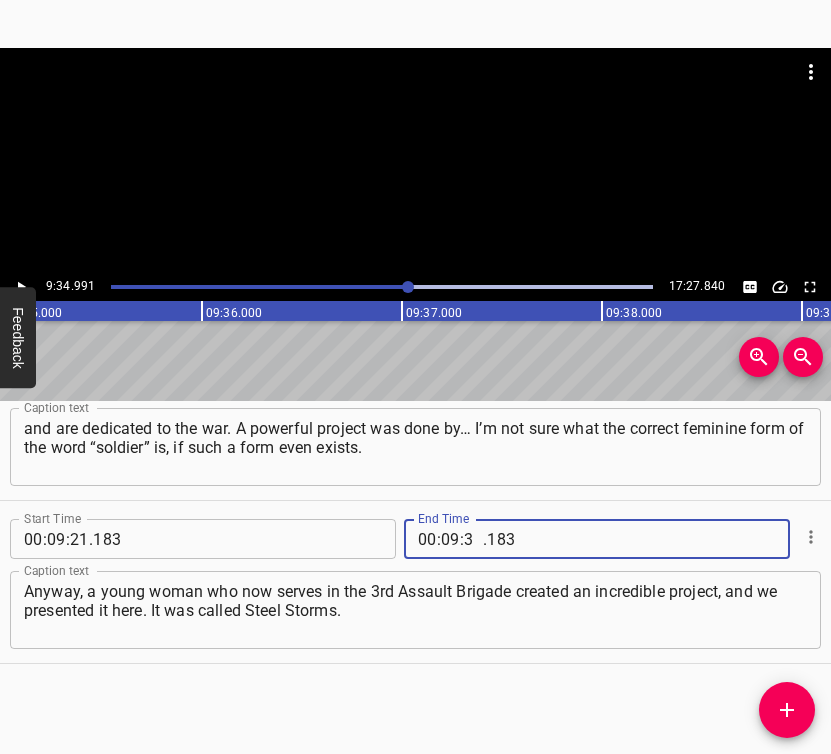 type on "34" 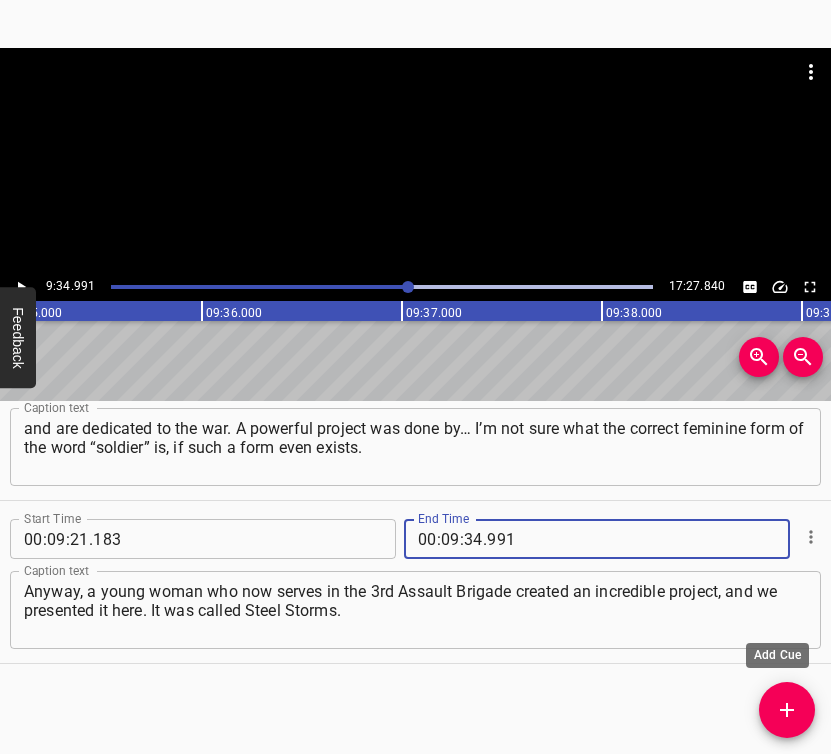 type on "991" 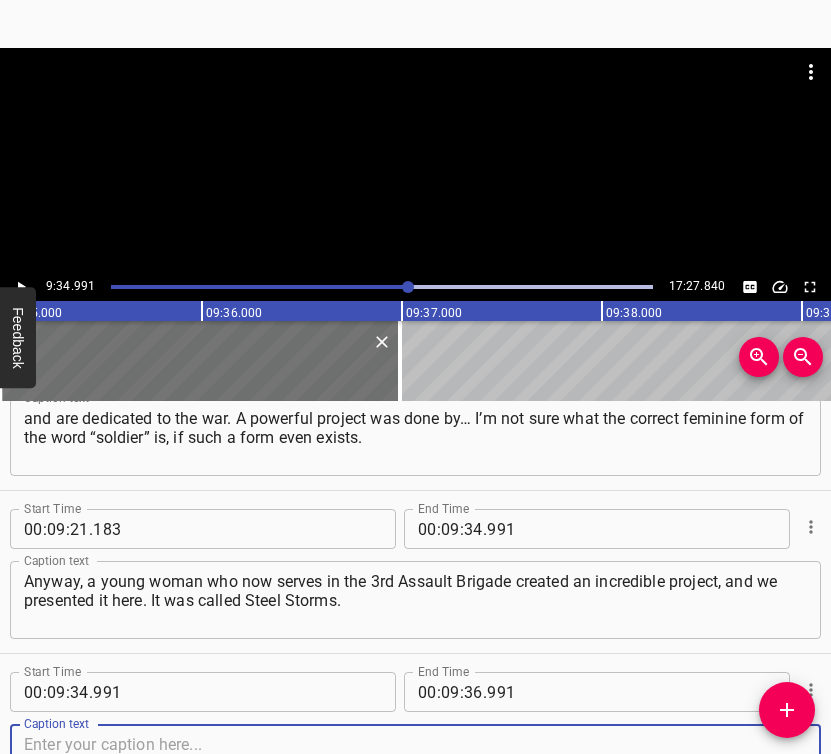 scroll, scrollTop: 7239, scrollLeft: 0, axis: vertical 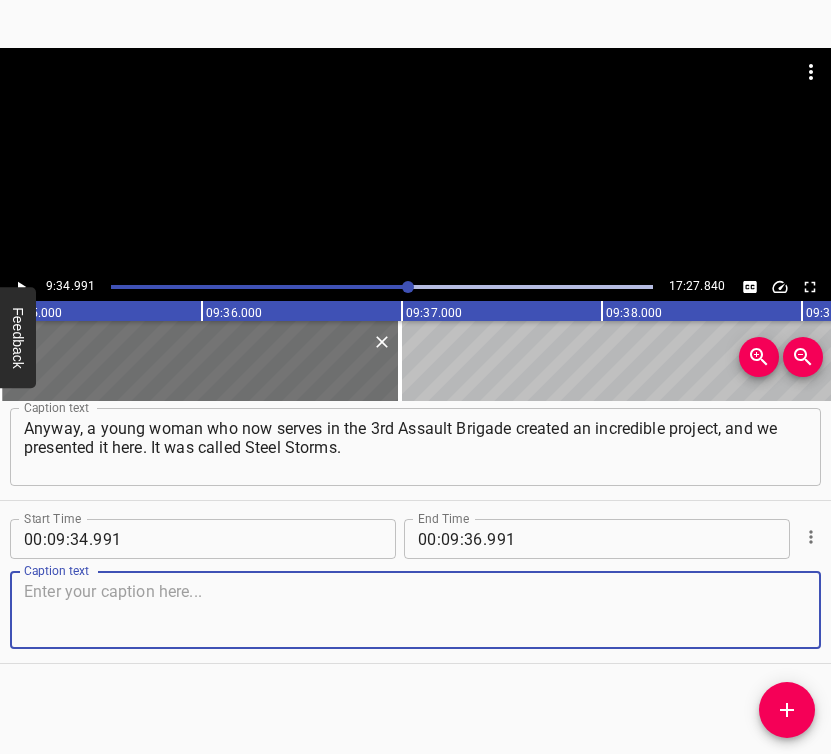 click at bounding box center [415, 610] 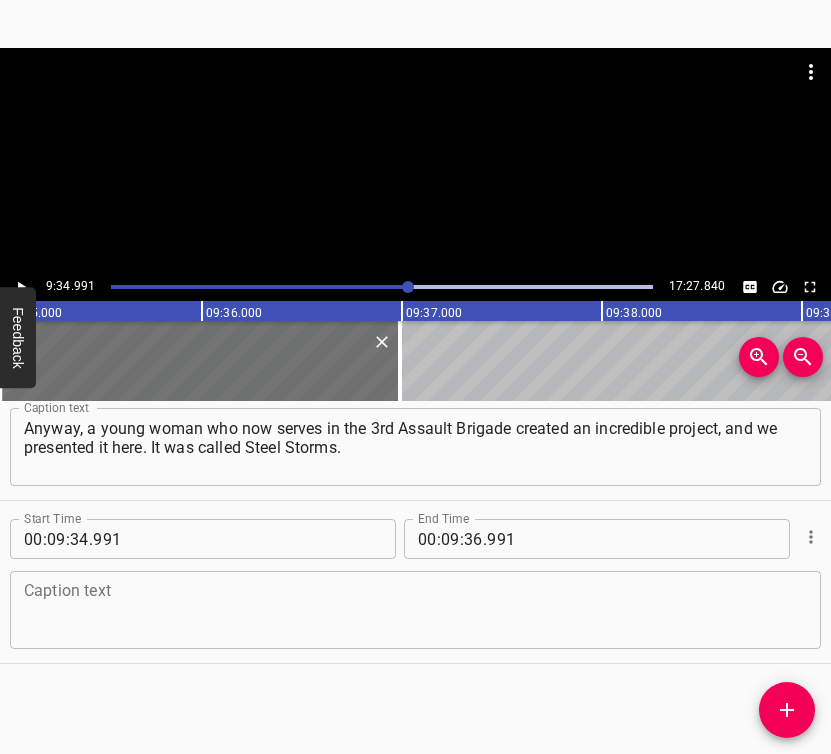 click at bounding box center (415, 610) 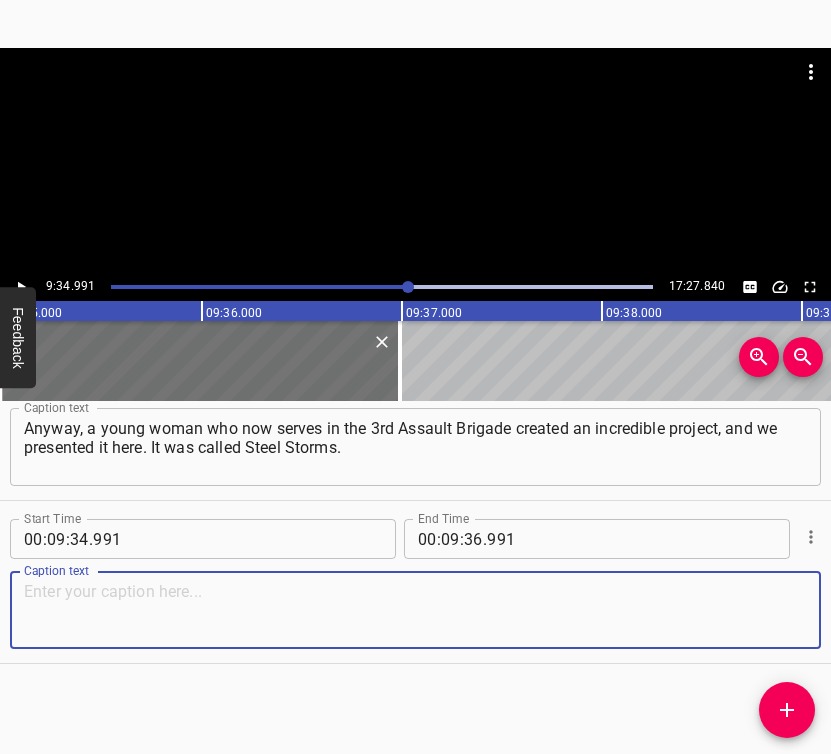 paste on "They did a full reconstruction — that is, the guys, the soldiers, currently stationed near [GEOGRAPHIC_DATA], worked with her to stage a historical reenactment," 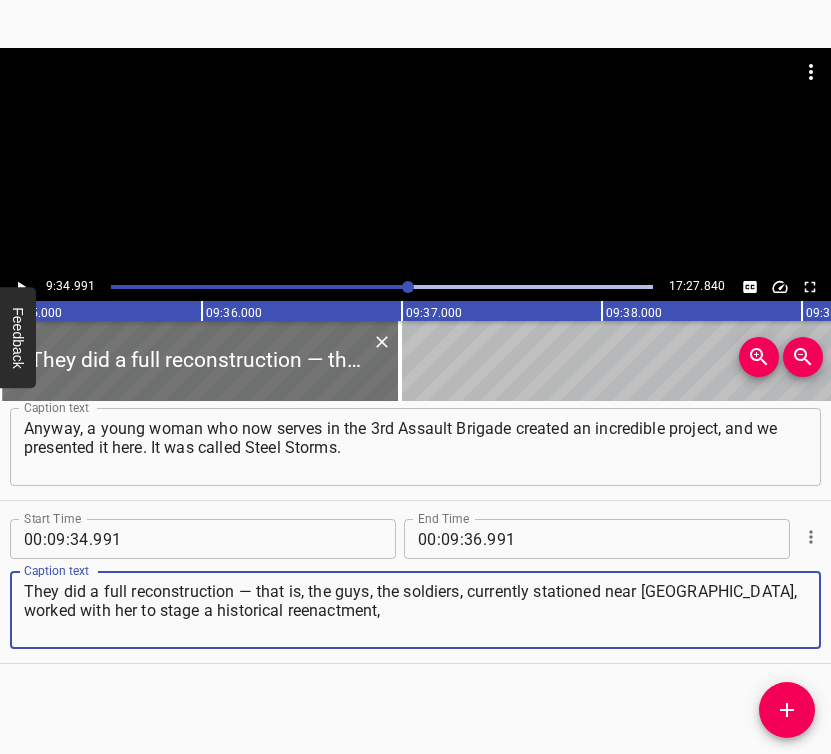 type on "They did a full reconstruction — that is, the guys, the soldiers, currently stationed near [GEOGRAPHIC_DATA], worked with her to stage a historical reenactment," 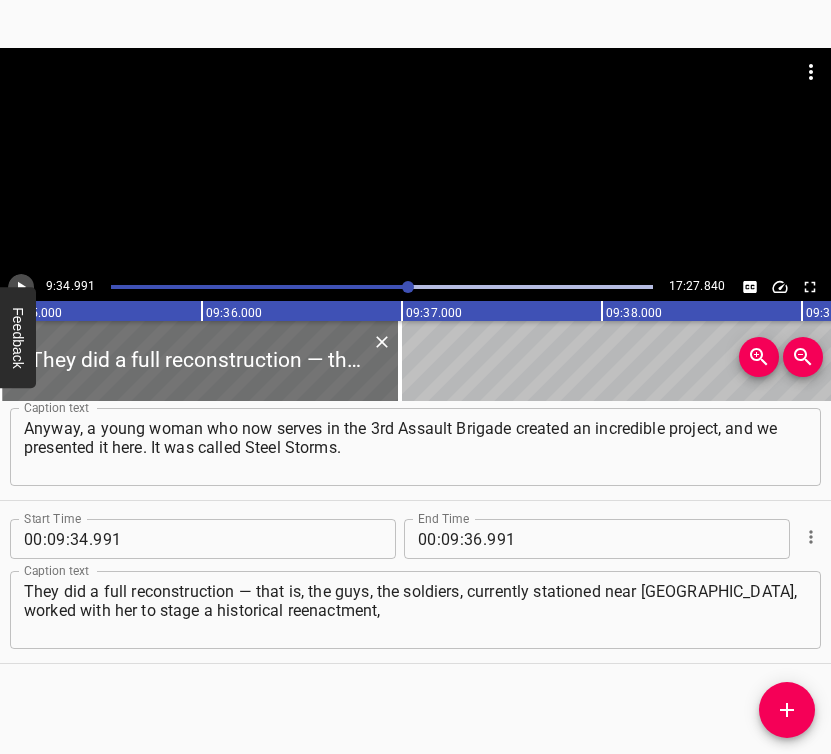 click 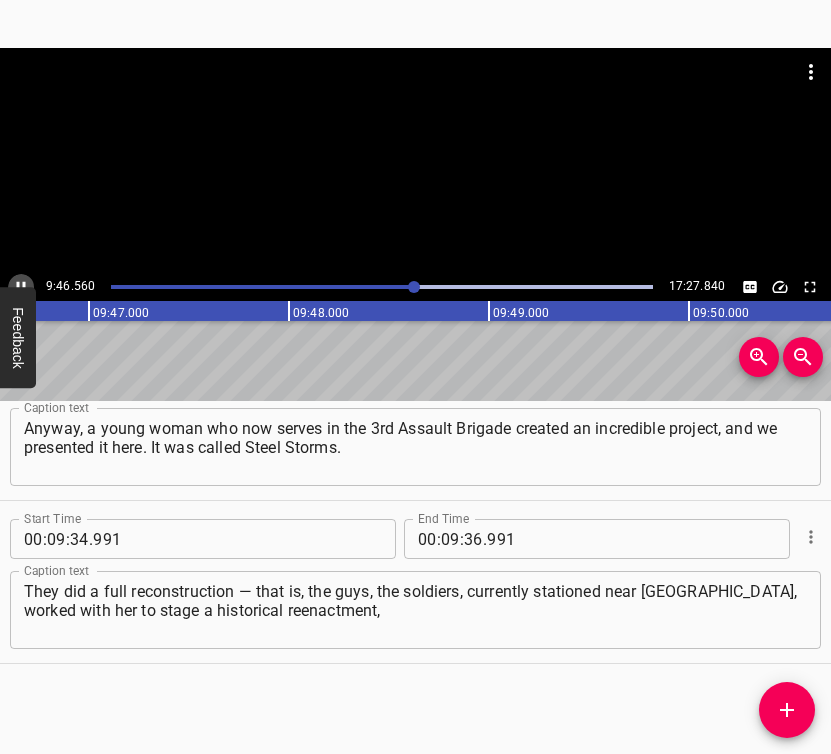 click 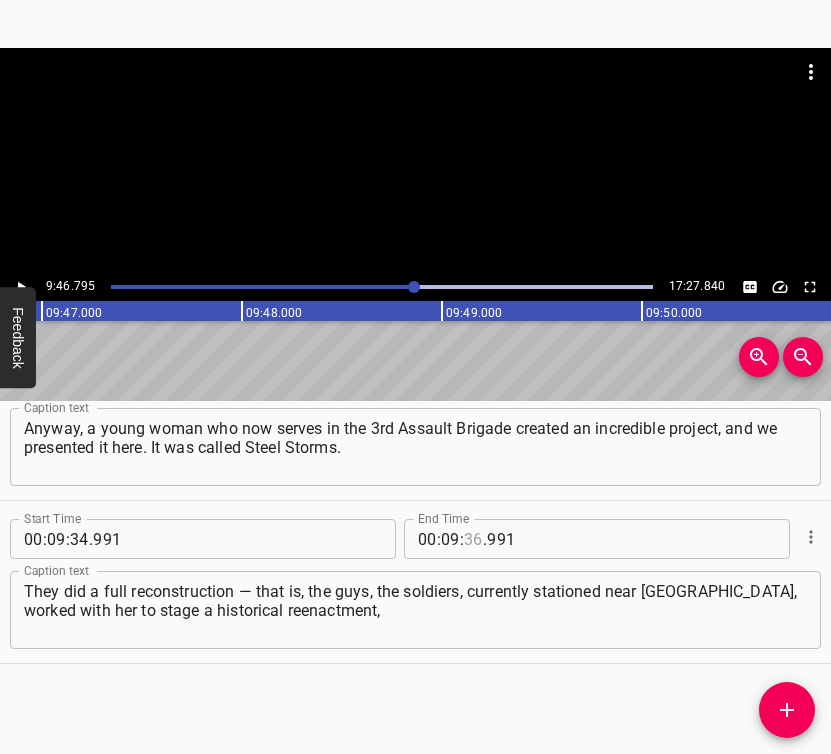 click at bounding box center (473, 539) 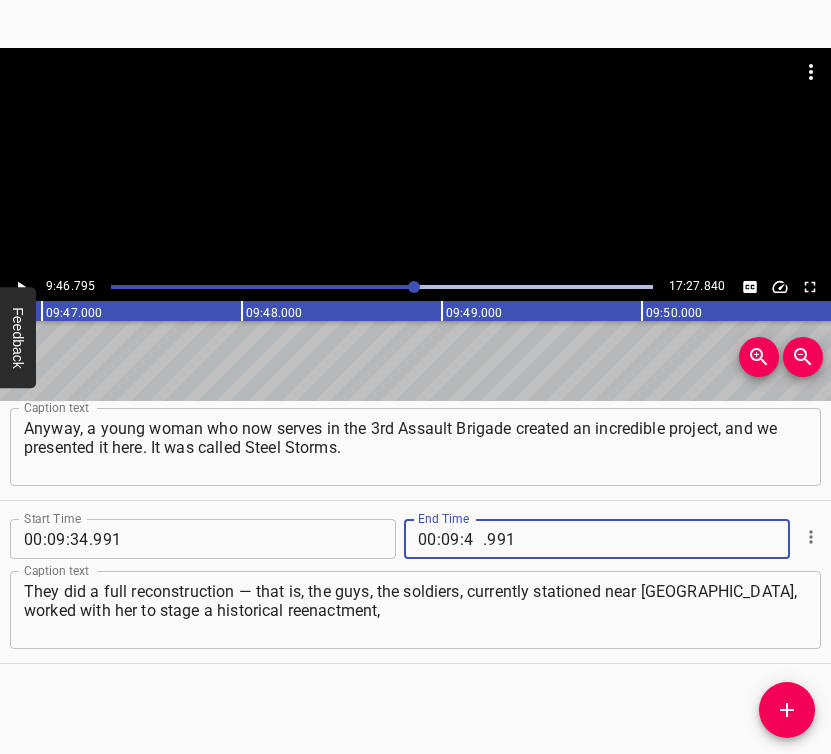 type on "46" 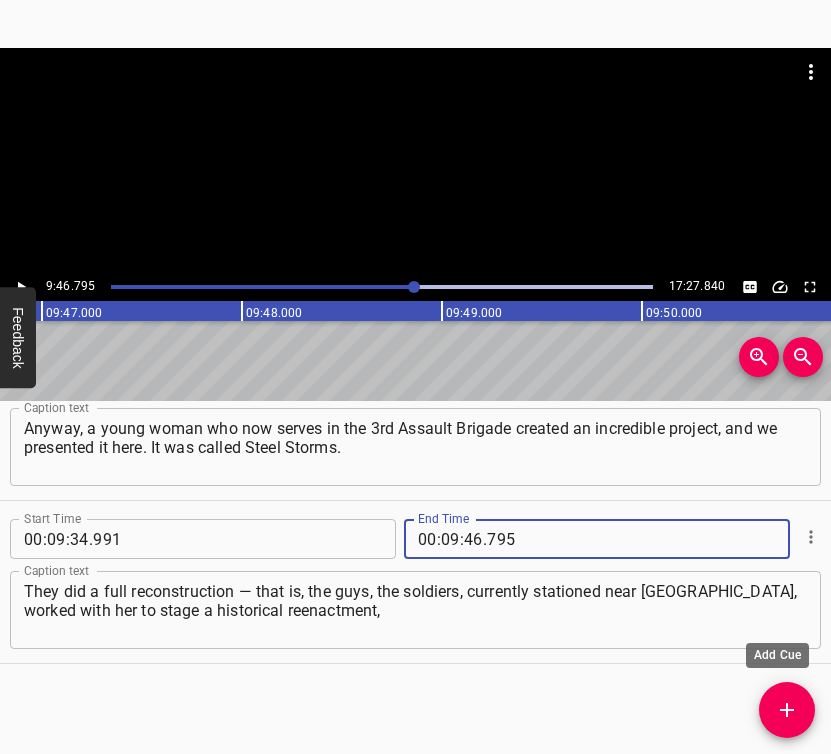 type on "795" 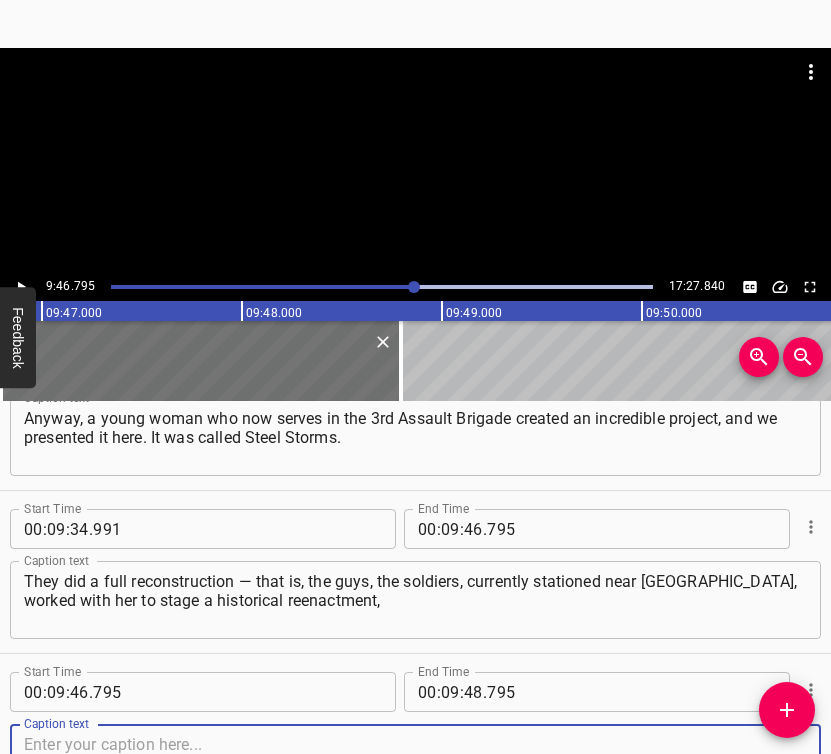 scroll, scrollTop: 7402, scrollLeft: 0, axis: vertical 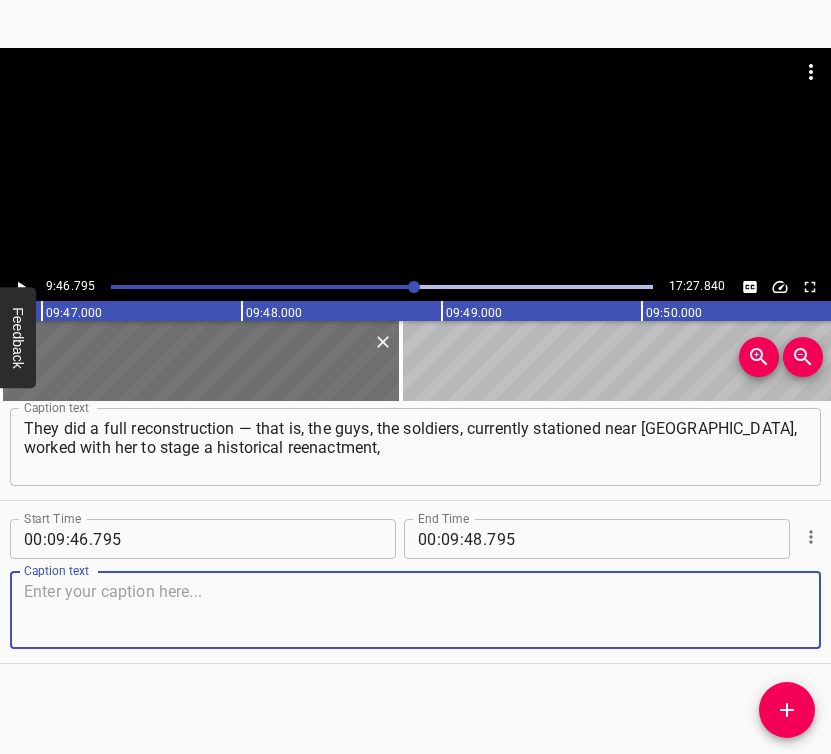 click at bounding box center [415, 610] 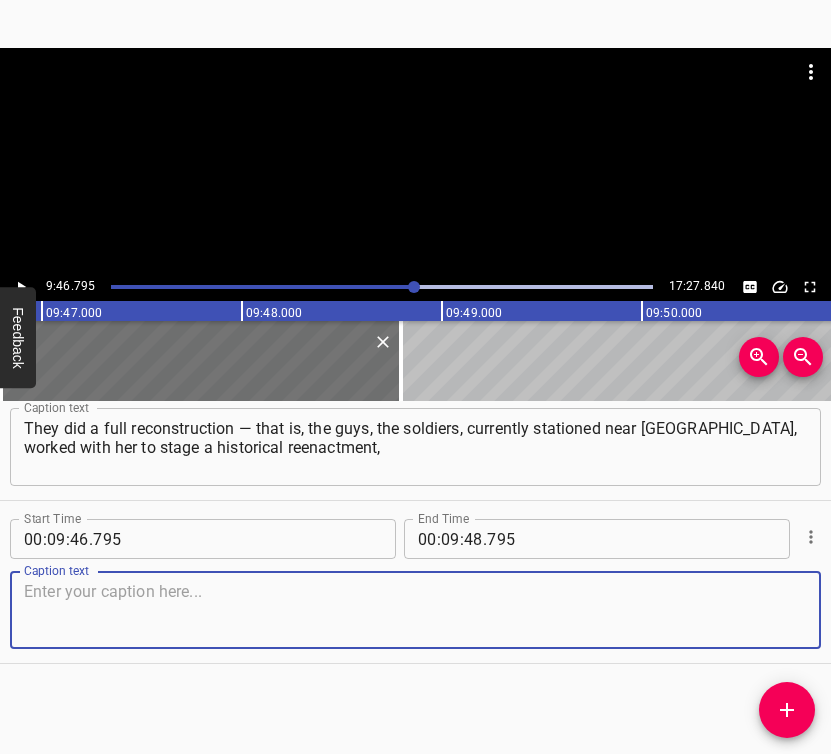 click at bounding box center [415, 610] 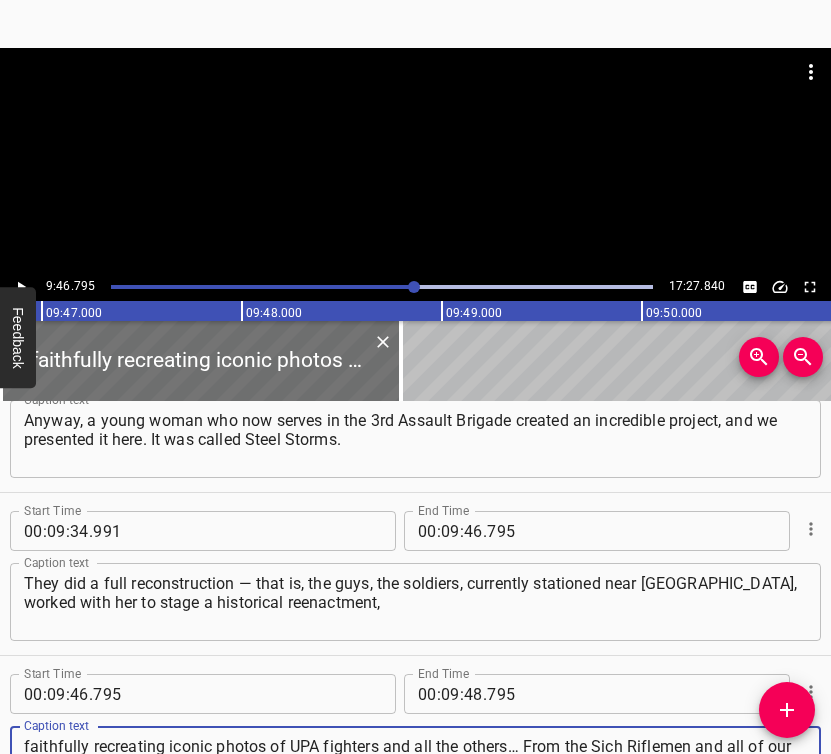 scroll, scrollTop: 7202, scrollLeft: 0, axis: vertical 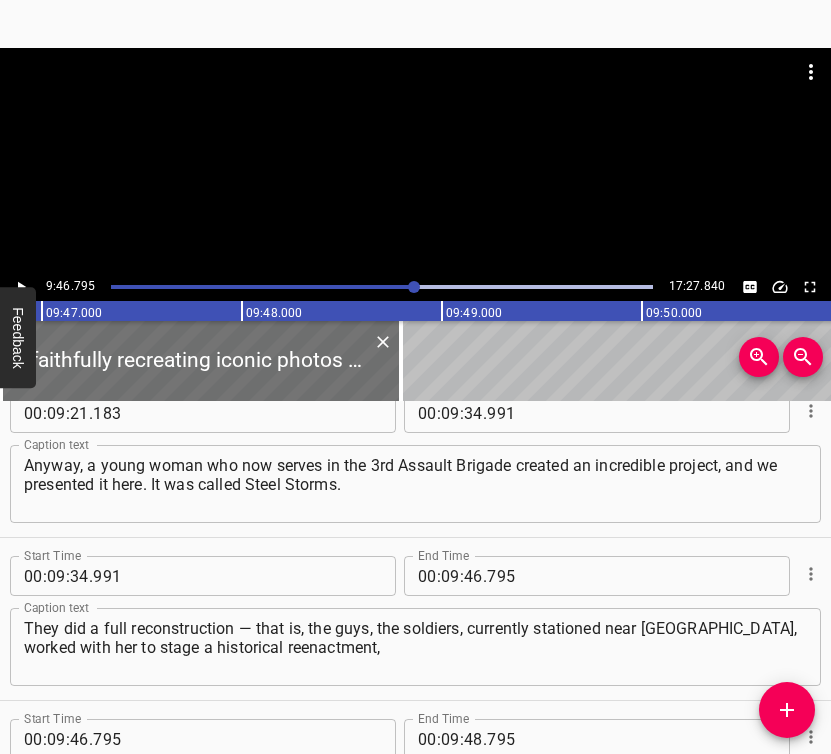 type on "faithfully recreating iconic photos of UPA fighters and all the others… From the Sich Riflemen and all of our warriors who once fought for Ukraine." 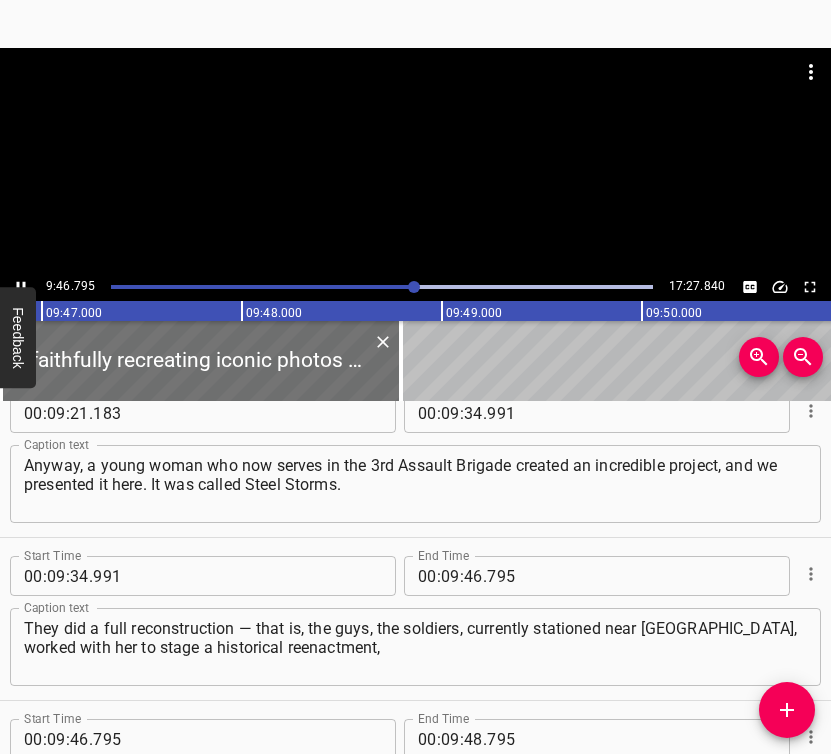 scroll, scrollTop: 0, scrollLeft: 117359, axis: horizontal 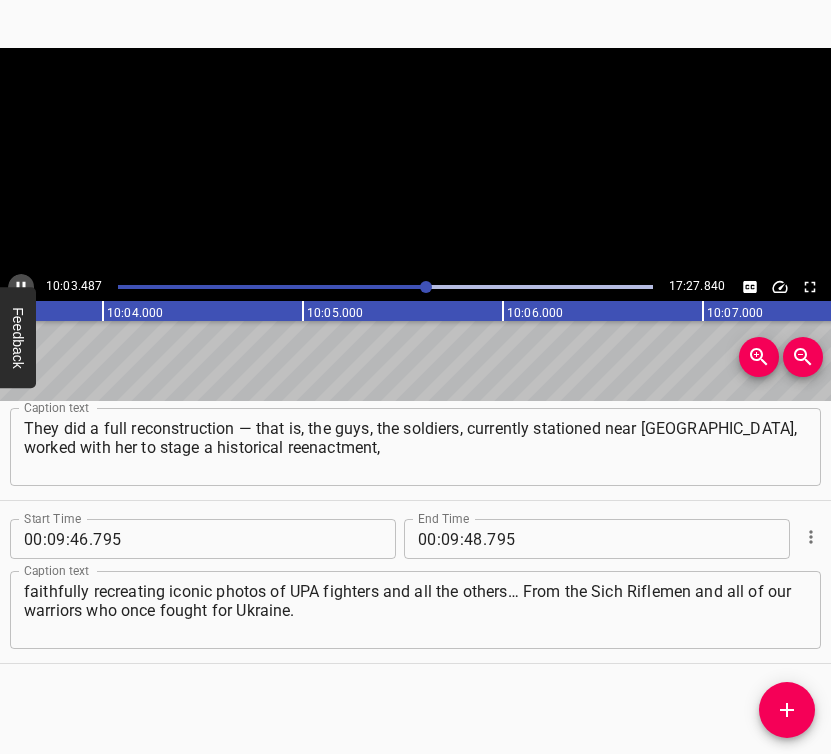 click at bounding box center [21, 287] 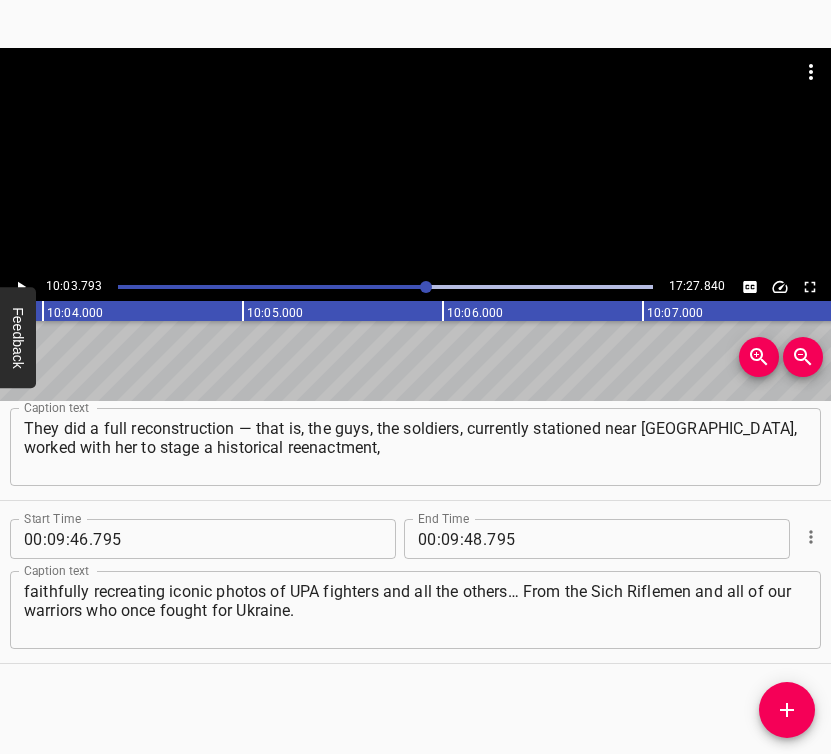 scroll, scrollTop: 0, scrollLeft: 120758, axis: horizontal 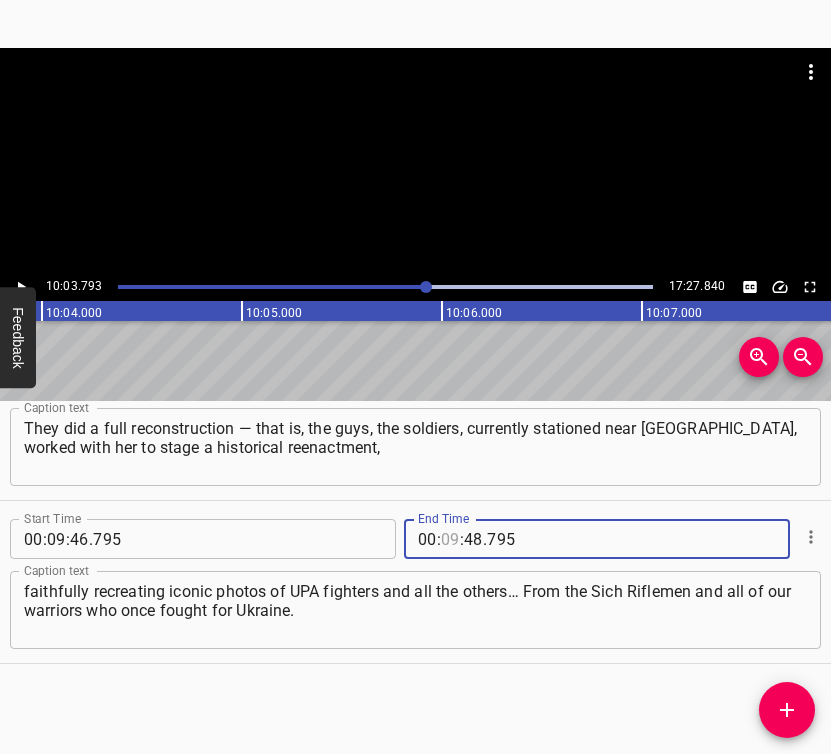 click at bounding box center (450, 539) 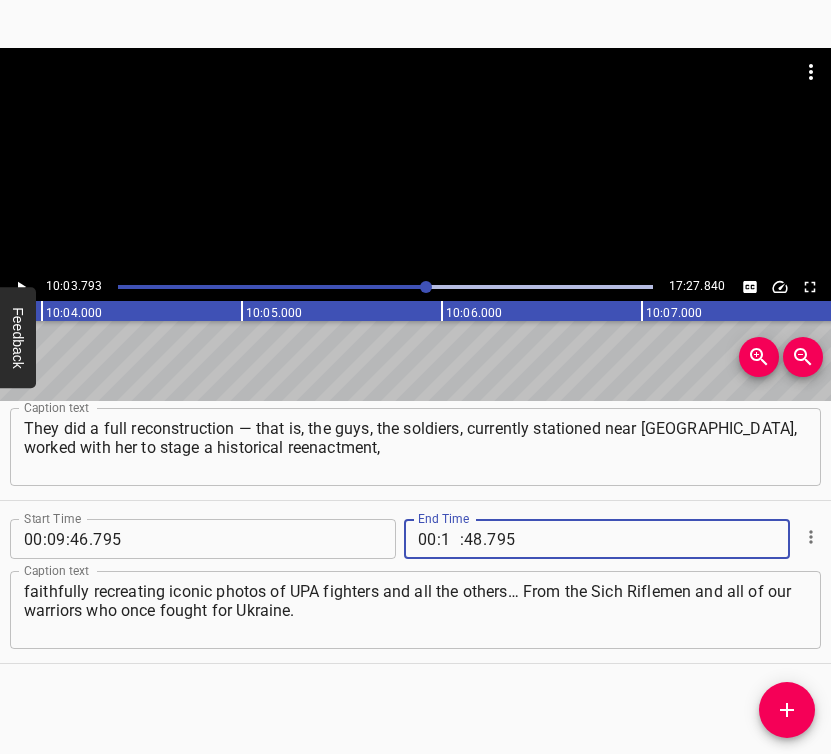 type on "10" 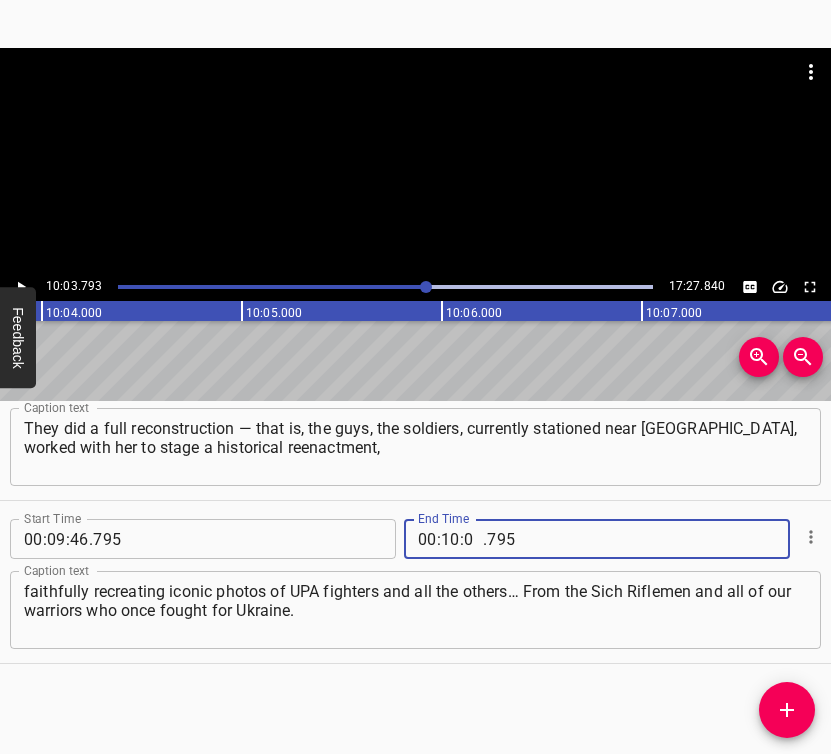 type on "03" 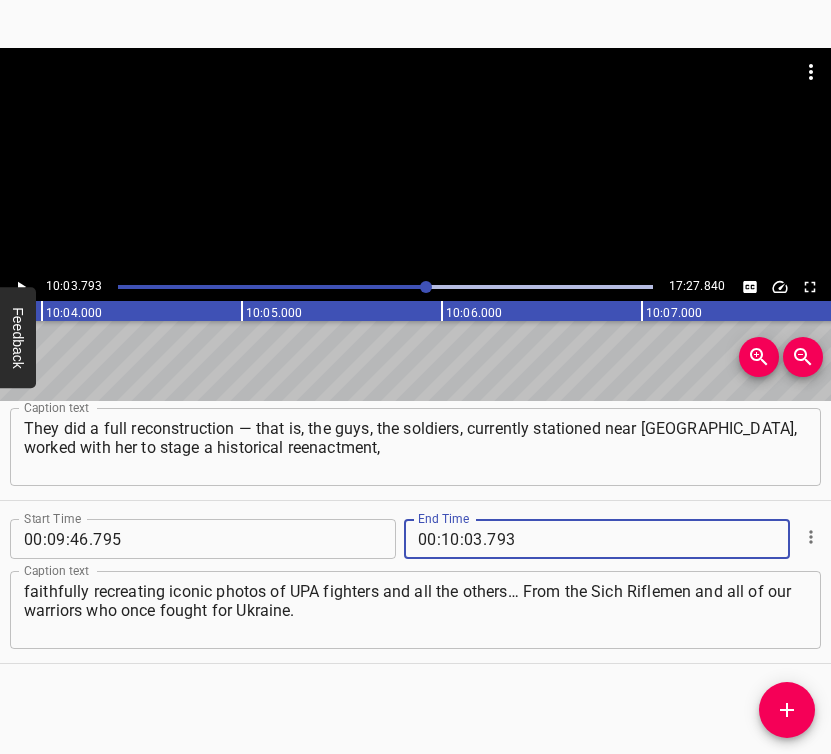 type on "793" 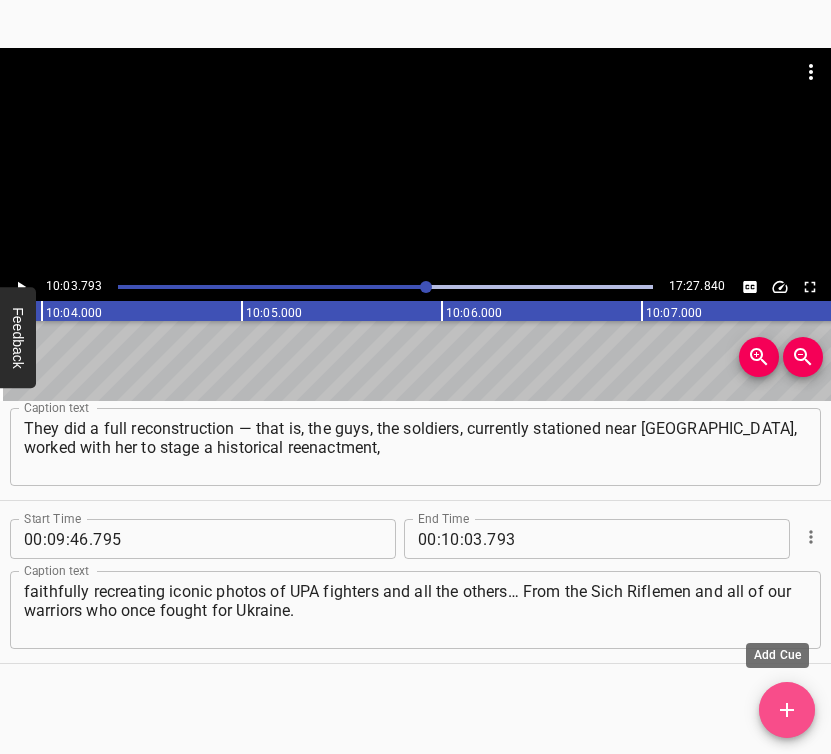 click 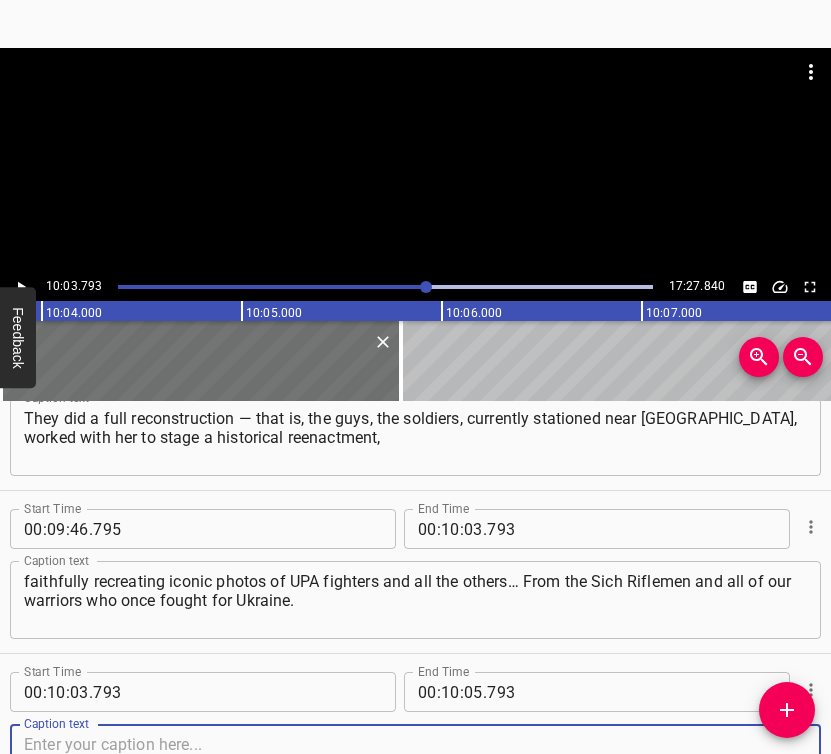 scroll, scrollTop: 7565, scrollLeft: 0, axis: vertical 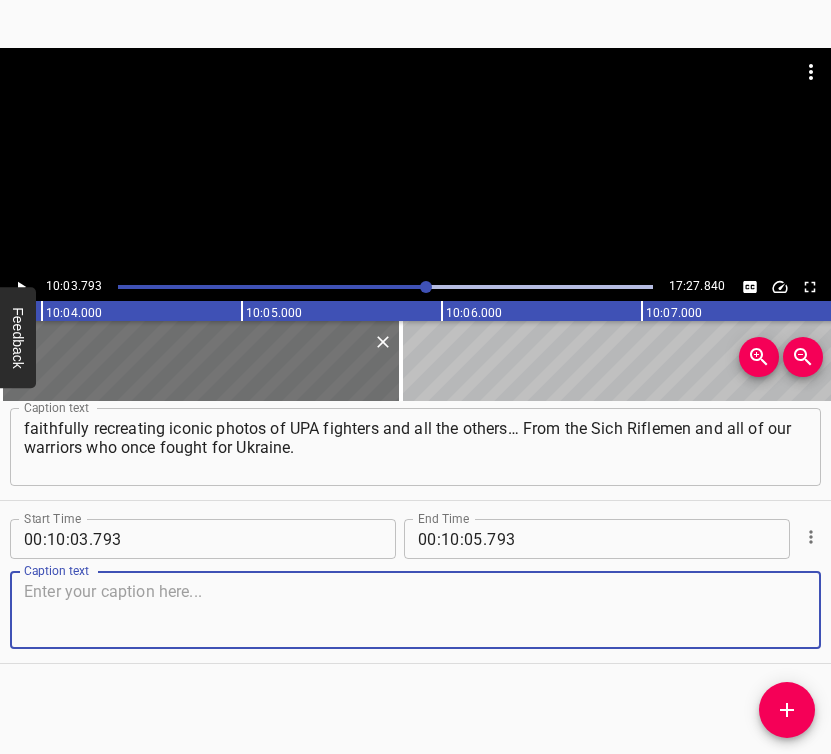 drag, startPoint x: 783, startPoint y: 623, endPoint x: 827, endPoint y: 595, distance: 52.153618 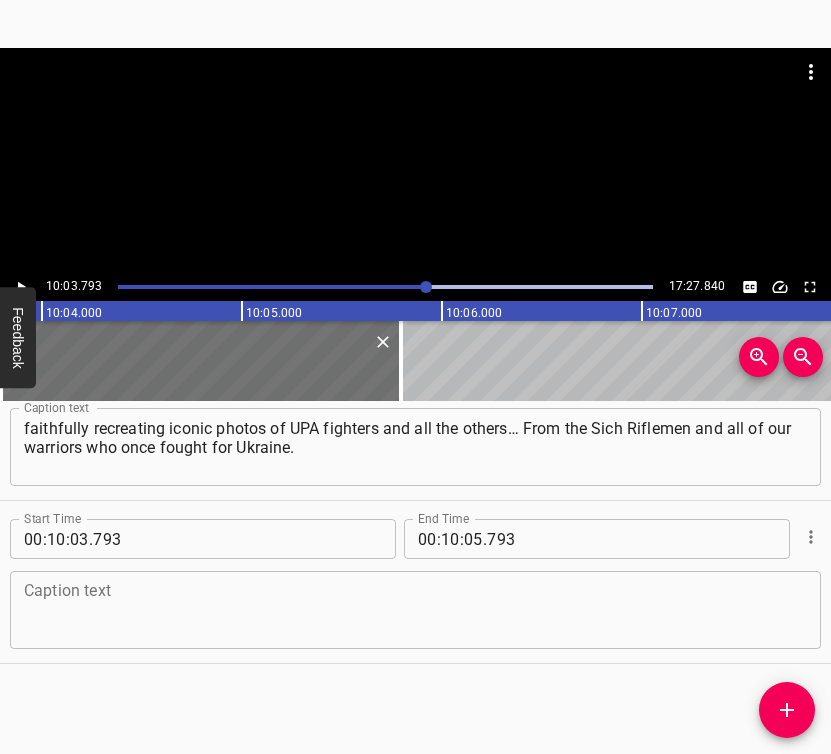 click at bounding box center [415, 610] 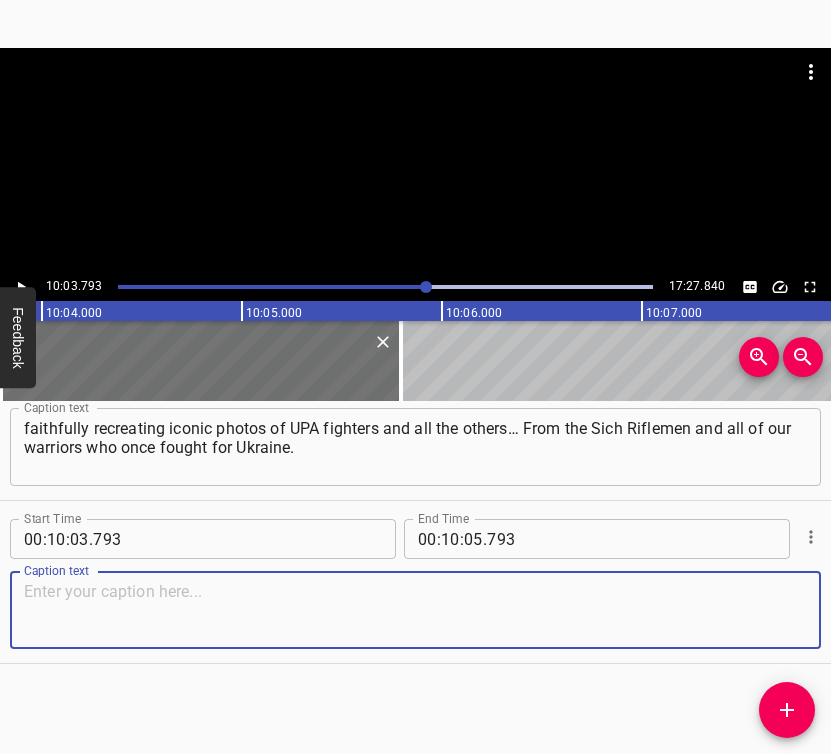 paste on "And now these guys were shown in exactly the same way. A hundred years have passed, and we are still fighting for Ukraine’s freedom." 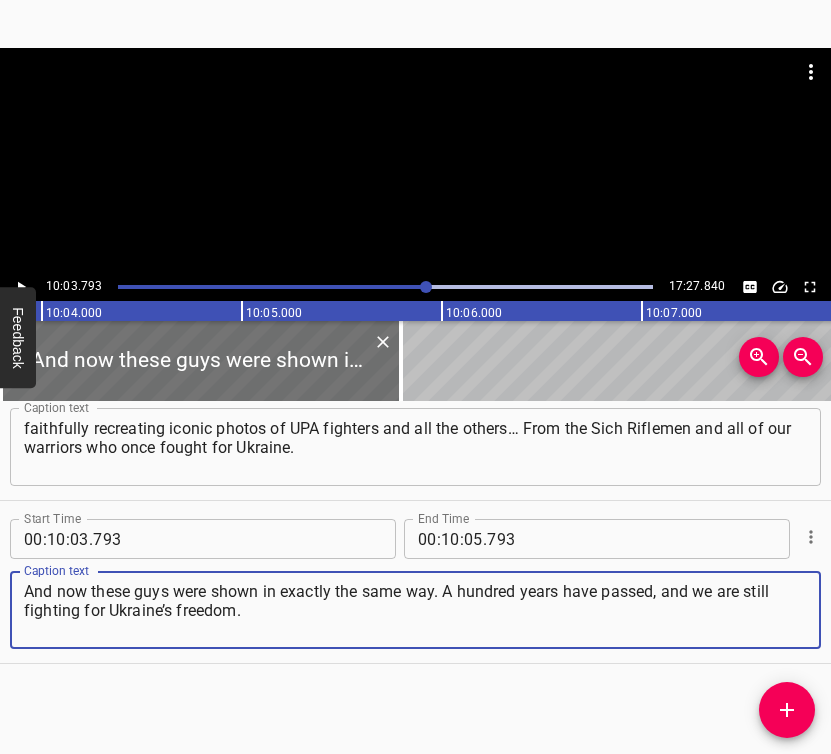 type on "And now these guys were shown in exactly the same way. A hundred years have passed, and we are still fighting for Ukraine’s freedom." 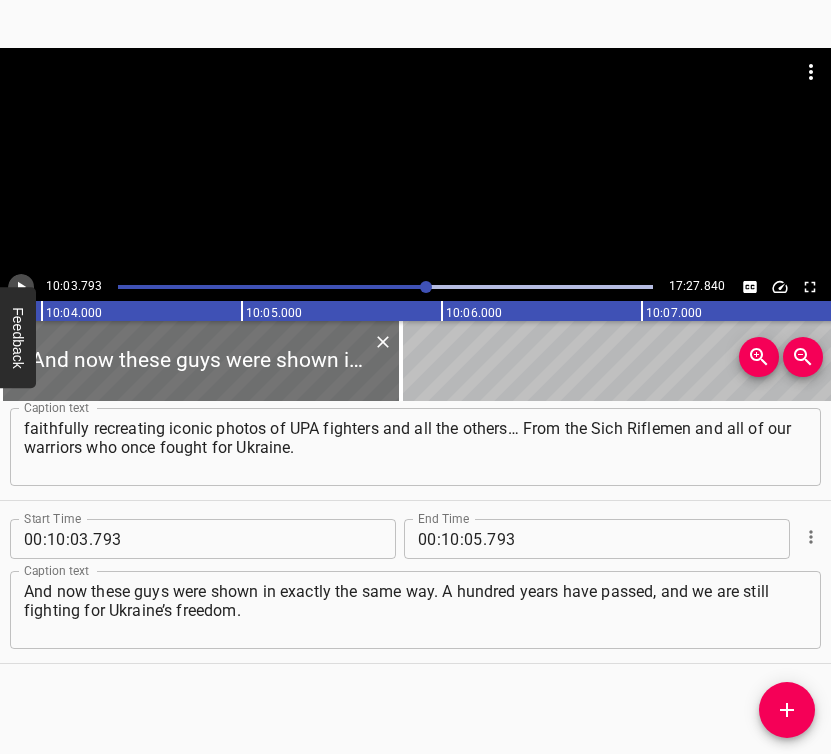 click 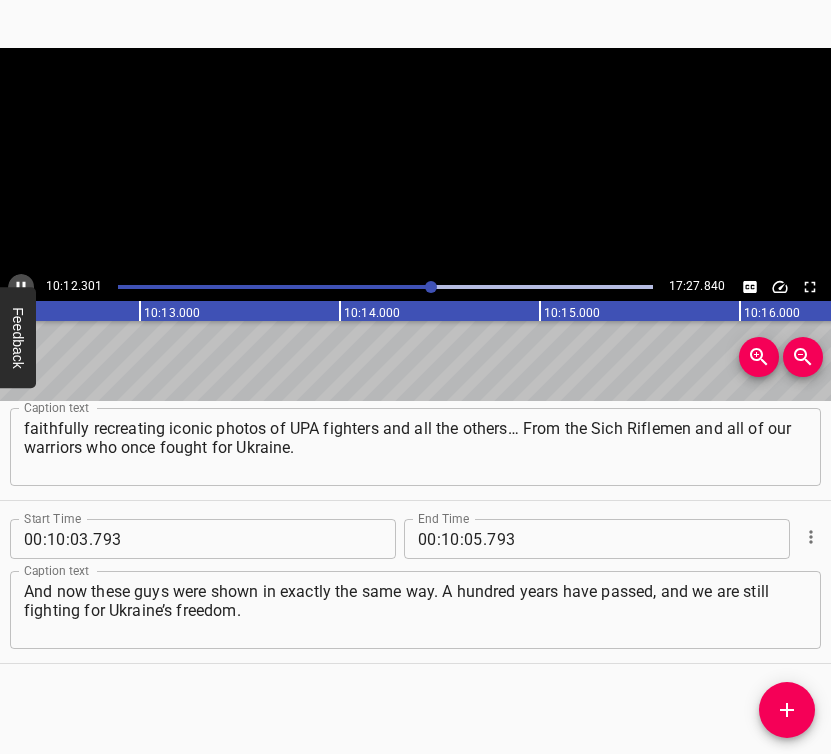 click 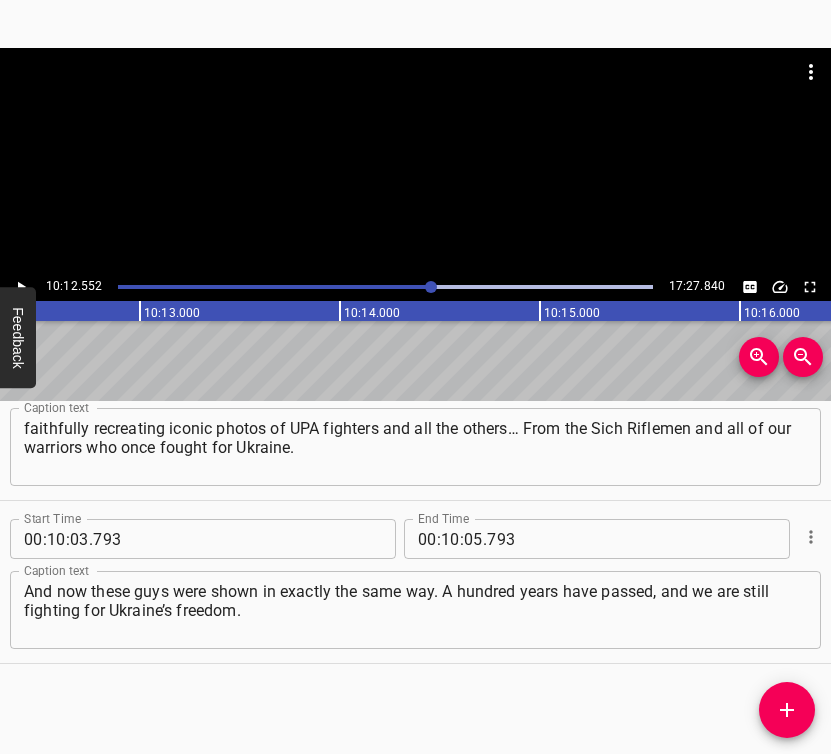 scroll, scrollTop: 0, scrollLeft: 122510, axis: horizontal 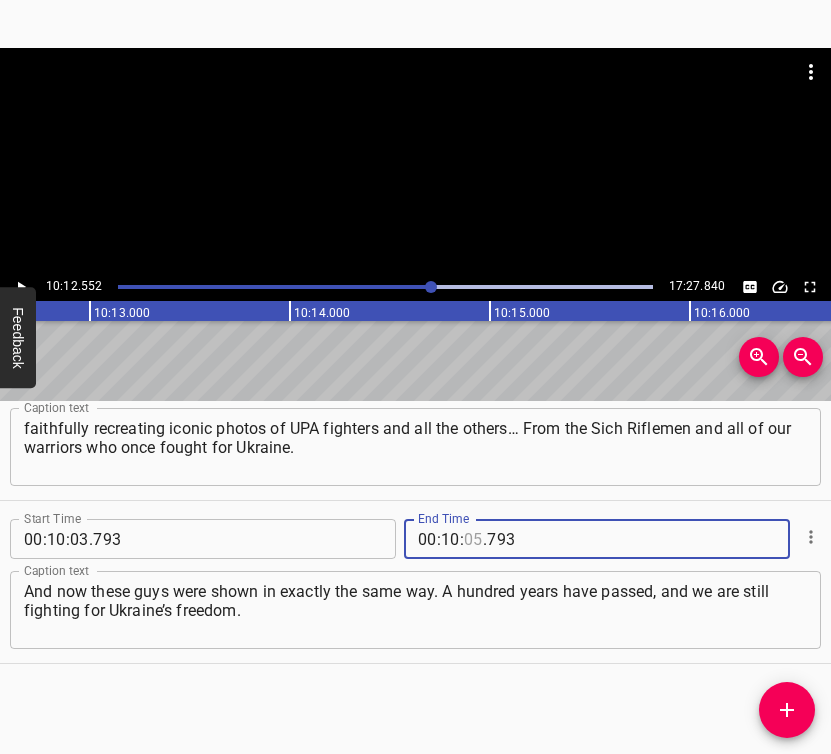 click at bounding box center (473, 539) 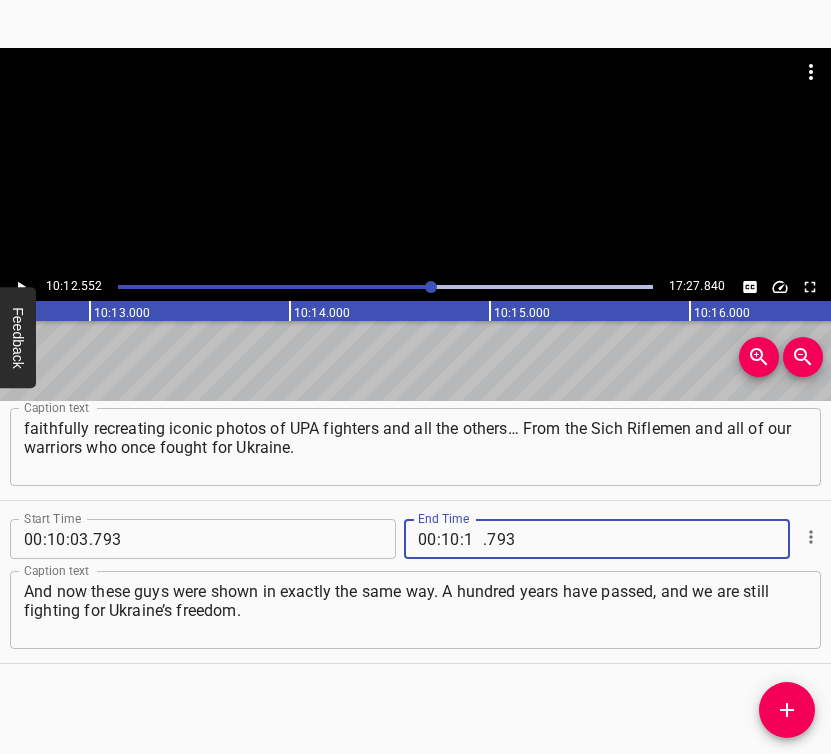 type on "12" 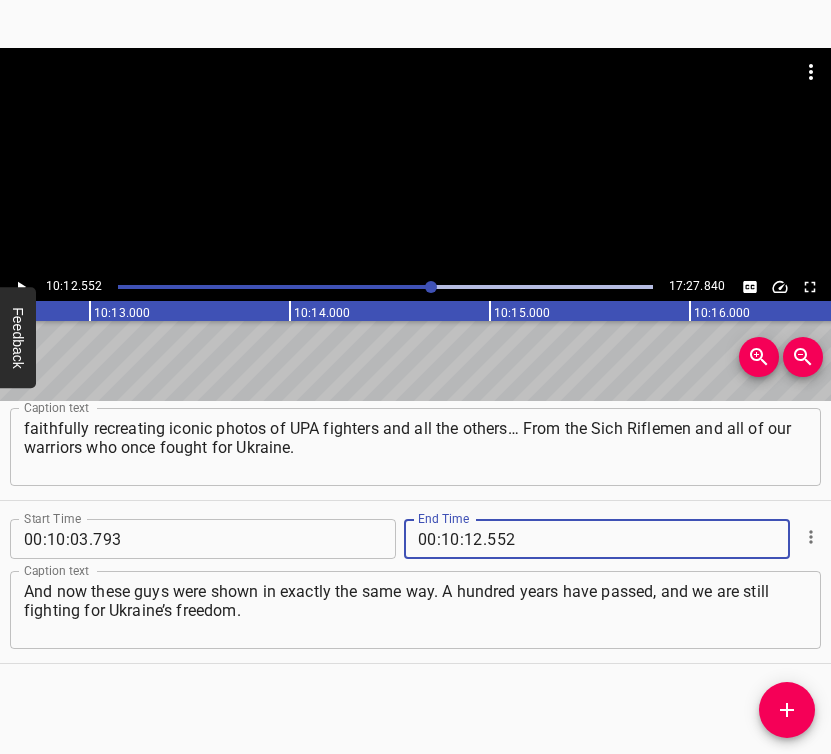 type on "552" 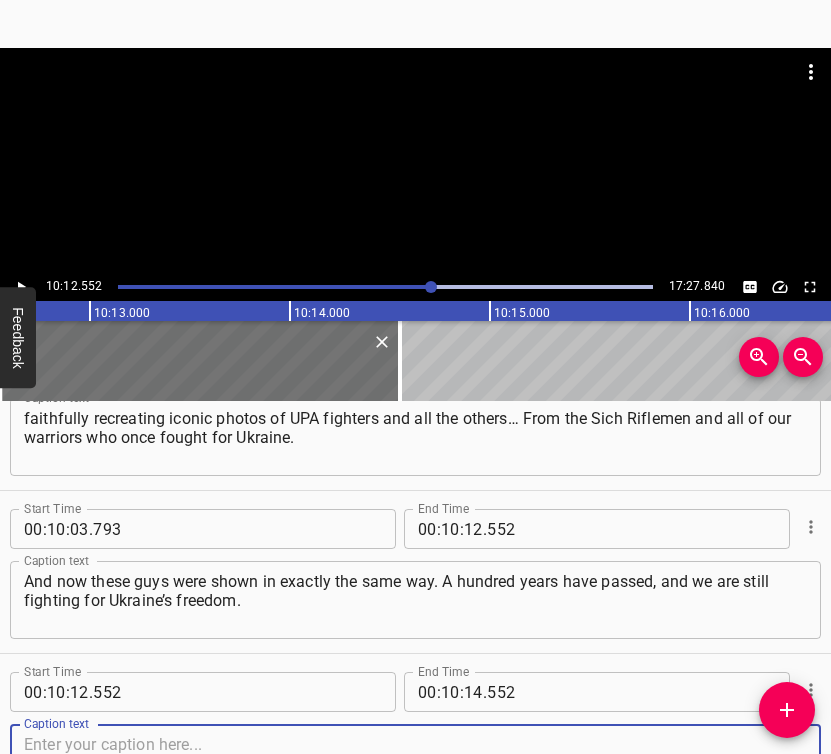 scroll, scrollTop: 7728, scrollLeft: 0, axis: vertical 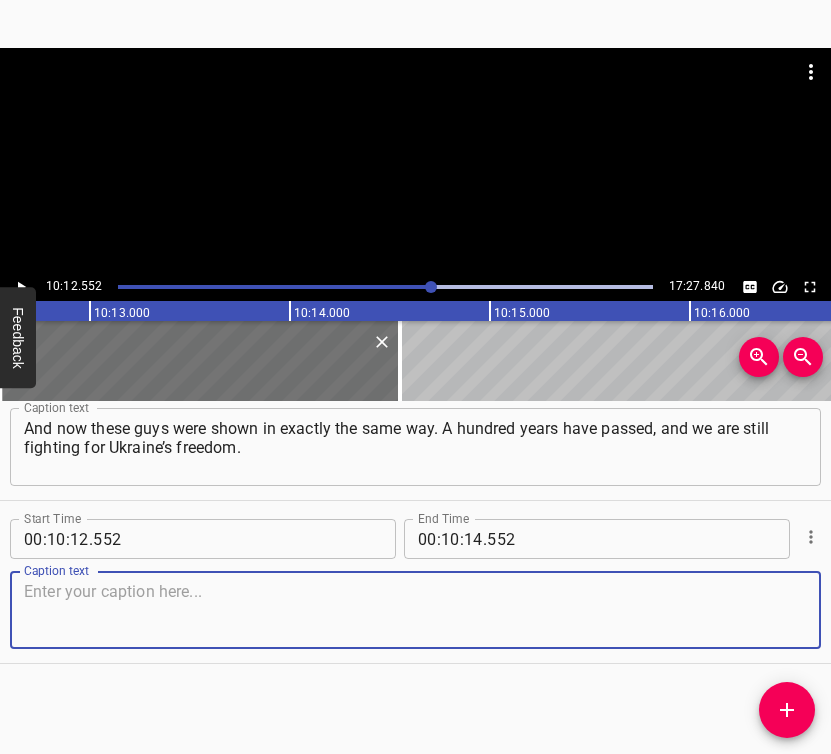 click at bounding box center [415, 610] 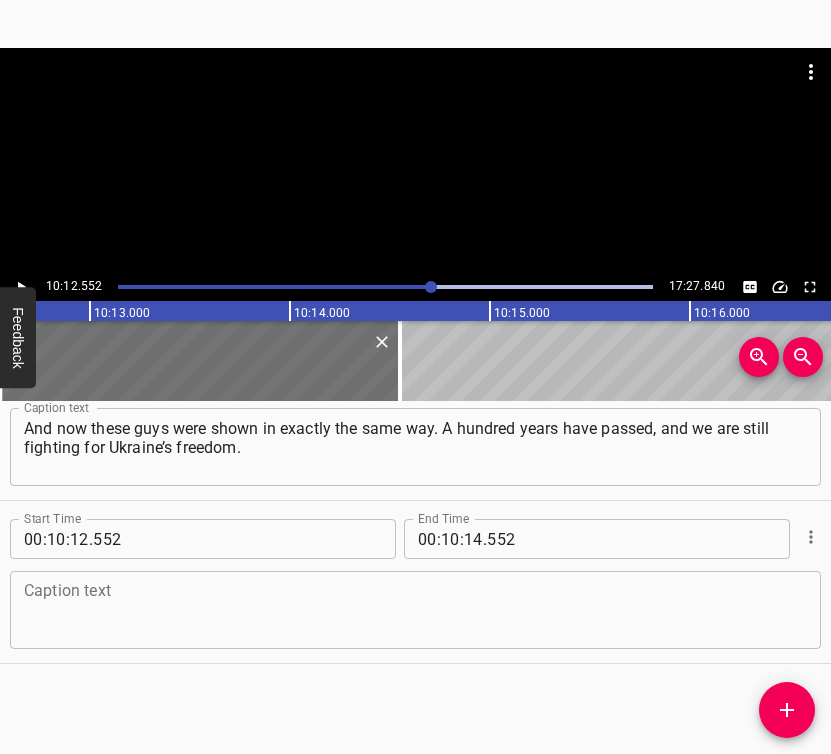 click at bounding box center (415, 610) 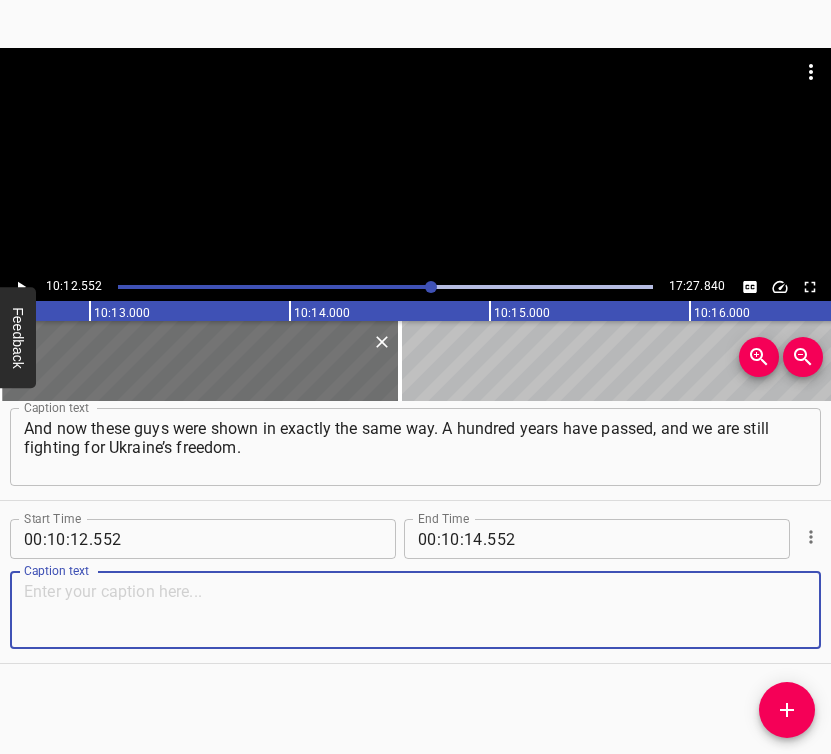 paste on "And that was an incredible project — it had tremendous success. And it was the soldiers themselves who came. Those who were in [GEOGRAPHIC_DATA] — they all came," 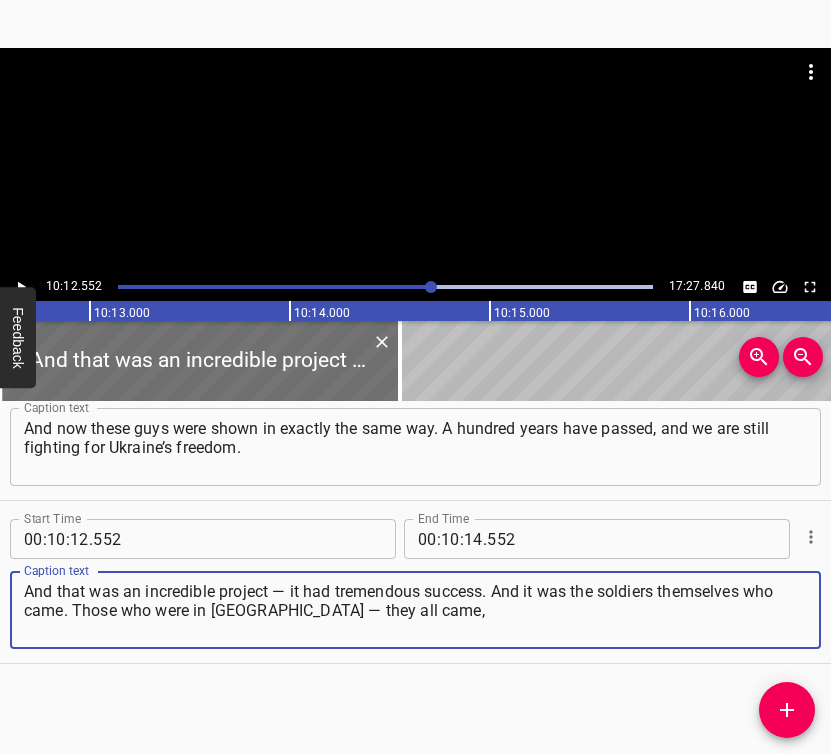 type on "And that was an incredible project — it had tremendous success. And it was the soldiers themselves who came. Those who were in [GEOGRAPHIC_DATA] — they all came," 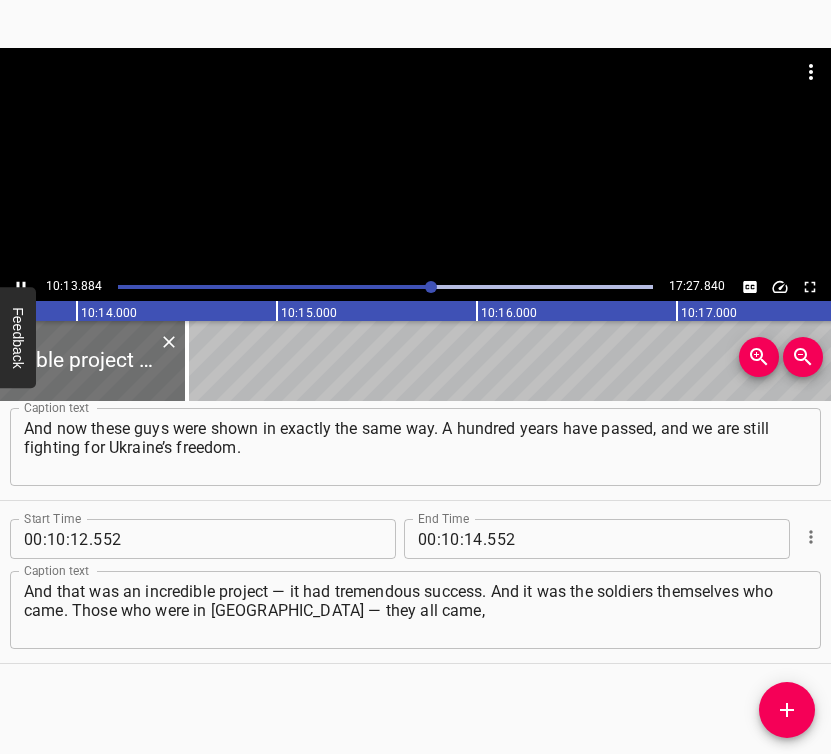 scroll, scrollTop: 0, scrollLeft: 122776, axis: horizontal 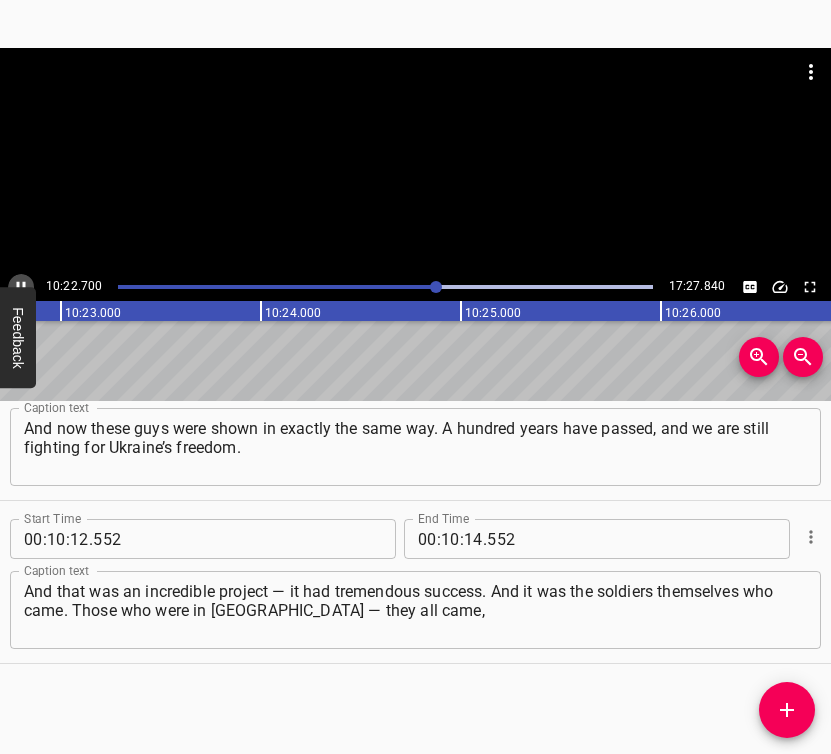 click 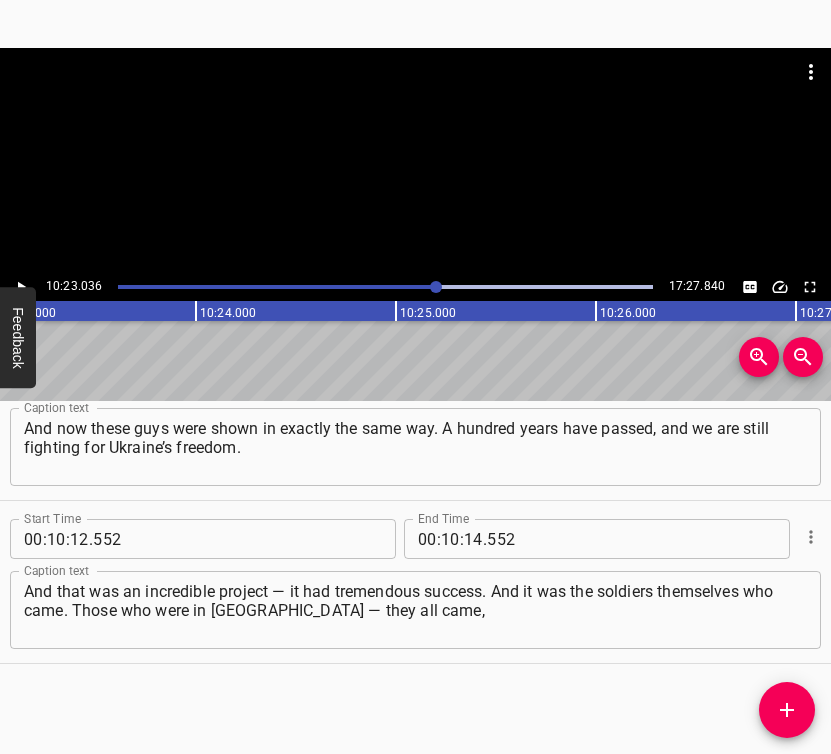 scroll, scrollTop: 0, scrollLeft: 124607, axis: horizontal 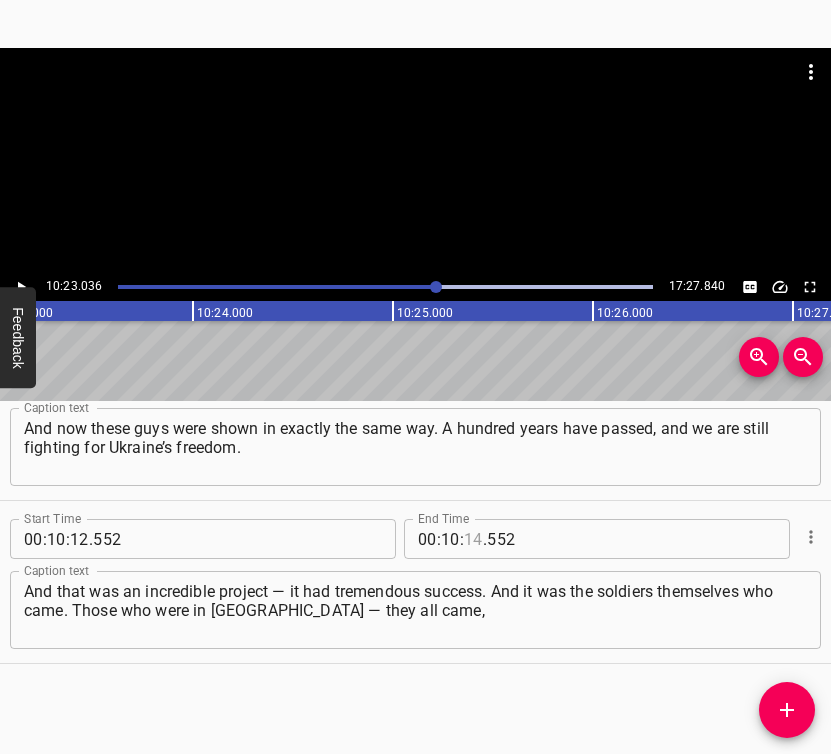 click at bounding box center [473, 539] 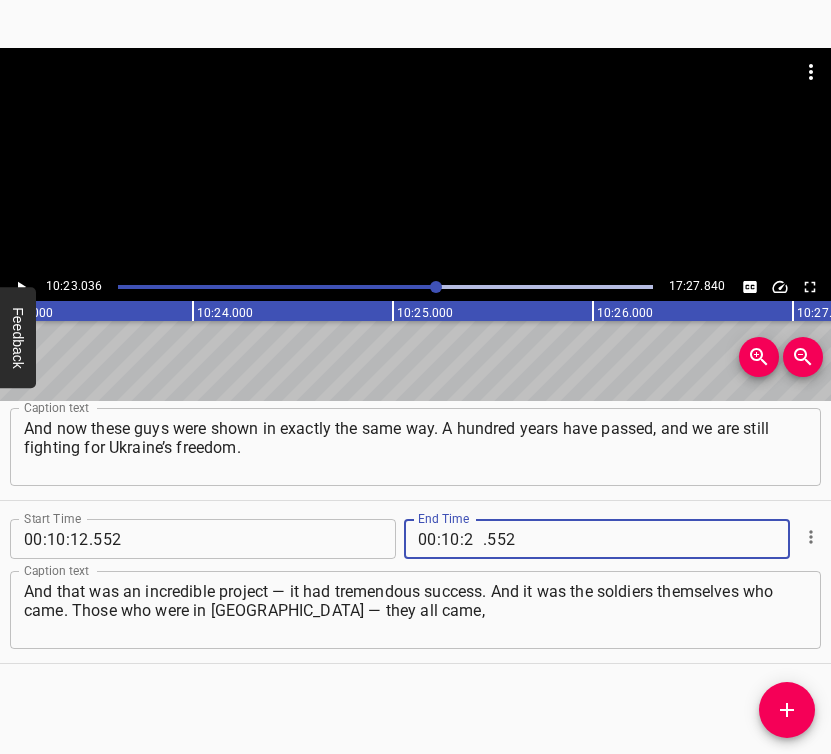 type on "23" 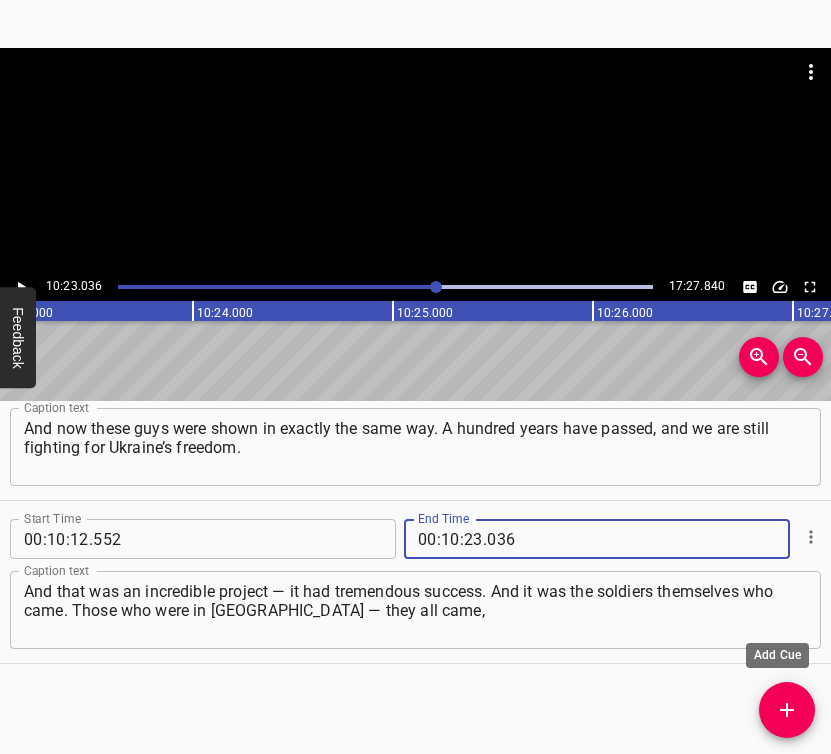 type on "036" 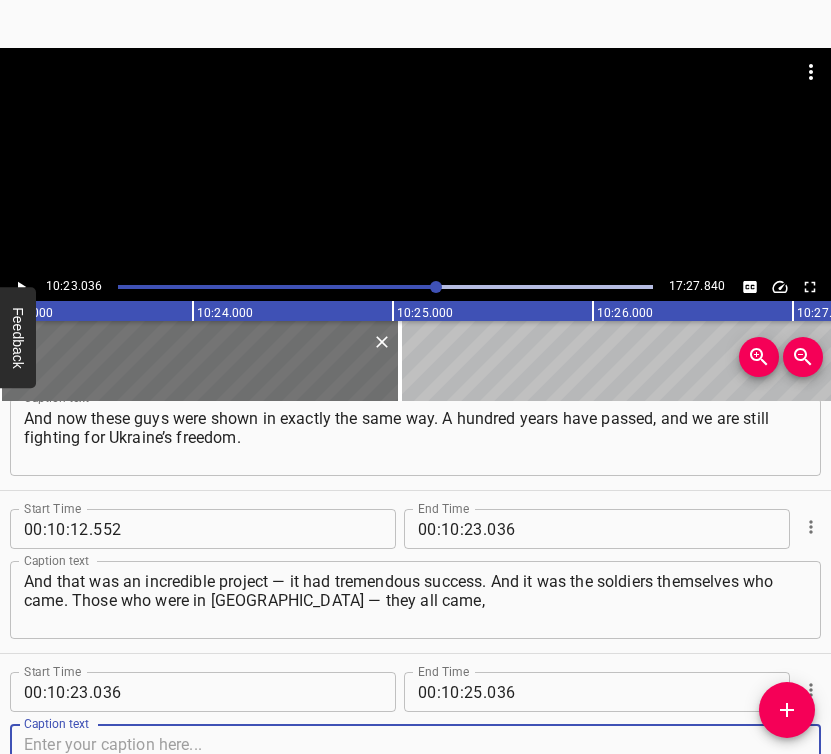 scroll, scrollTop: 7891, scrollLeft: 0, axis: vertical 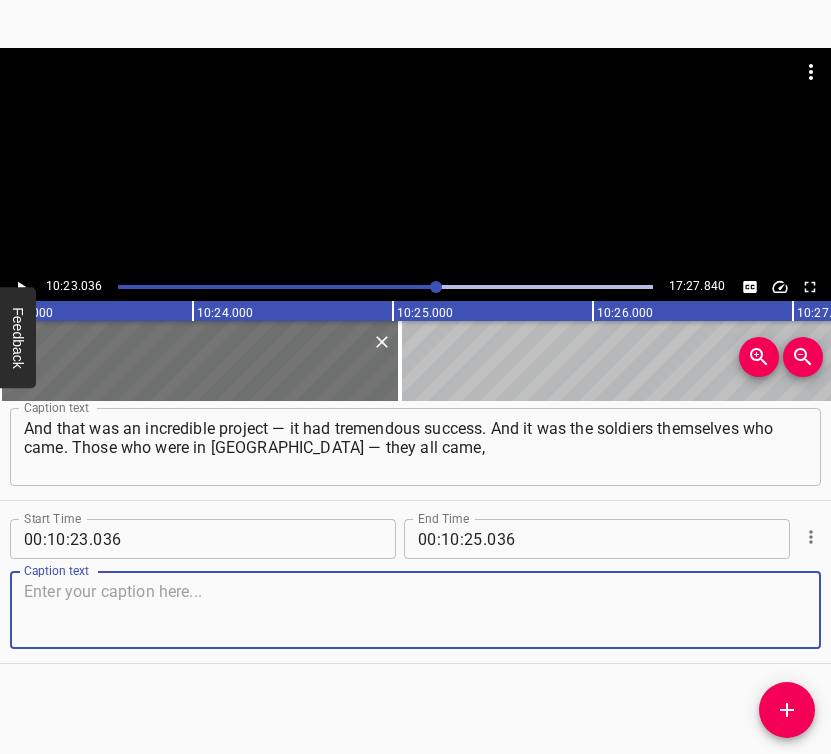 drag, startPoint x: 761, startPoint y: 627, endPoint x: 791, endPoint y: 615, distance: 32.31099 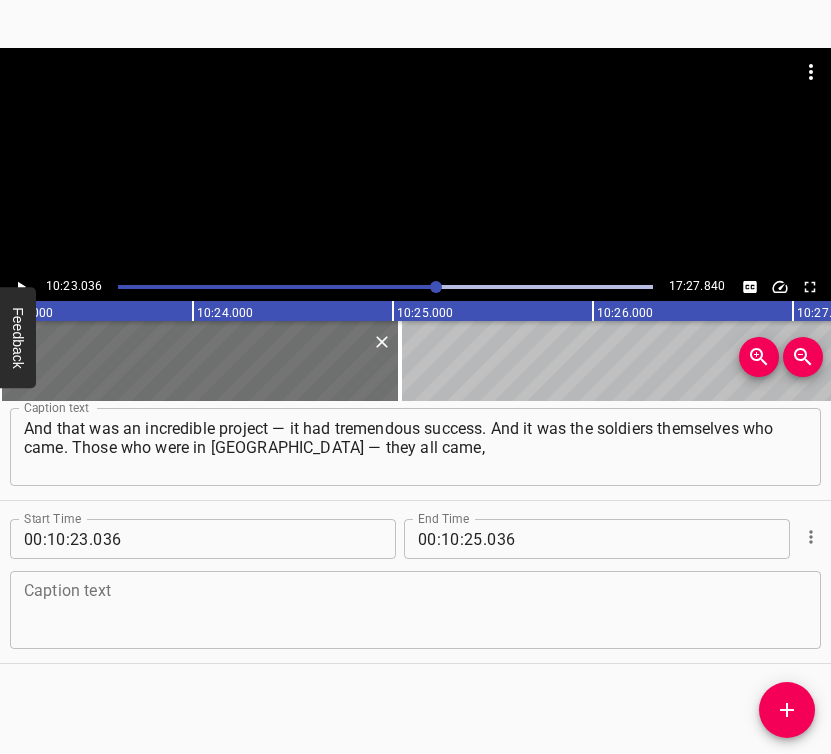 click at bounding box center [415, 610] 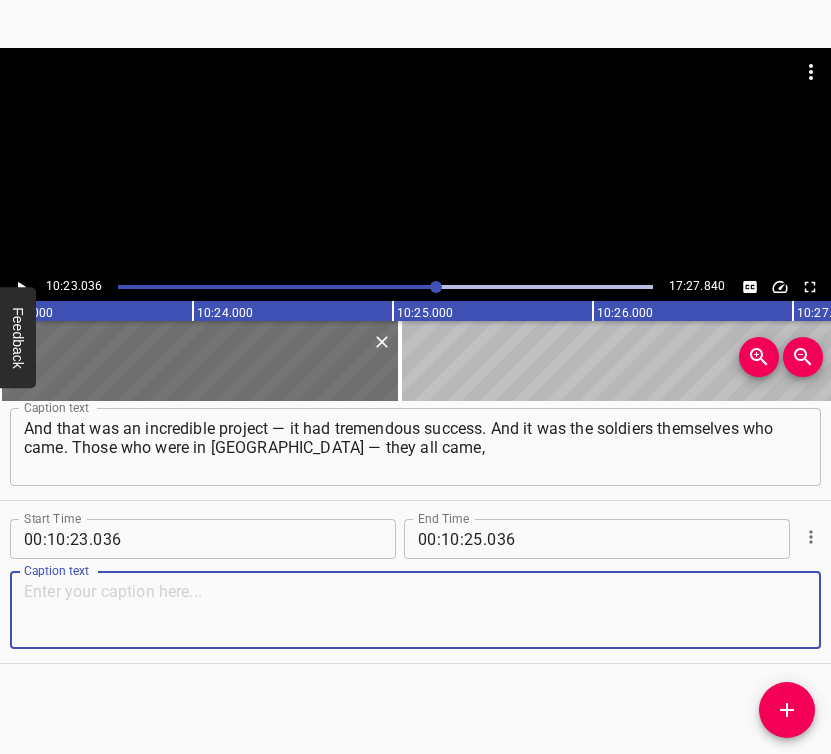 paste on "and it was truly powerful and moving. I was appointed to the position at the museum in [DATE]. On [DATE], the Director of the Department of Culture" 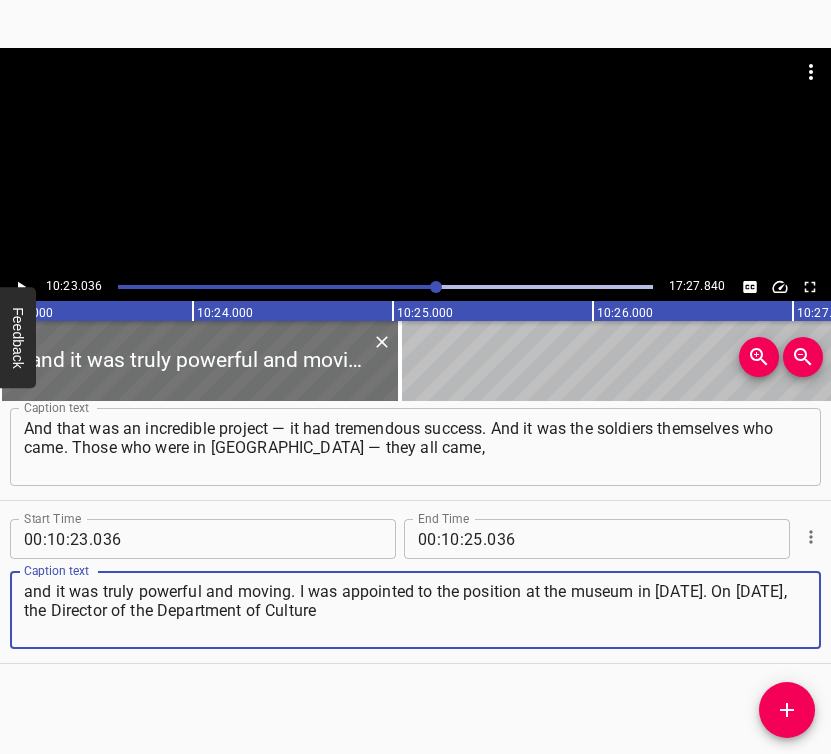 type on "and it was truly powerful and moving. I was appointed to the position at the museum in [DATE]. On [DATE], the Director of the Department of Culture" 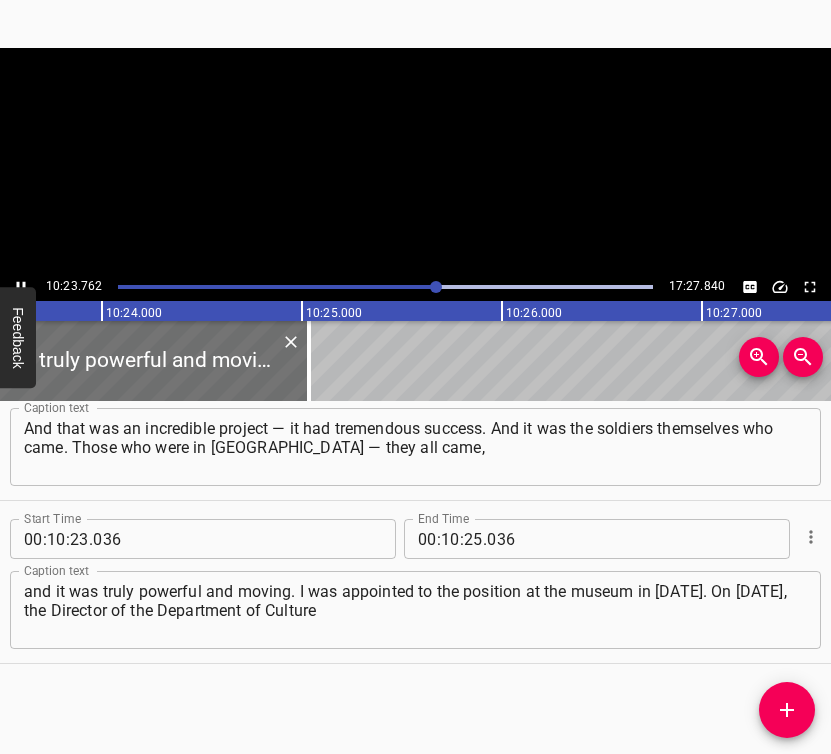 scroll, scrollTop: 0, scrollLeft: 124752, axis: horizontal 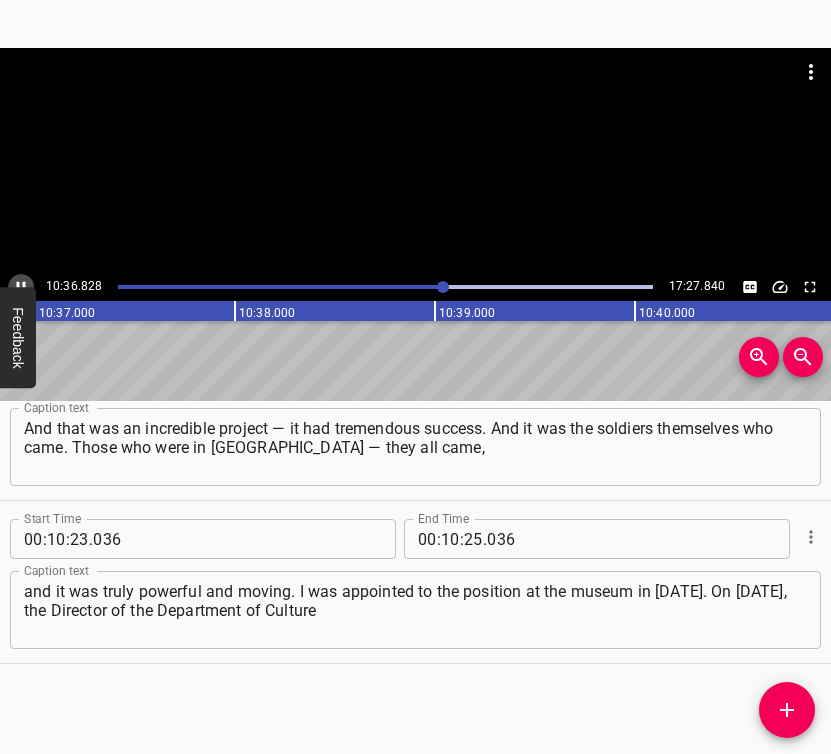 click at bounding box center [21, 287] 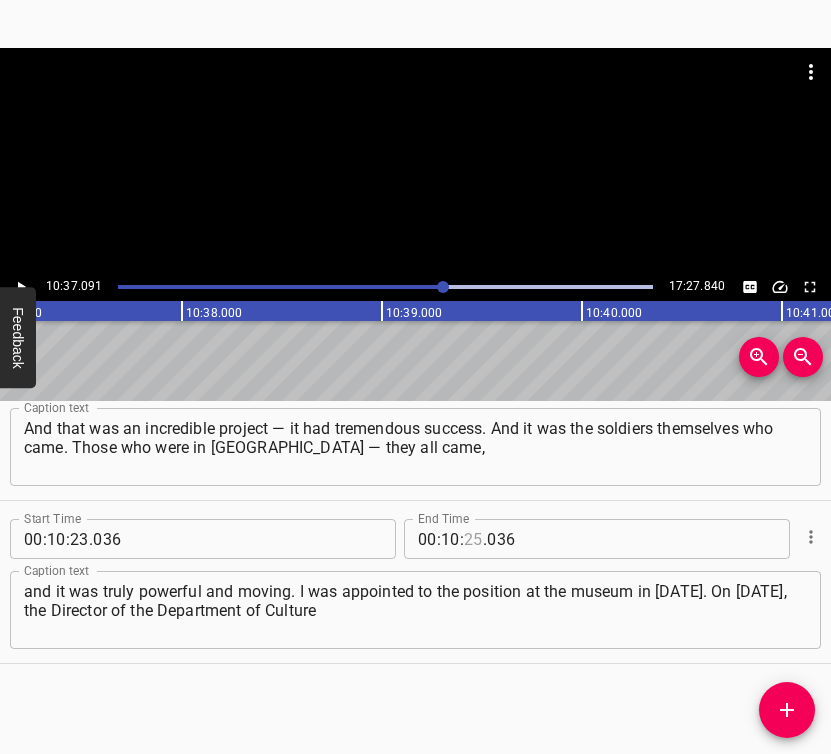 click at bounding box center (473, 539) 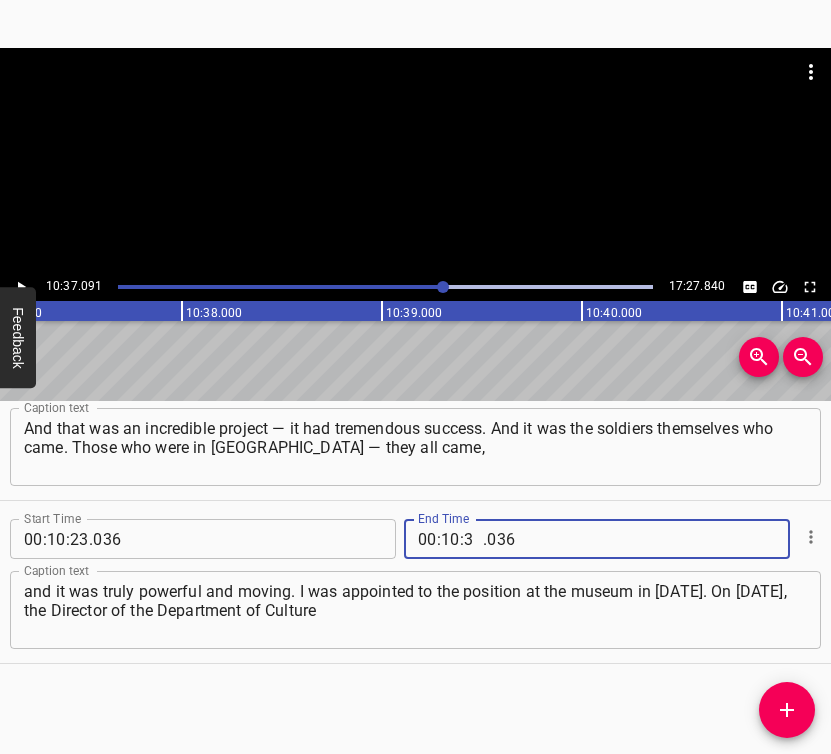 type on "37" 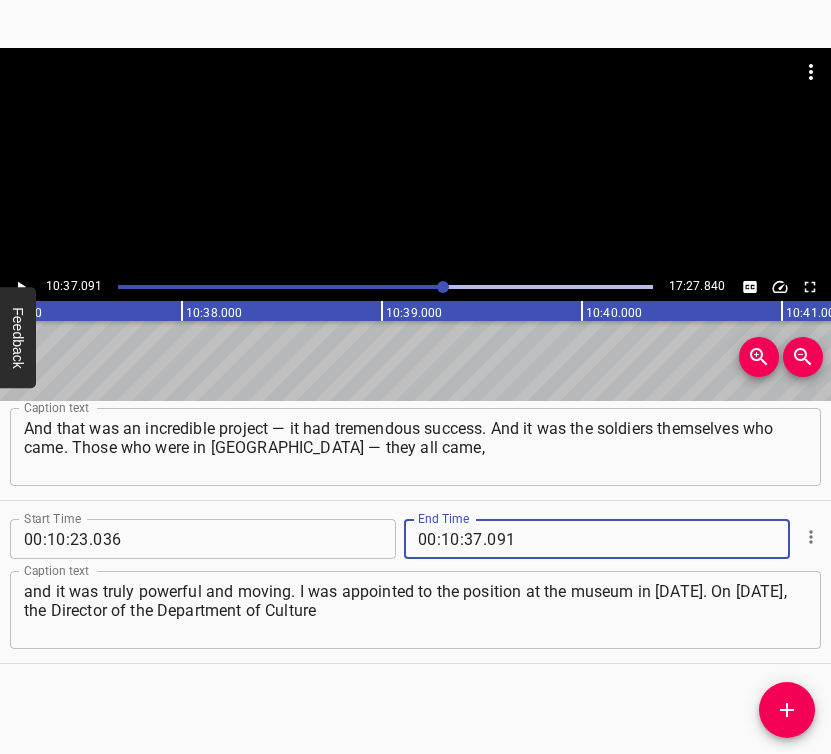 type on "091" 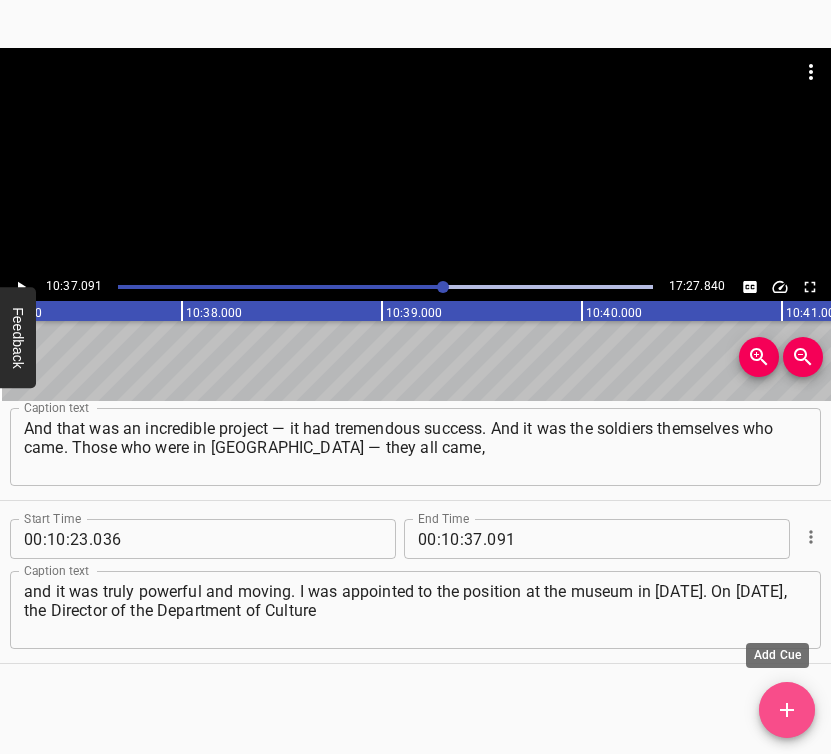 click 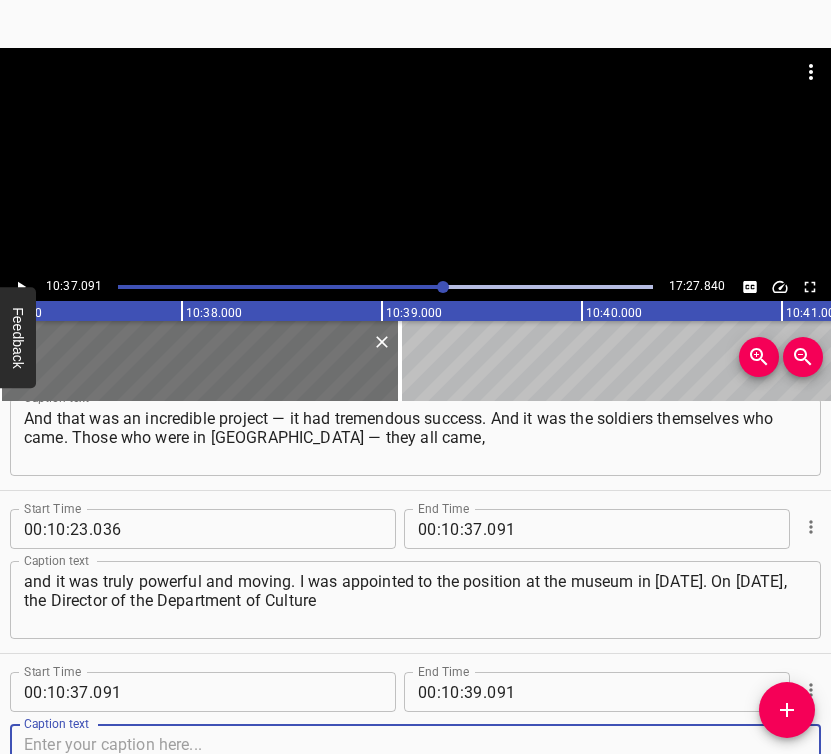scroll, scrollTop: 8054, scrollLeft: 0, axis: vertical 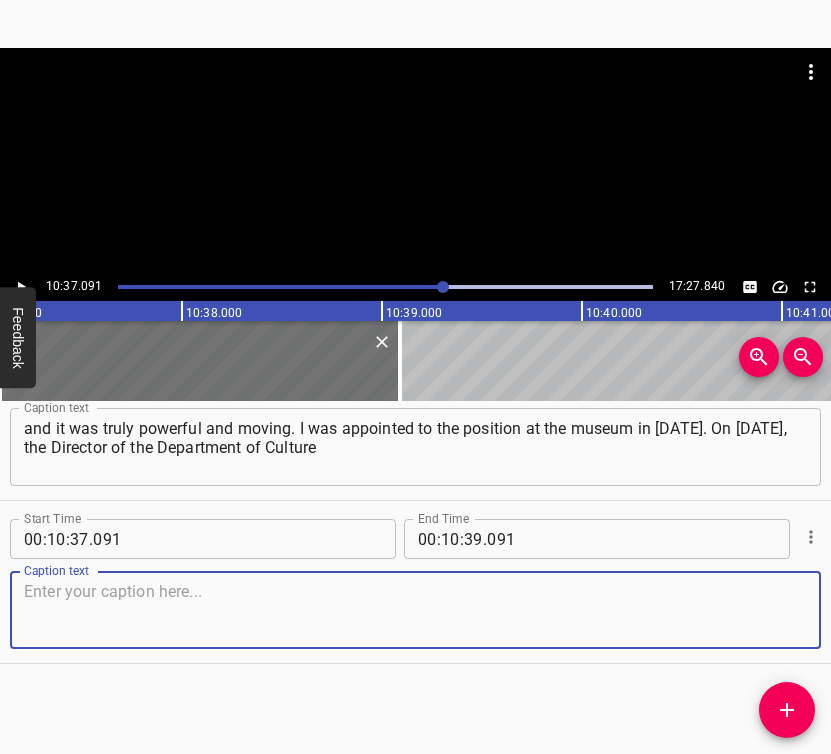 drag, startPoint x: 772, startPoint y: 612, endPoint x: 827, endPoint y: 590, distance: 59.236813 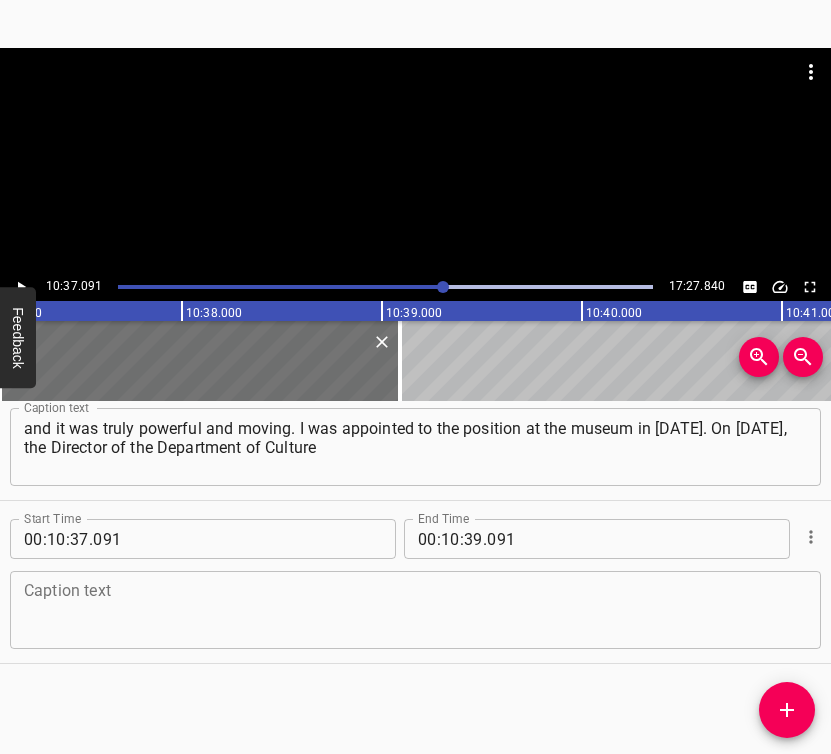 click at bounding box center [415, 610] 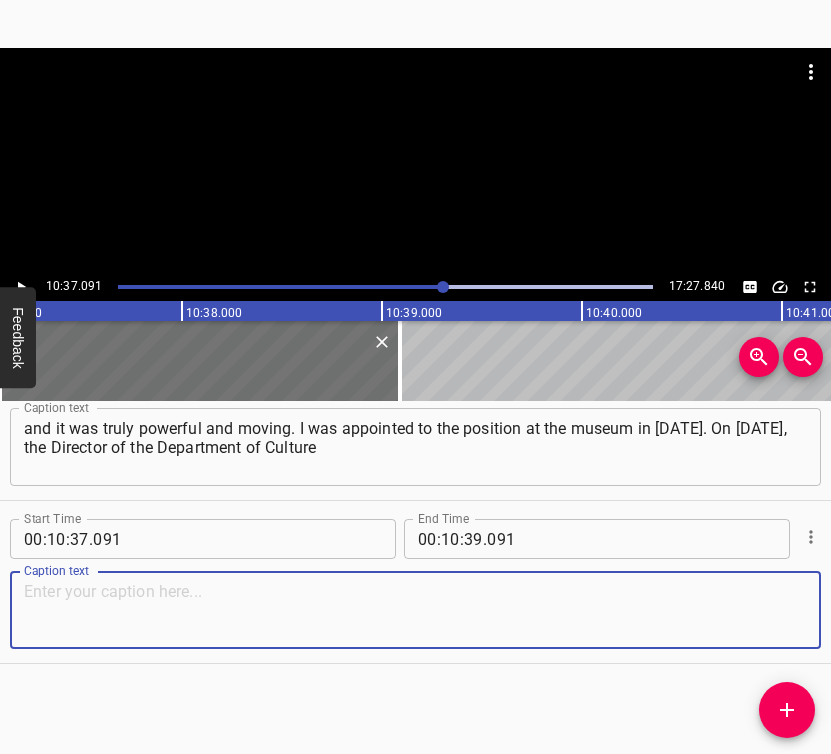 paste on "introduced me to the team. Since I had previously headed the city’s Department of Culture for over six and a half years, I obviously knew everyone." 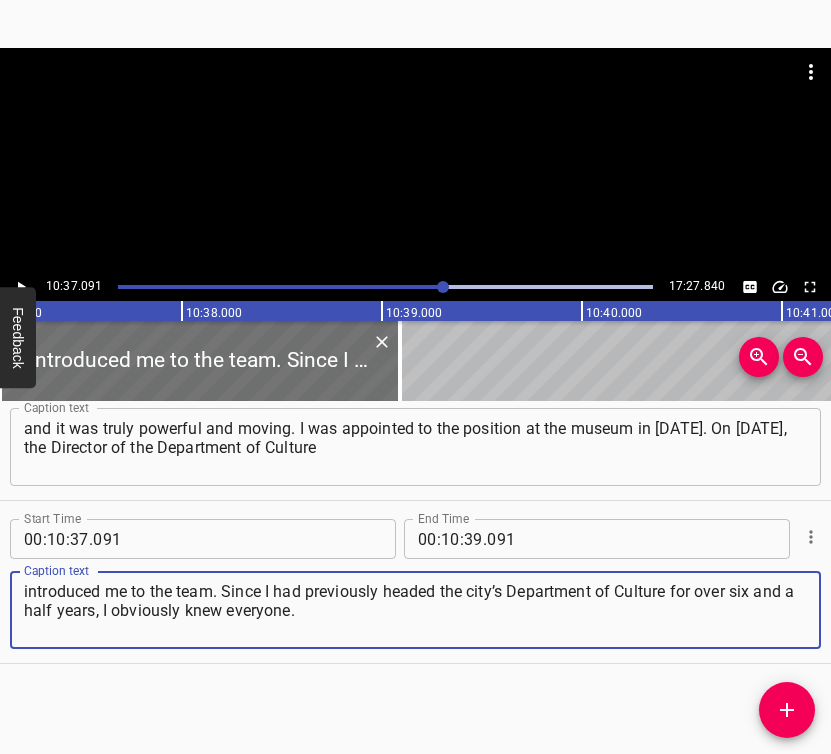 type on "introduced me to the team. Since I had previously headed the city’s Department of Culture for over six and a half years, I obviously knew everyone." 